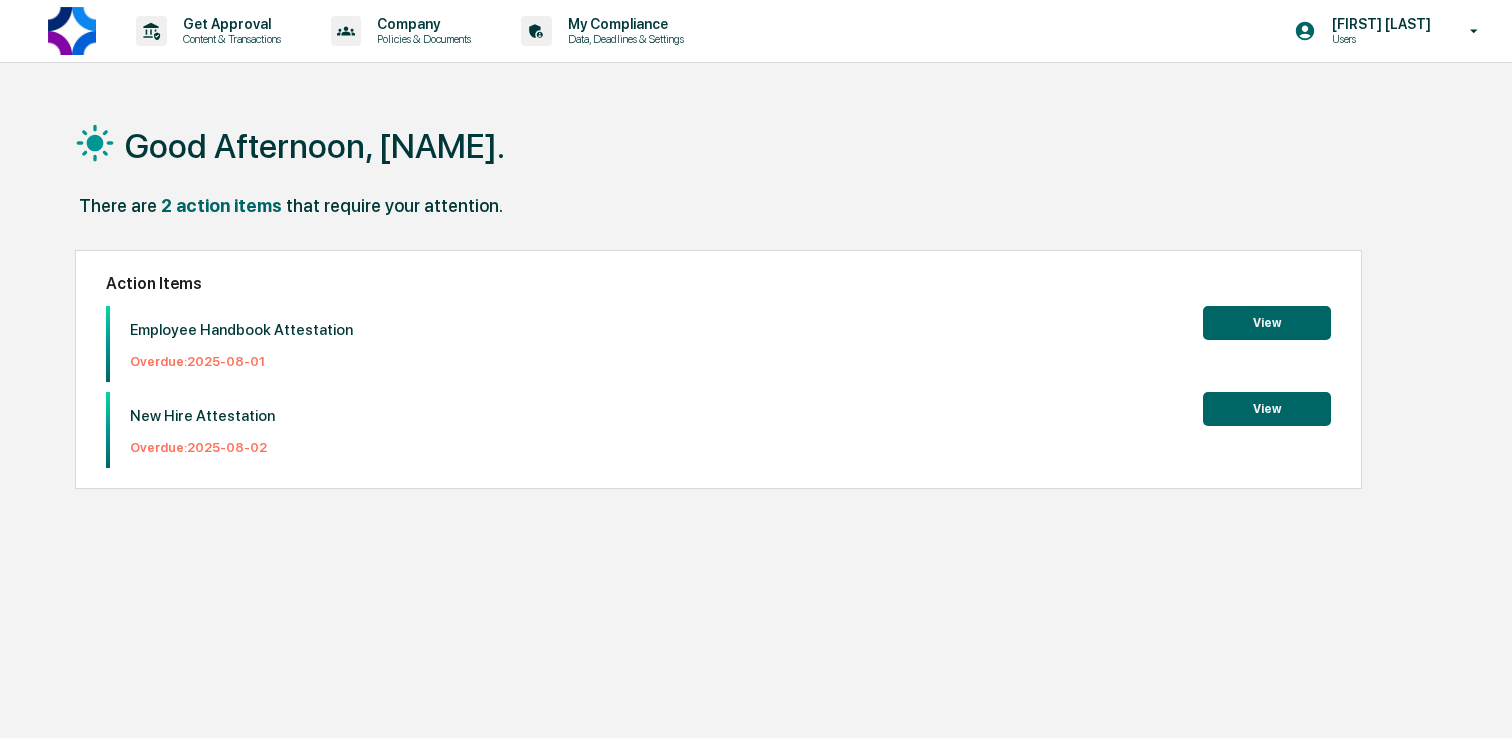 scroll, scrollTop: 0, scrollLeft: 0, axis: both 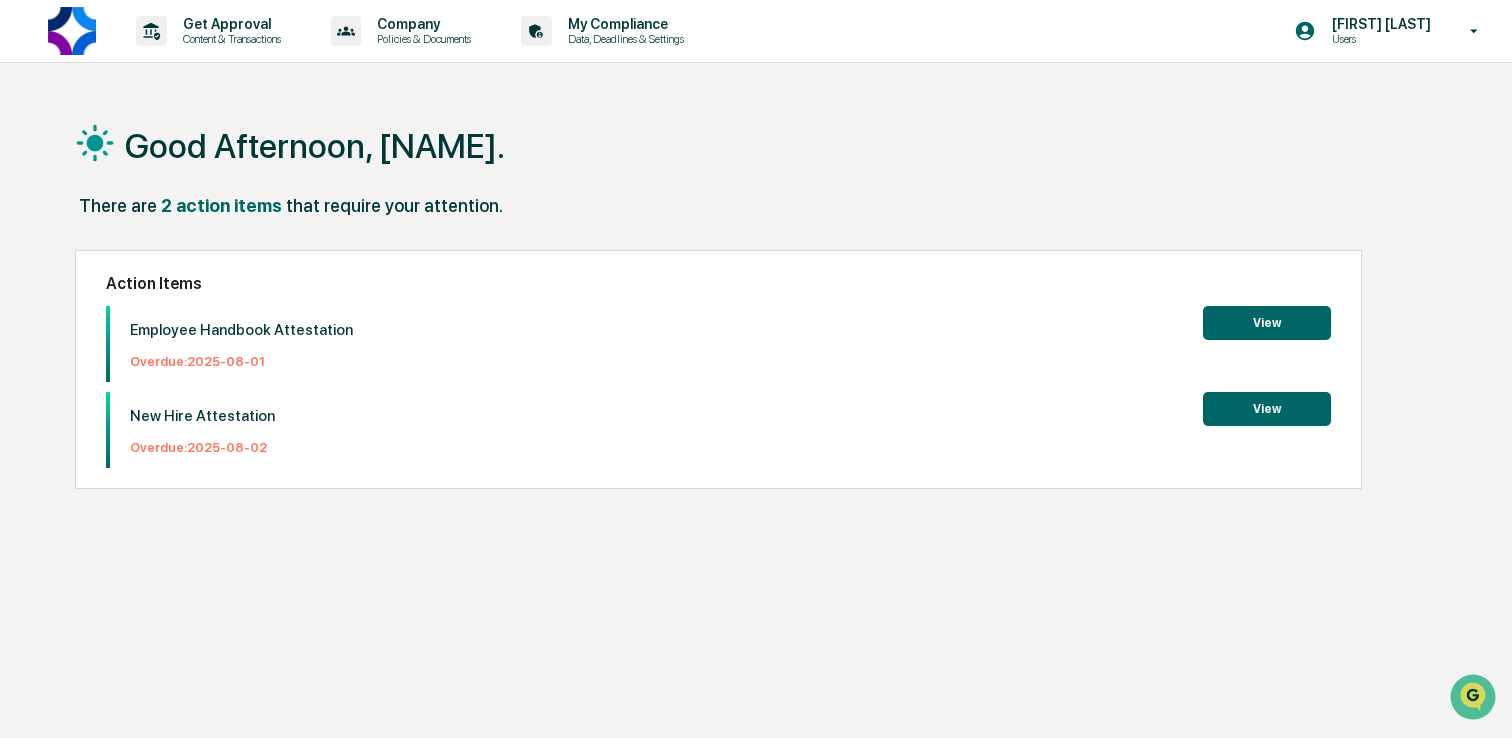 click on "Good Afternoon, [PERSON]. There are 2 action items that require your attention. Action Items Employee Handbook Attestation Overdue: [DATE] View New Hire Attestation Overdue: [DATE] View" at bounding box center (755, 464) 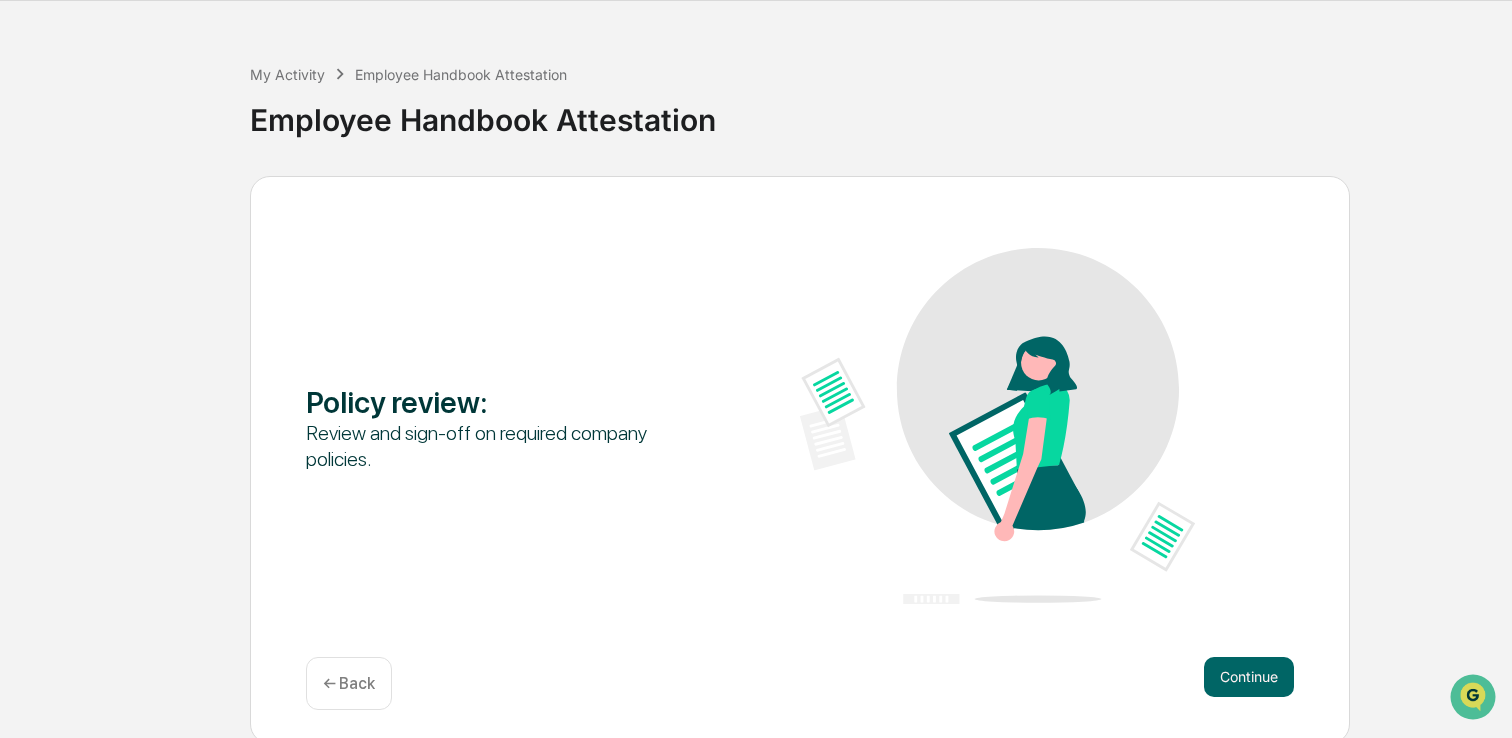 scroll, scrollTop: 68, scrollLeft: 0, axis: vertical 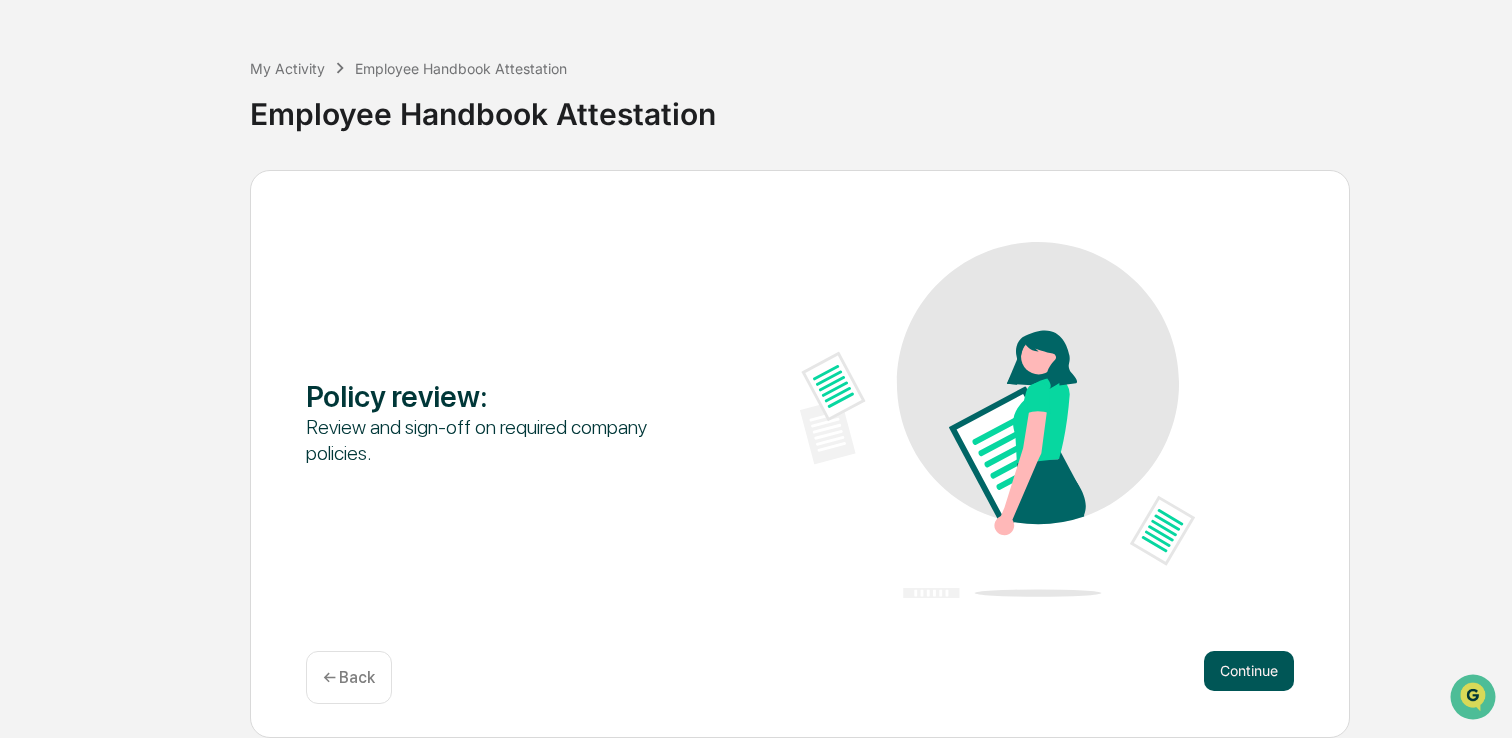 click on "Continue" at bounding box center (1249, 671) 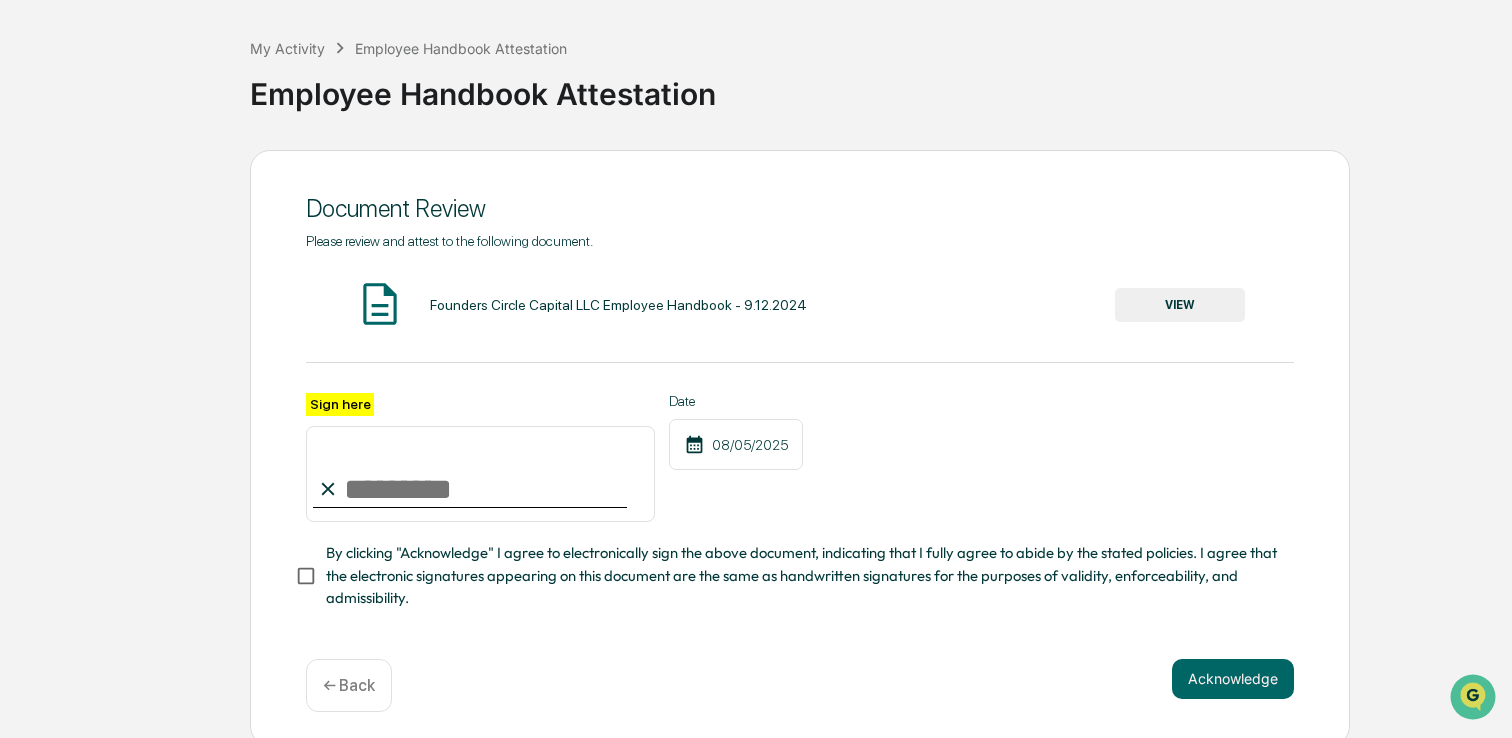 scroll, scrollTop: 94, scrollLeft: 0, axis: vertical 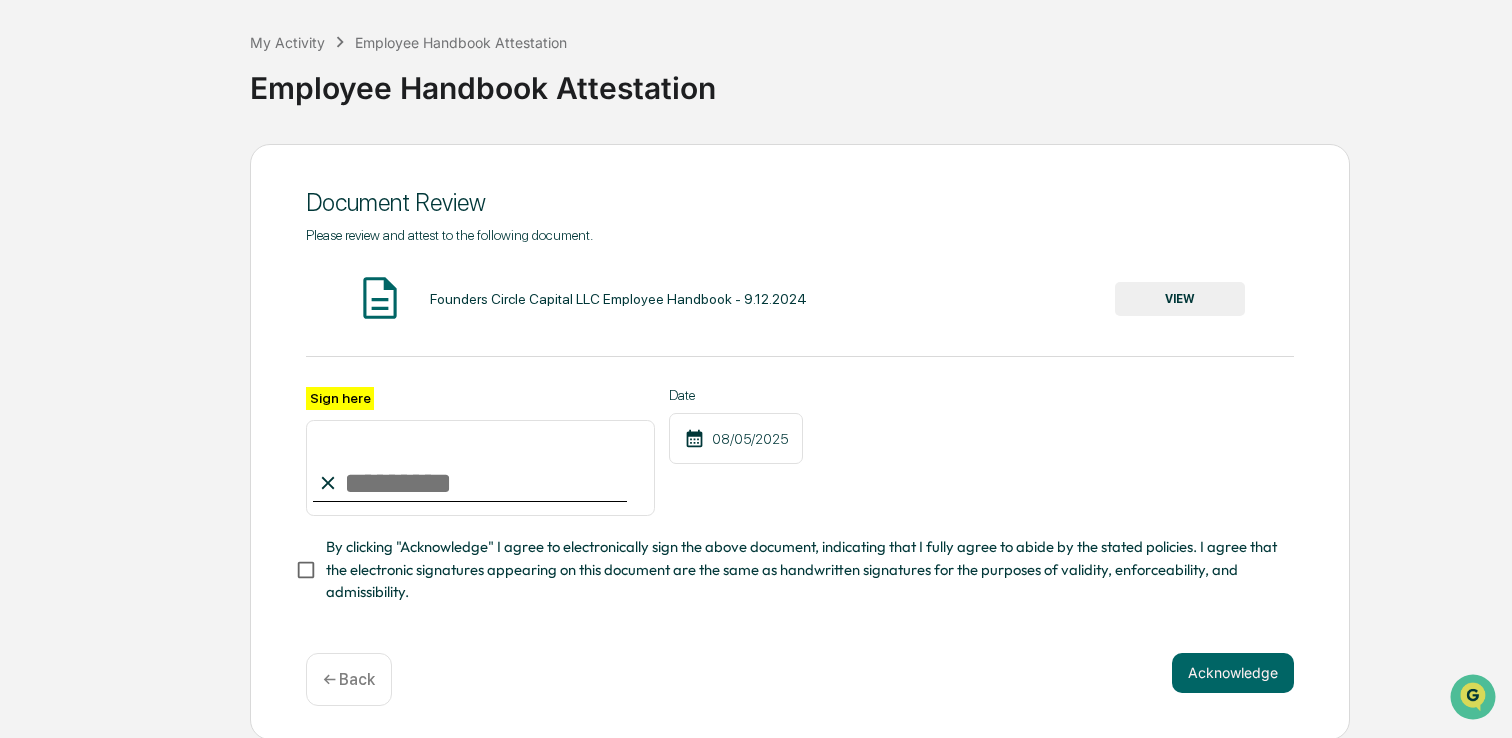 click on "Sign here" at bounding box center [480, 468] 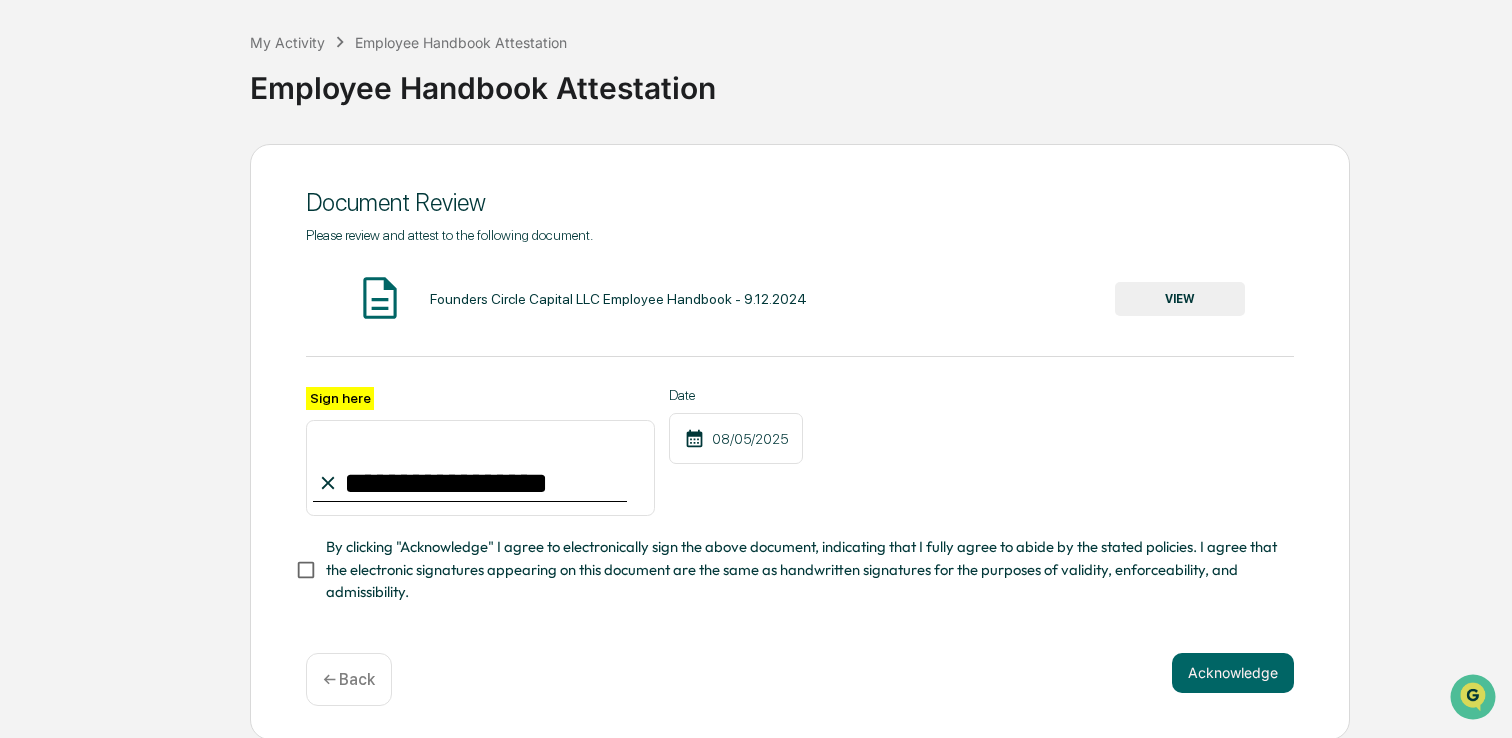 type on "**********" 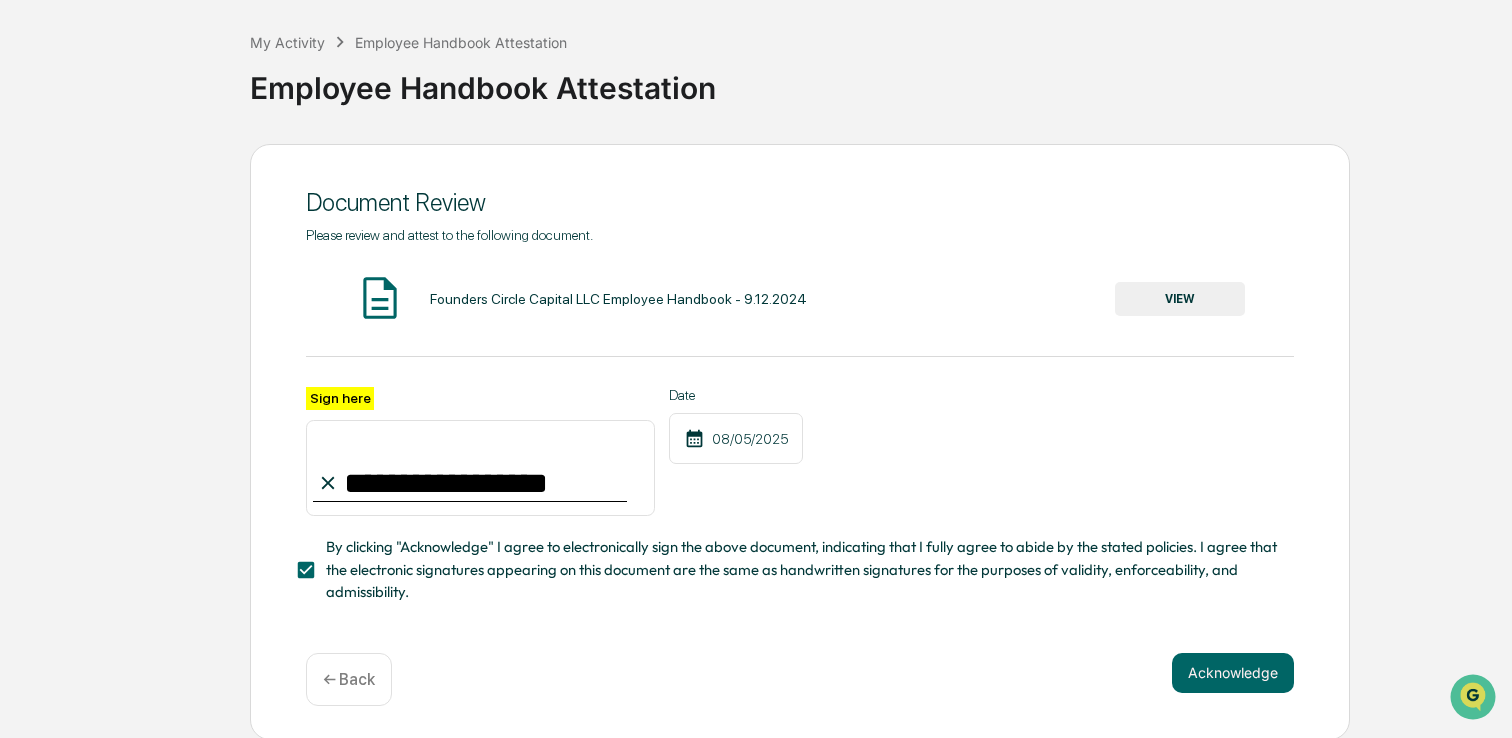 click on "VIEW" at bounding box center [1180, 299] 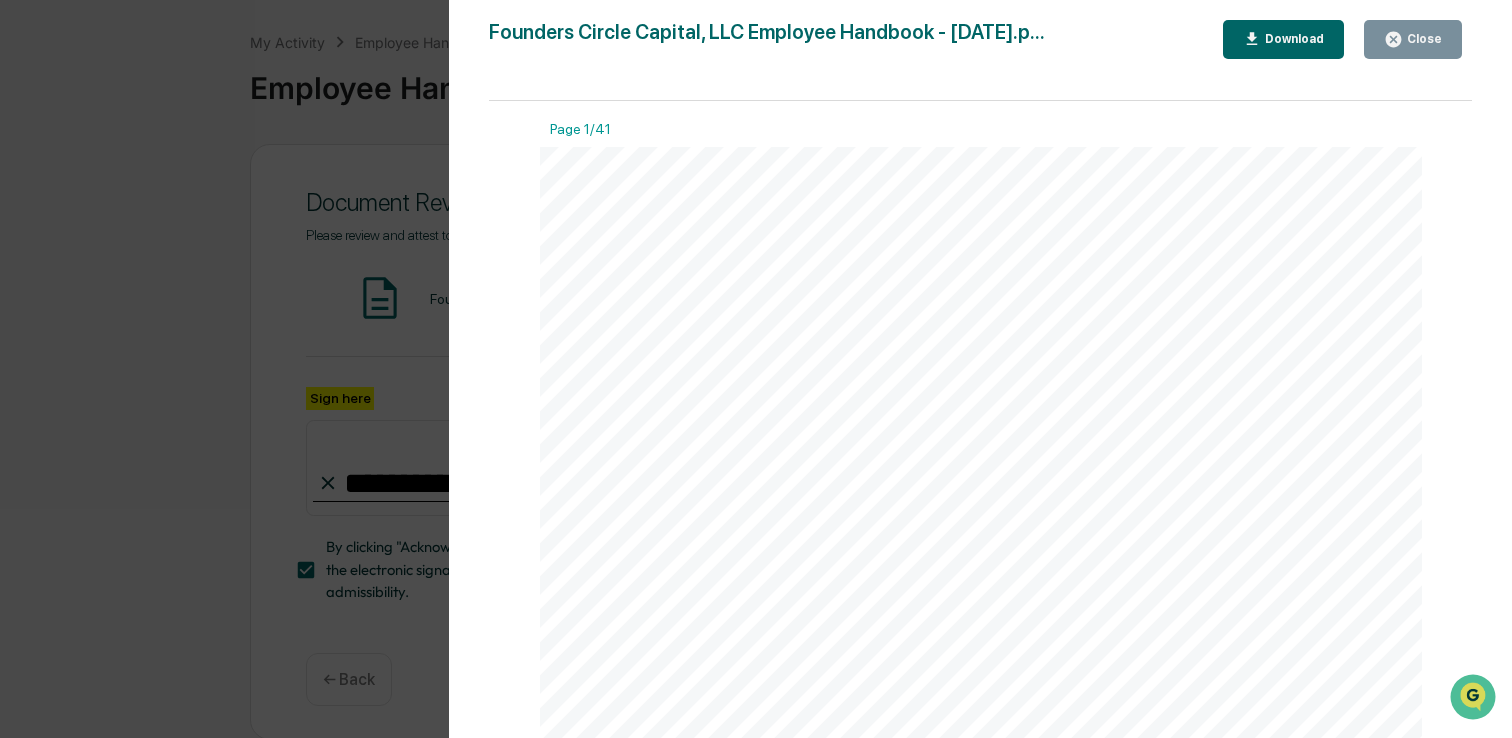 click on "Download" at bounding box center (1292, 39) 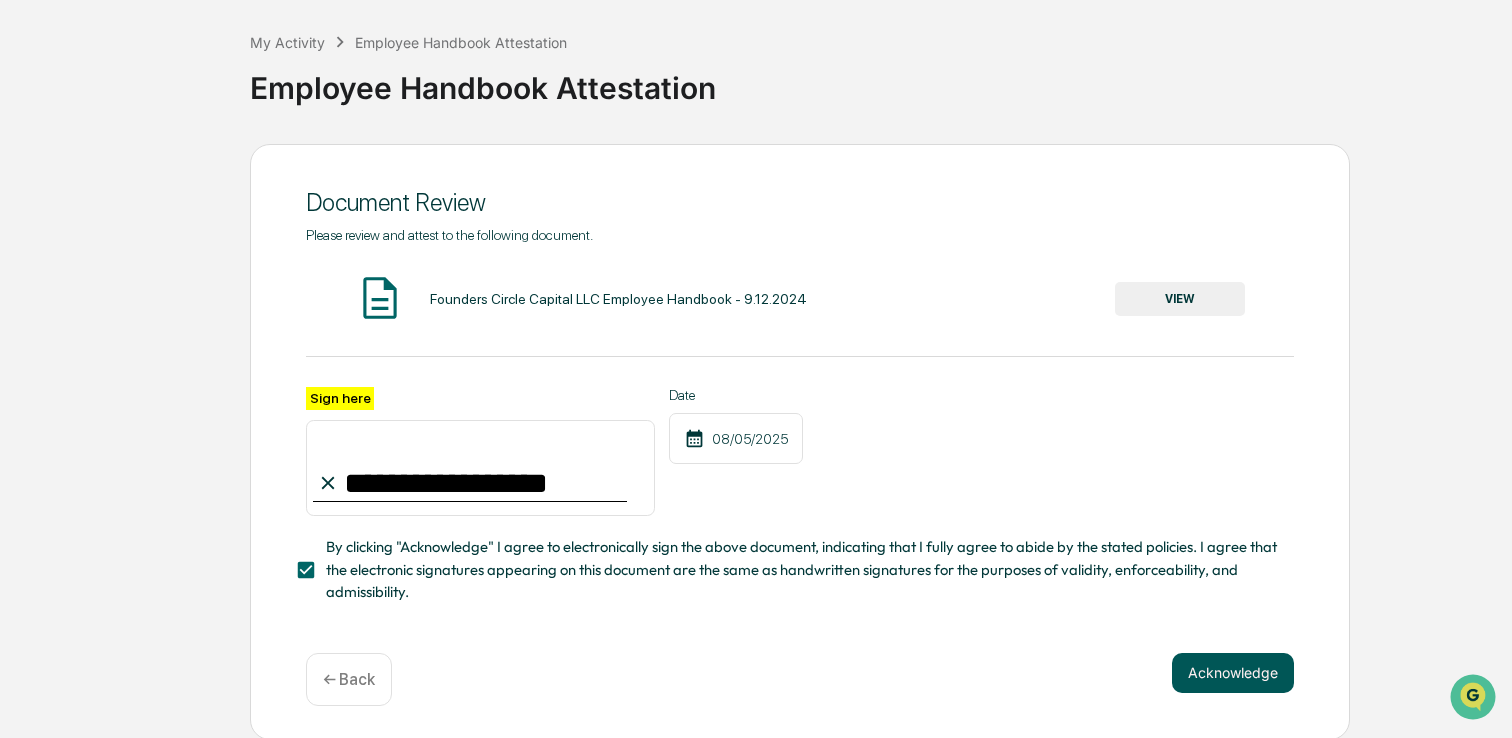 click on "Acknowledge" at bounding box center (1233, 673) 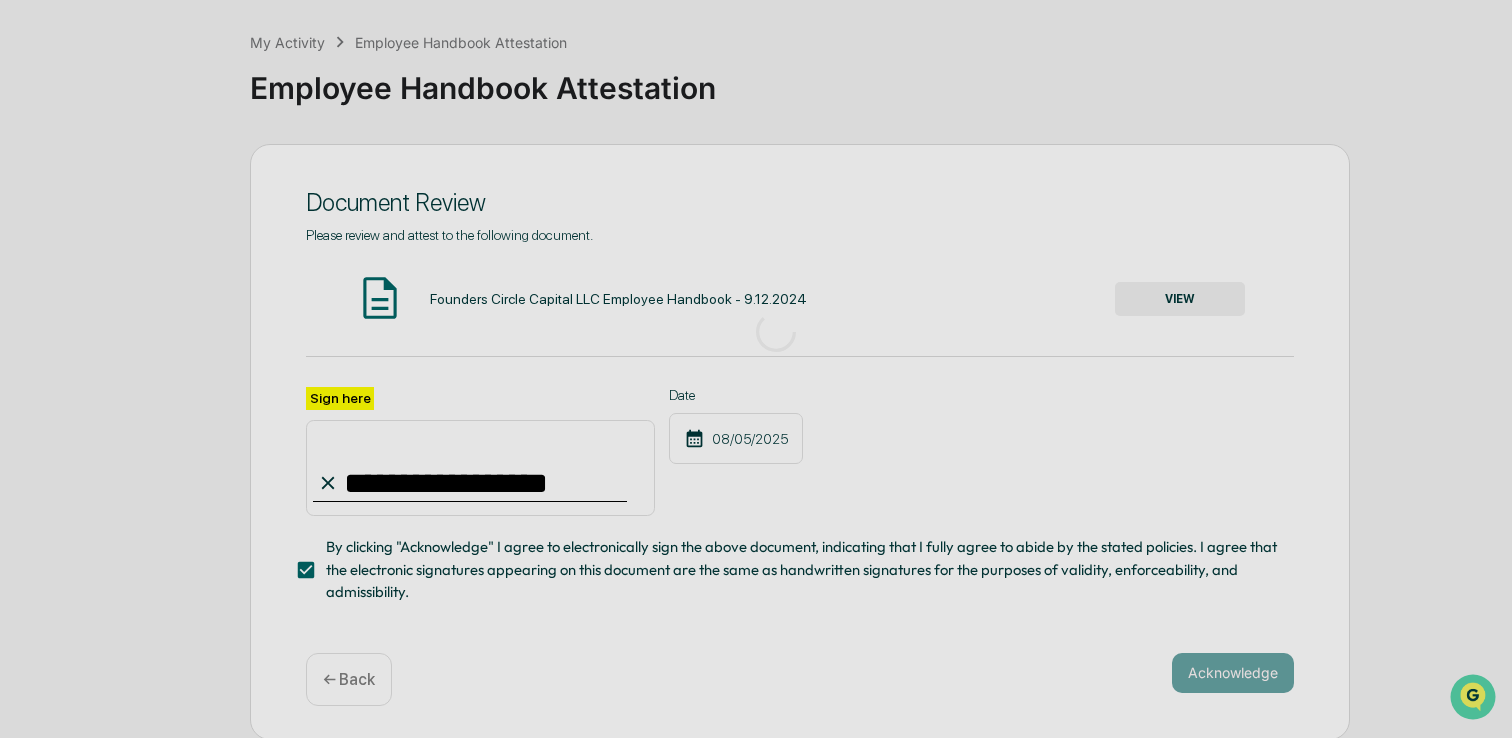 scroll, scrollTop: 68, scrollLeft: 0, axis: vertical 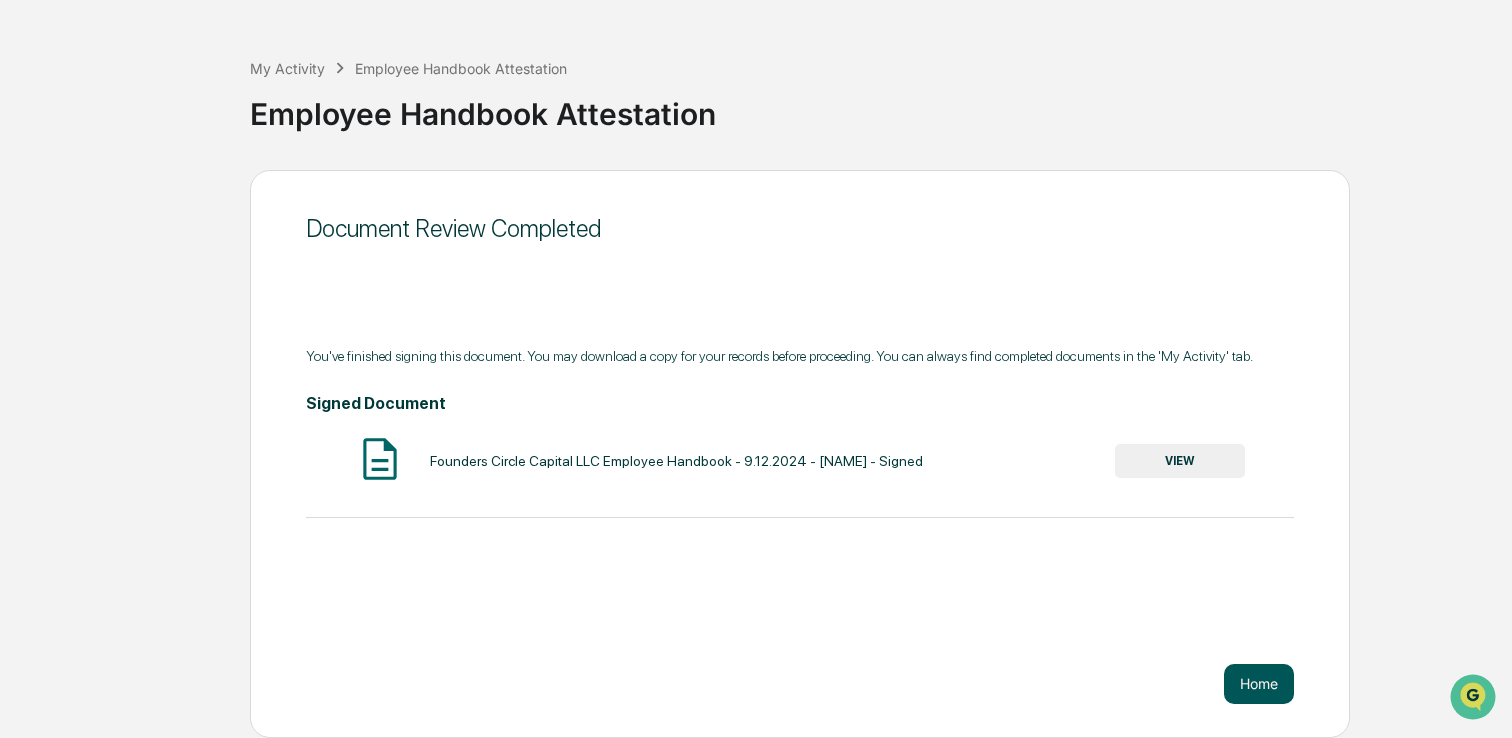 click on "Home" at bounding box center (1259, 684) 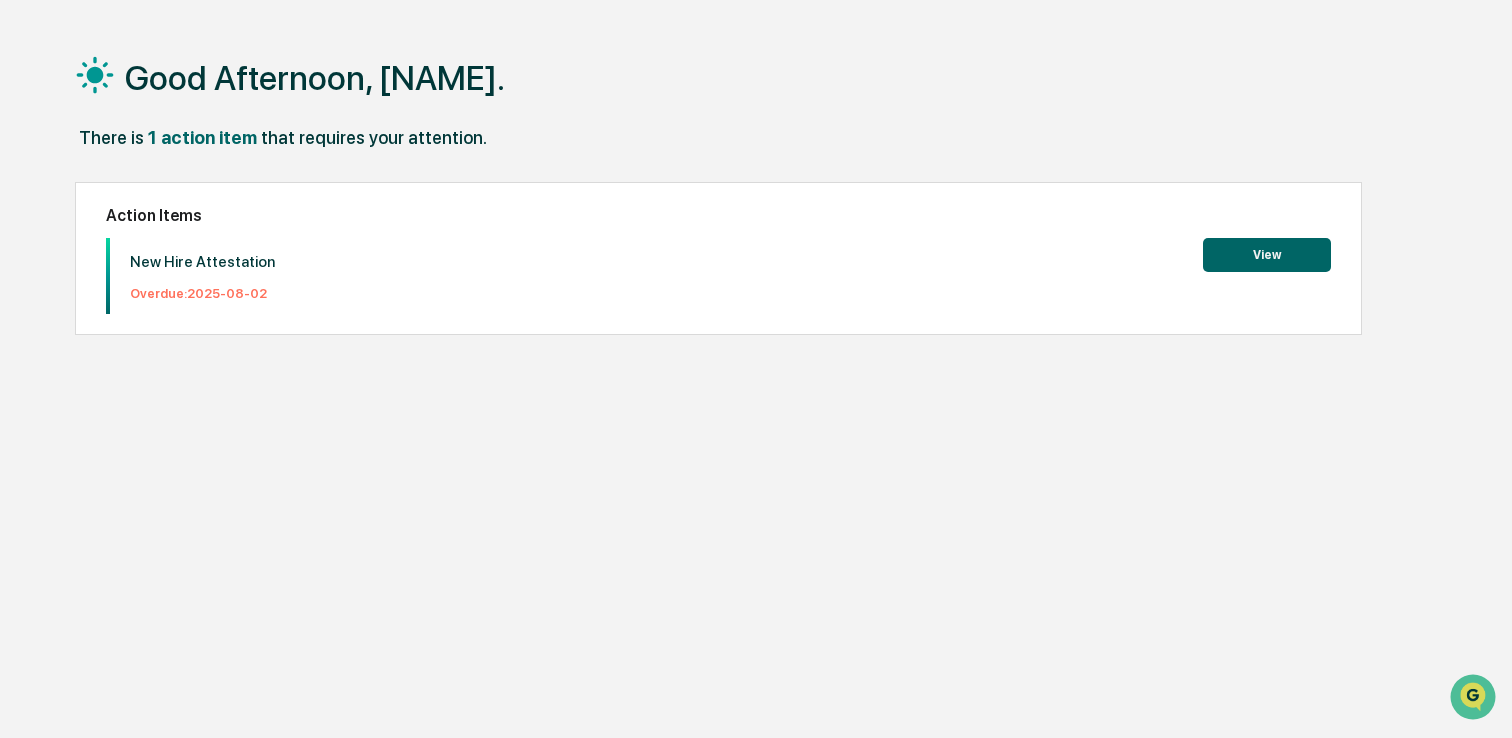 click on "View" at bounding box center (1267, 255) 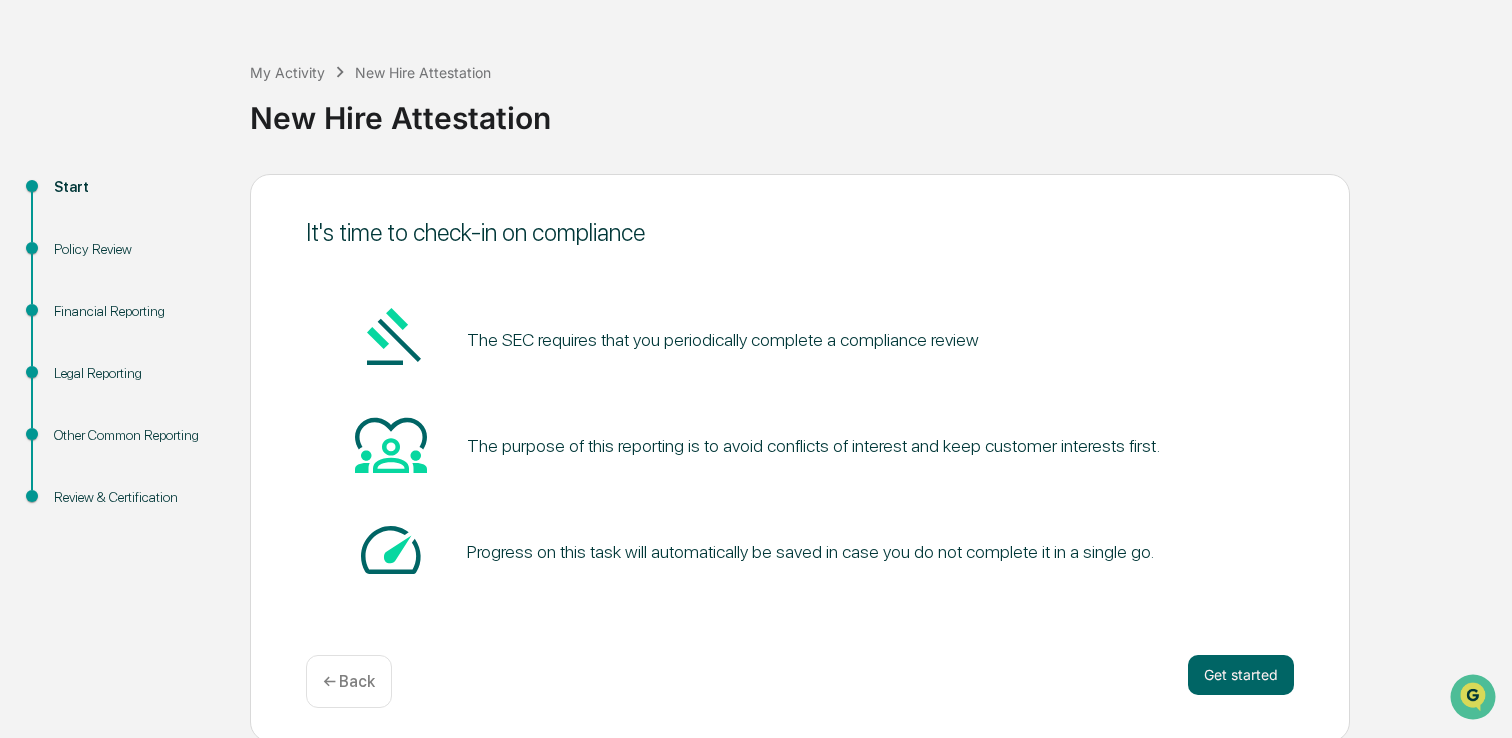 scroll, scrollTop: 68, scrollLeft: 0, axis: vertical 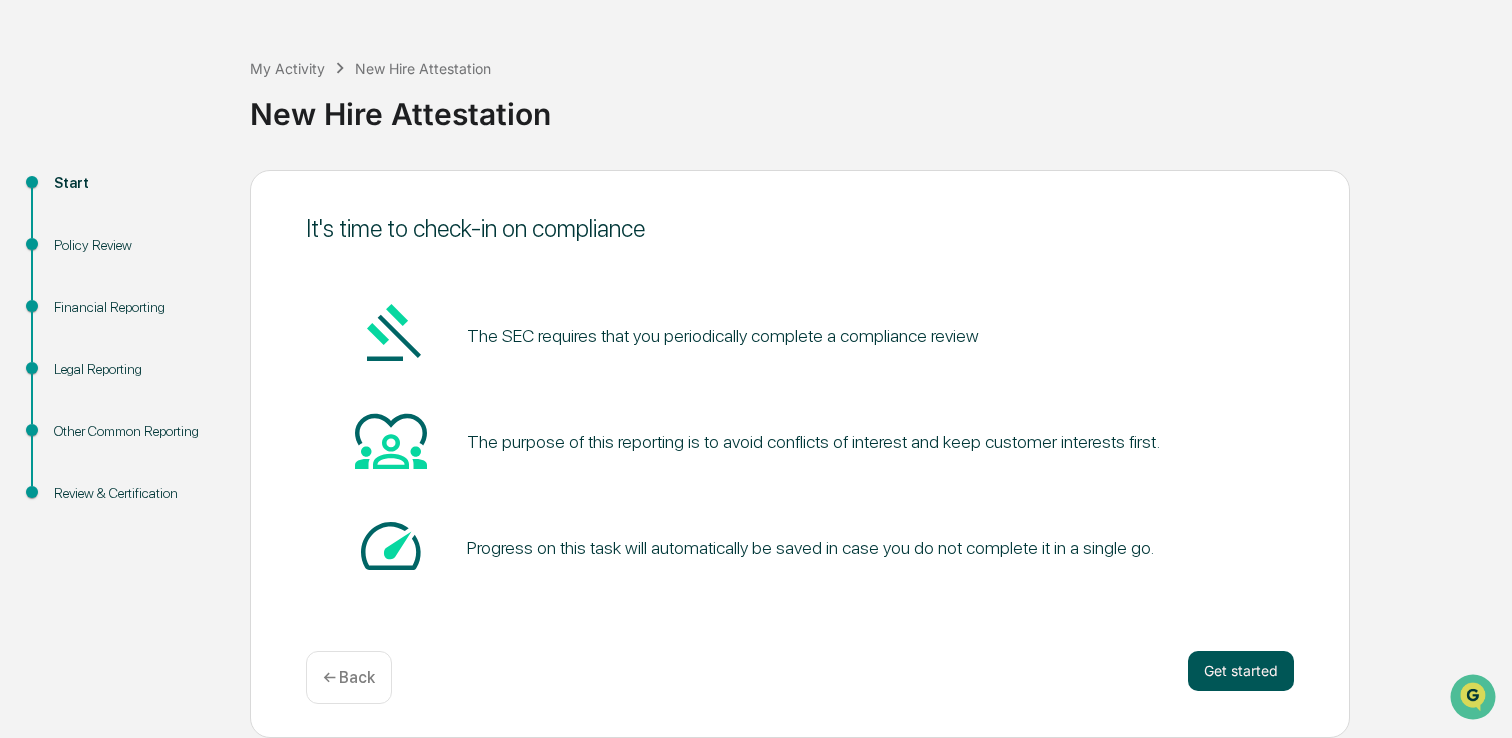 click on "Get started" at bounding box center [1241, 671] 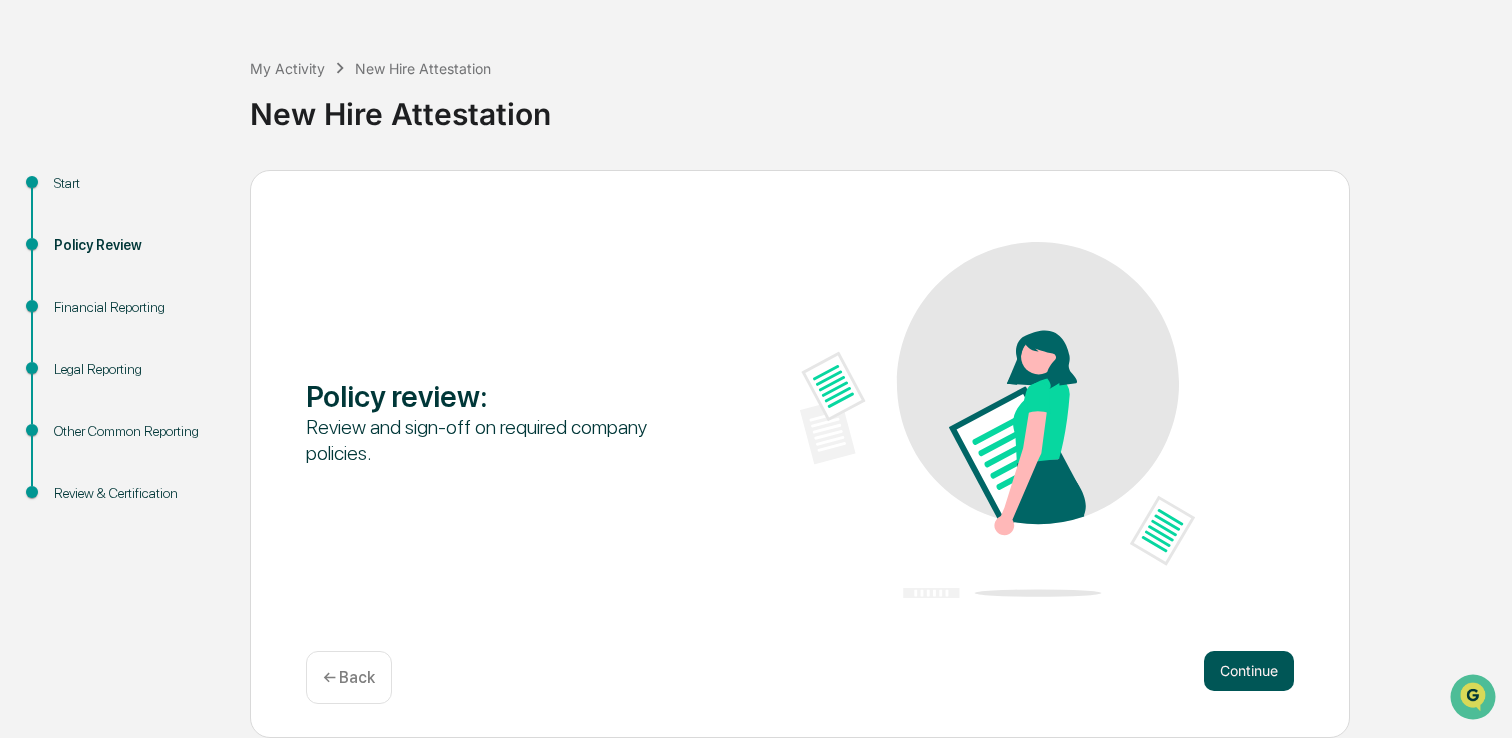 click on "Continue" at bounding box center (1249, 671) 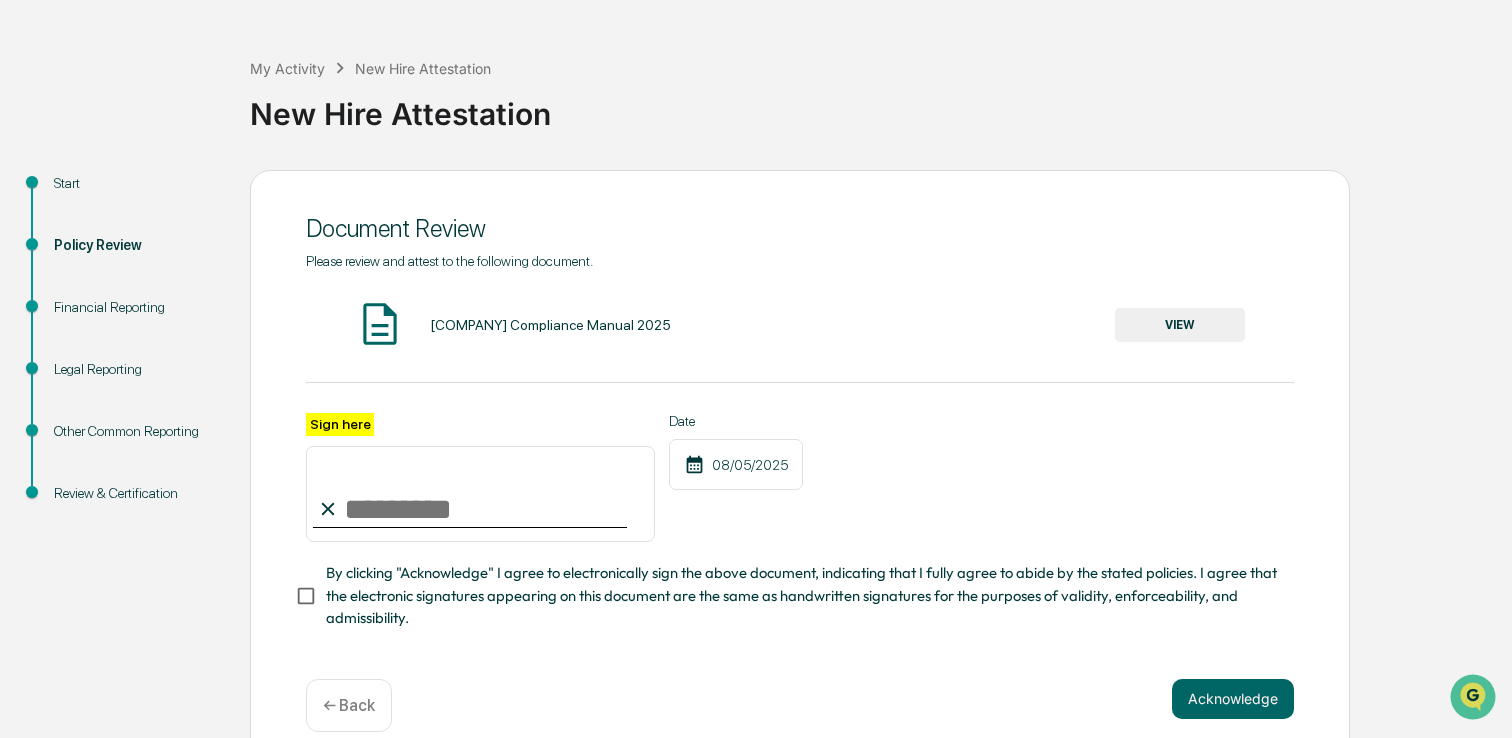 scroll, scrollTop: 94, scrollLeft: 0, axis: vertical 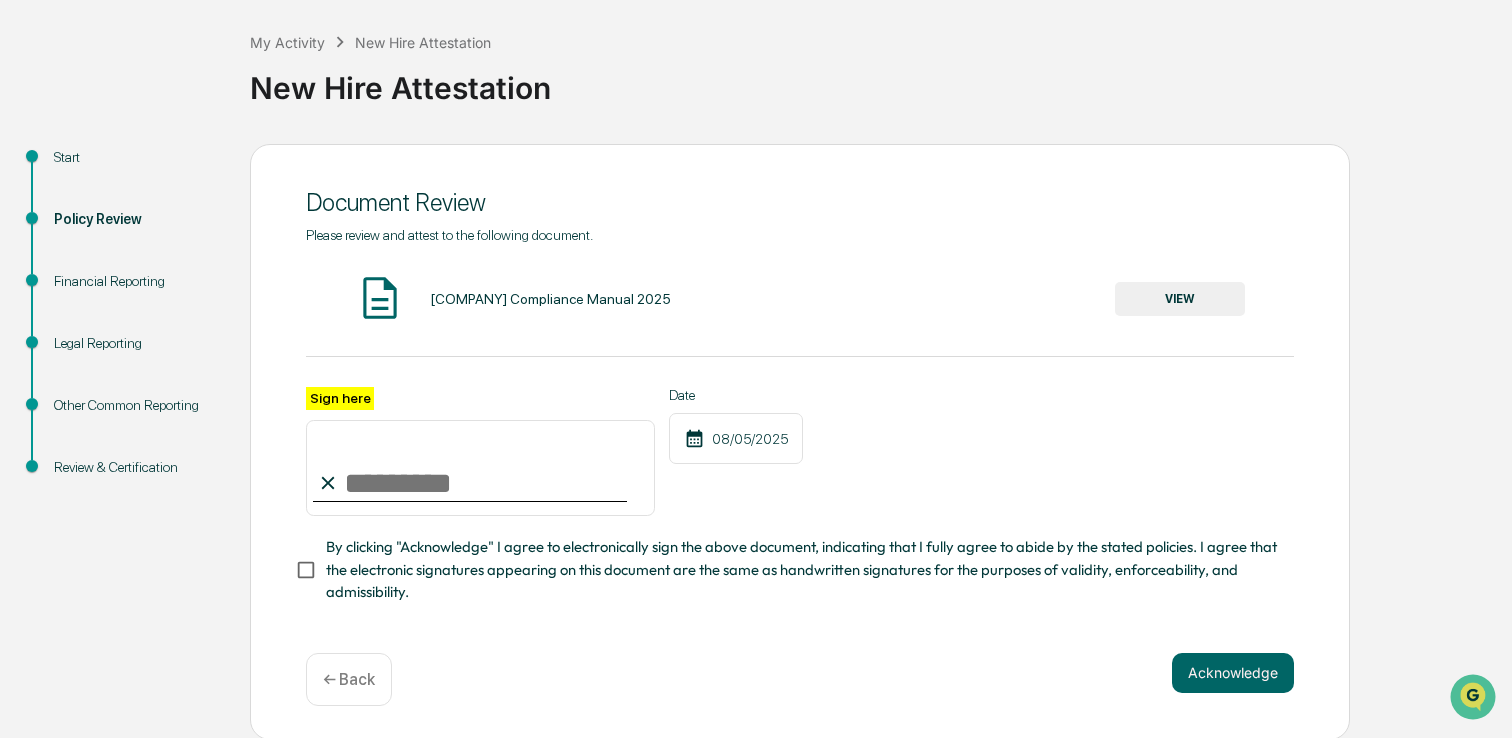 click on "Sign here" at bounding box center [480, 468] 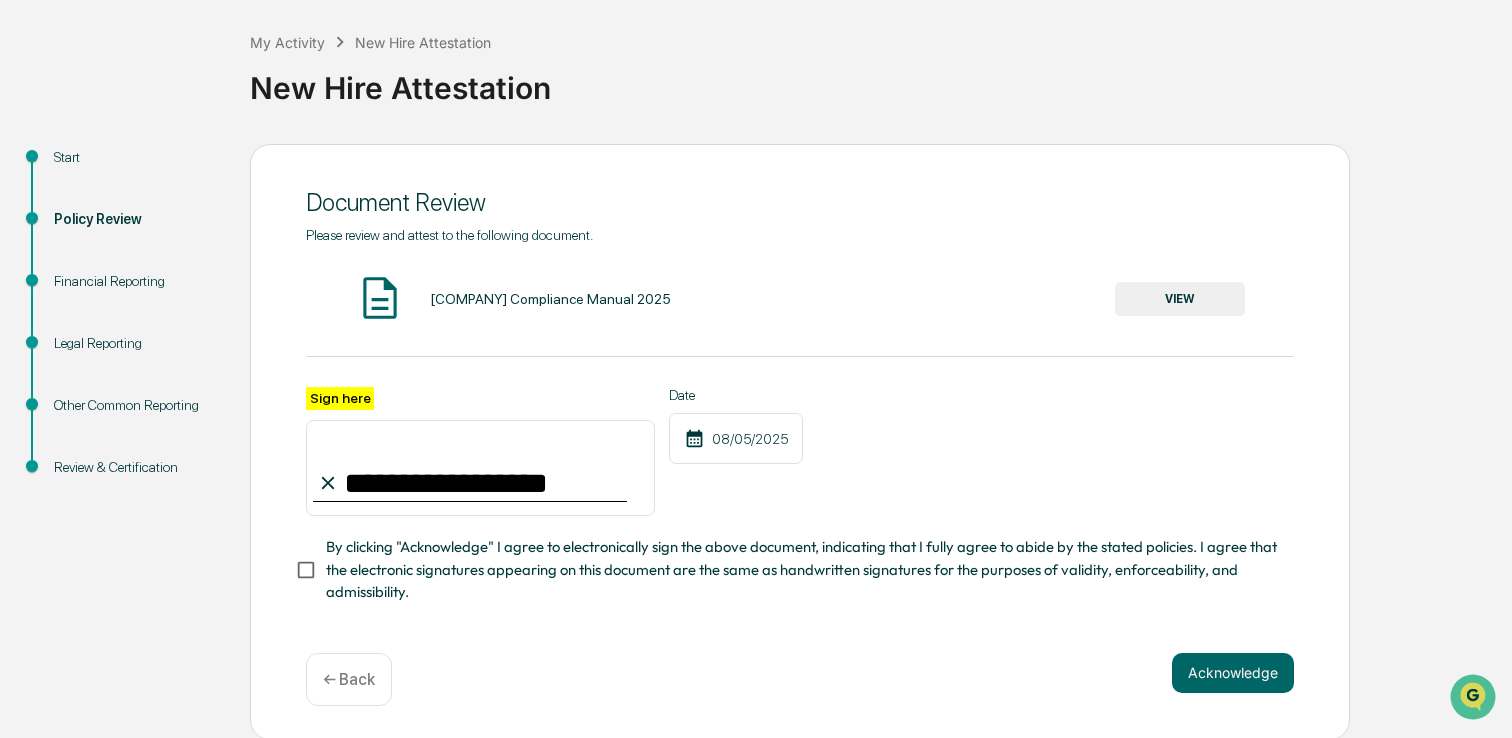 click on "VIEW" at bounding box center (1180, 299) 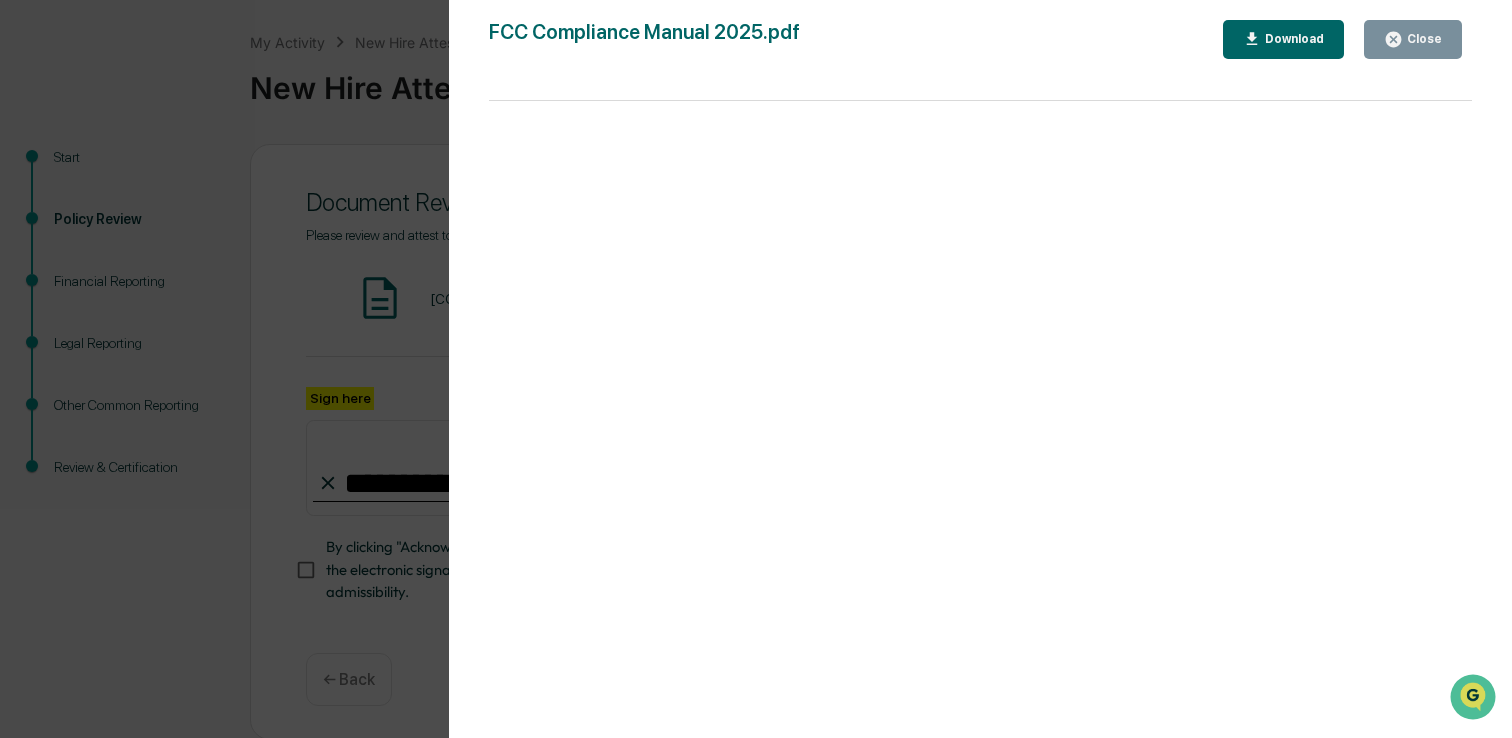 click on "Download" at bounding box center [1284, 39] 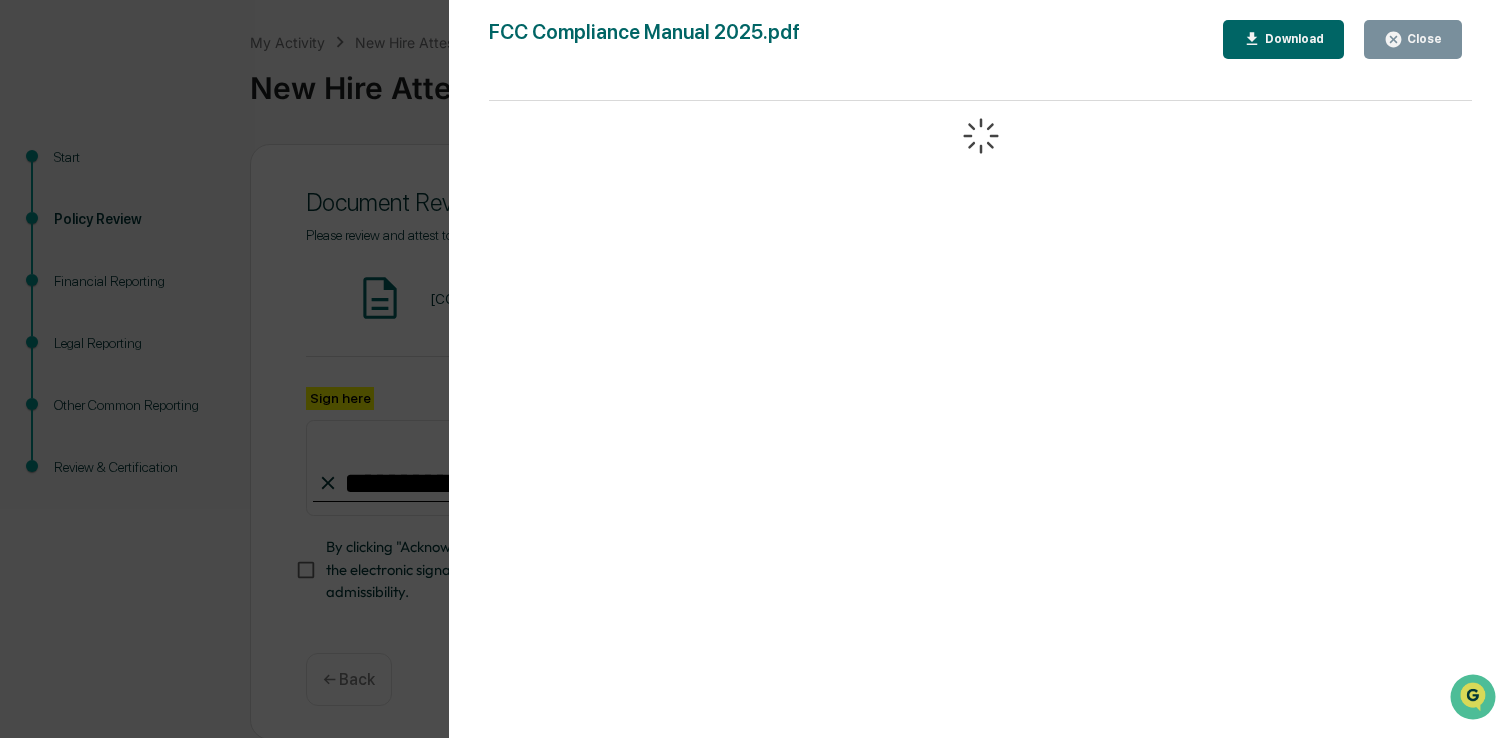 click on "Close" at bounding box center [1413, 39] 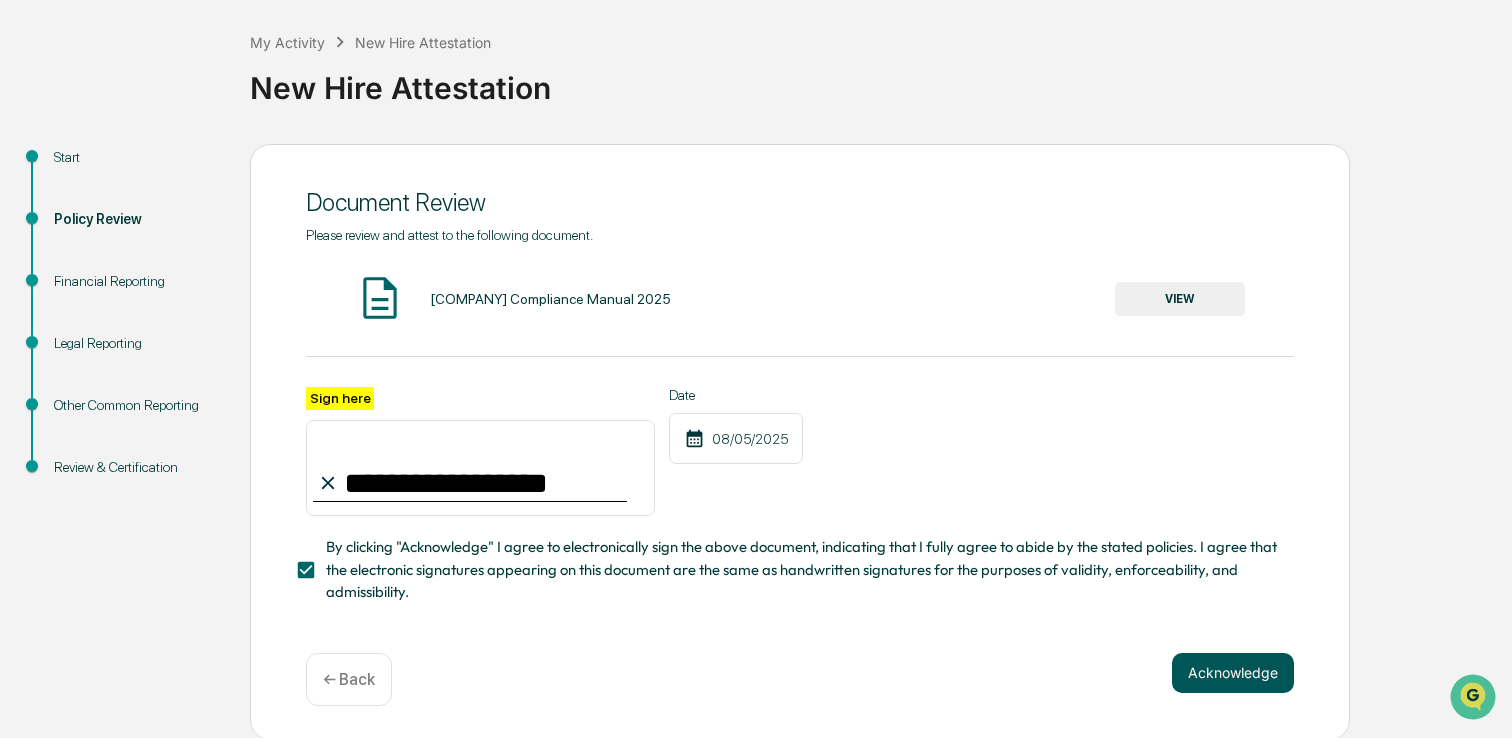 click on "Acknowledge" at bounding box center [1233, 673] 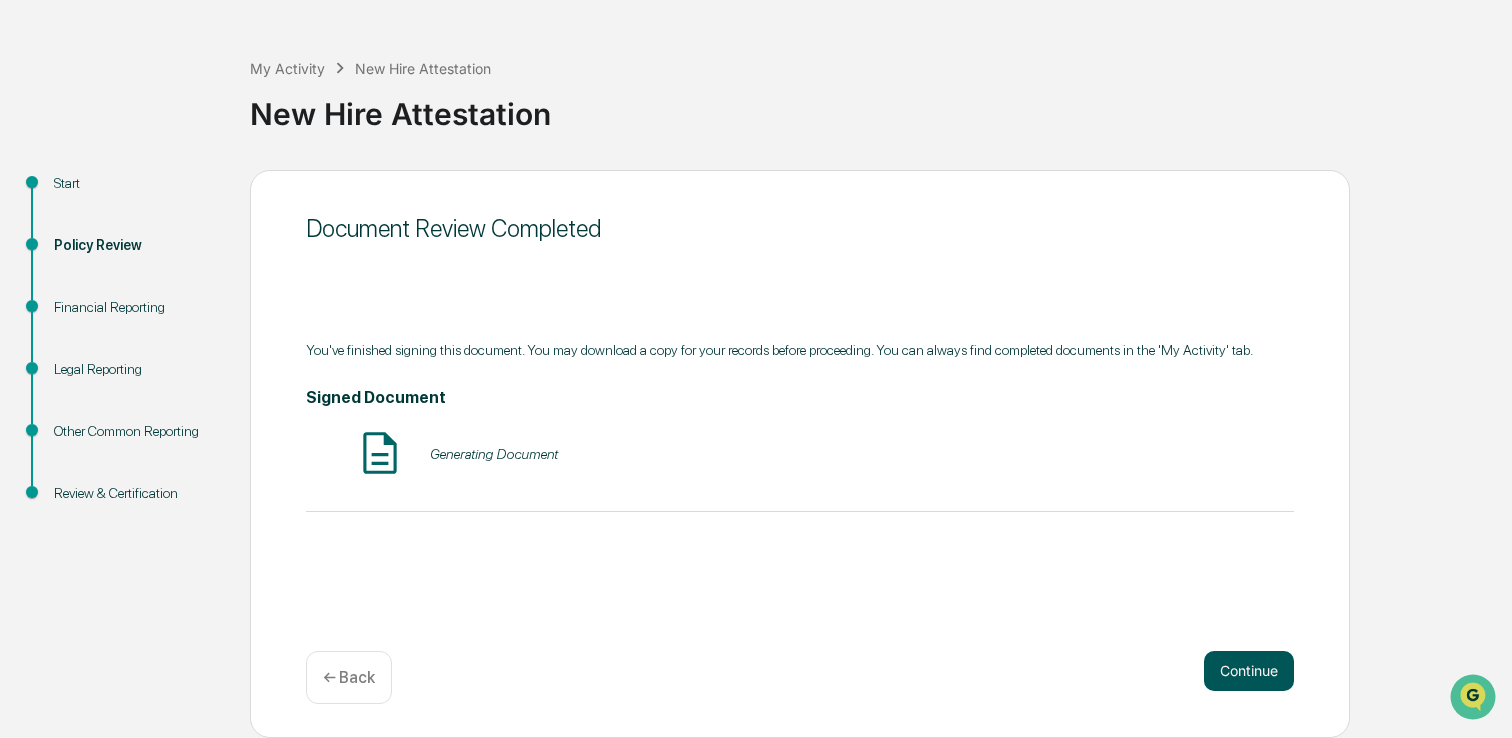 scroll, scrollTop: 68, scrollLeft: 0, axis: vertical 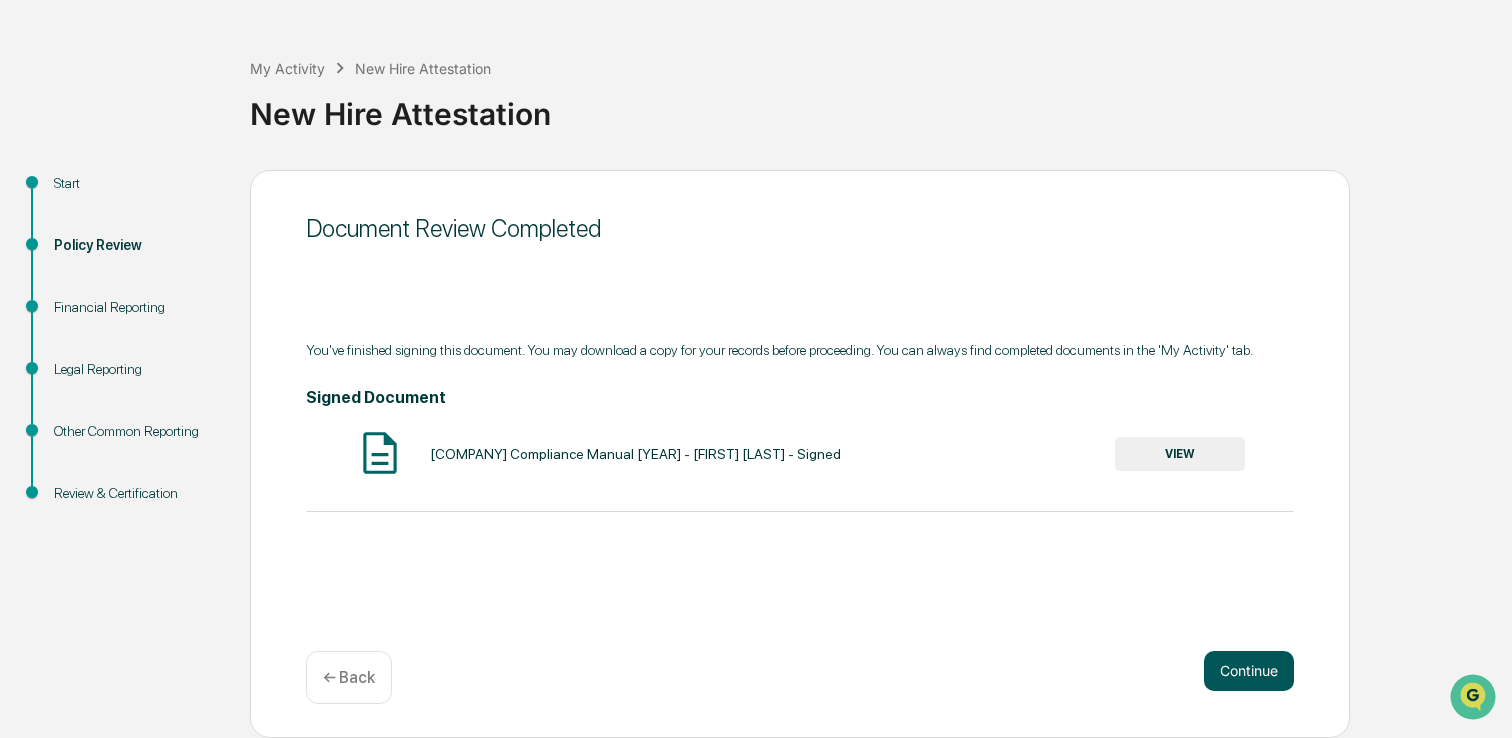 click on "Continue" at bounding box center (1249, 671) 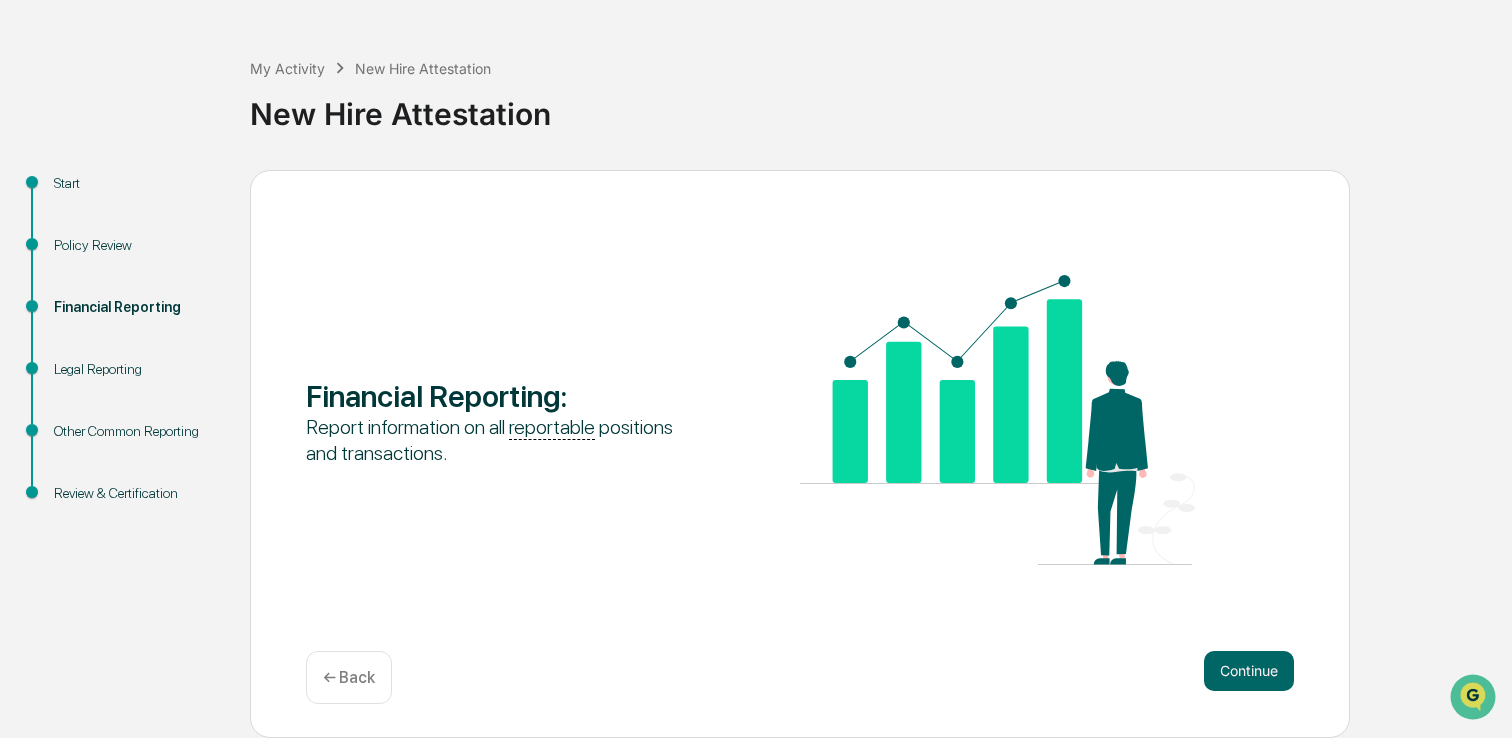 click on "Continue" at bounding box center [1249, 671] 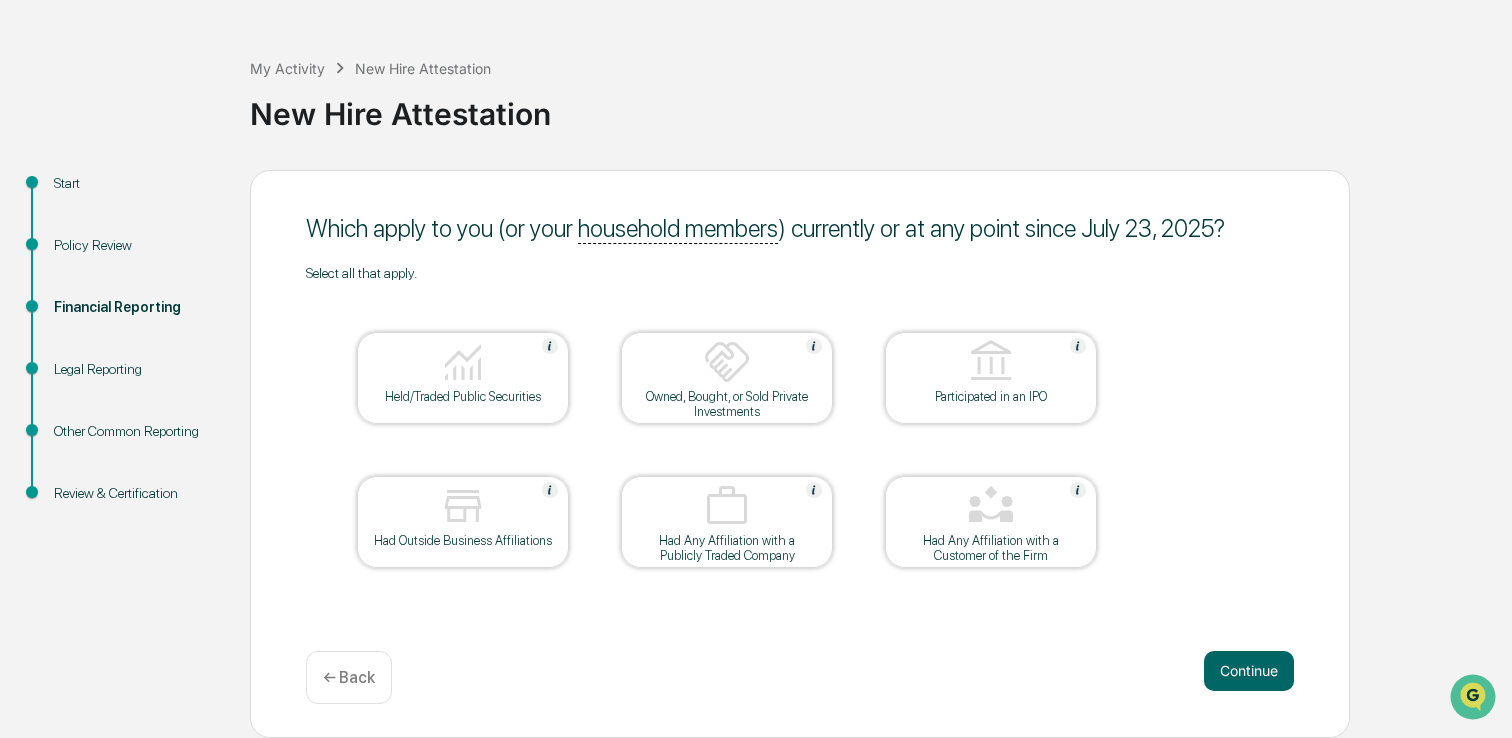 click at bounding box center (463, 363) 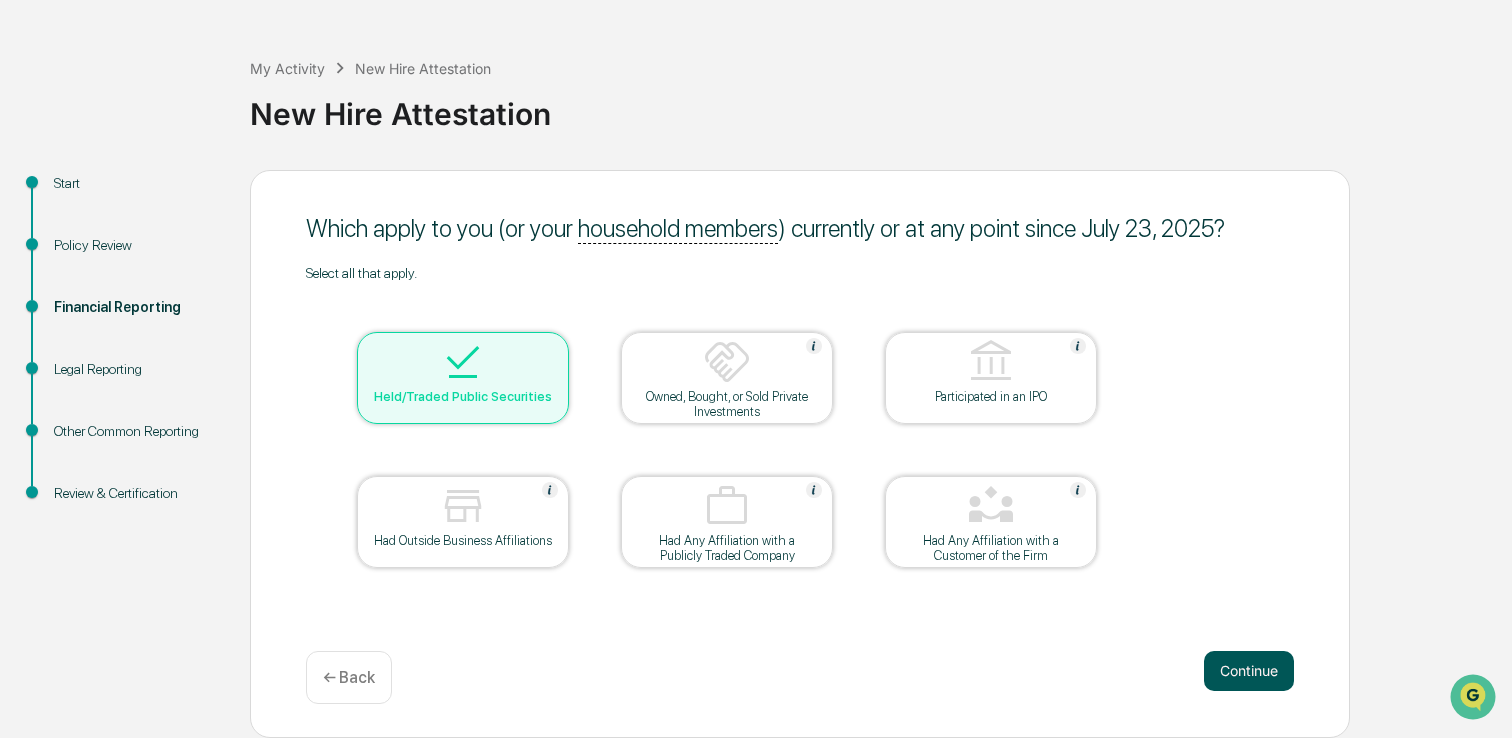 click on "Continue" at bounding box center (1249, 671) 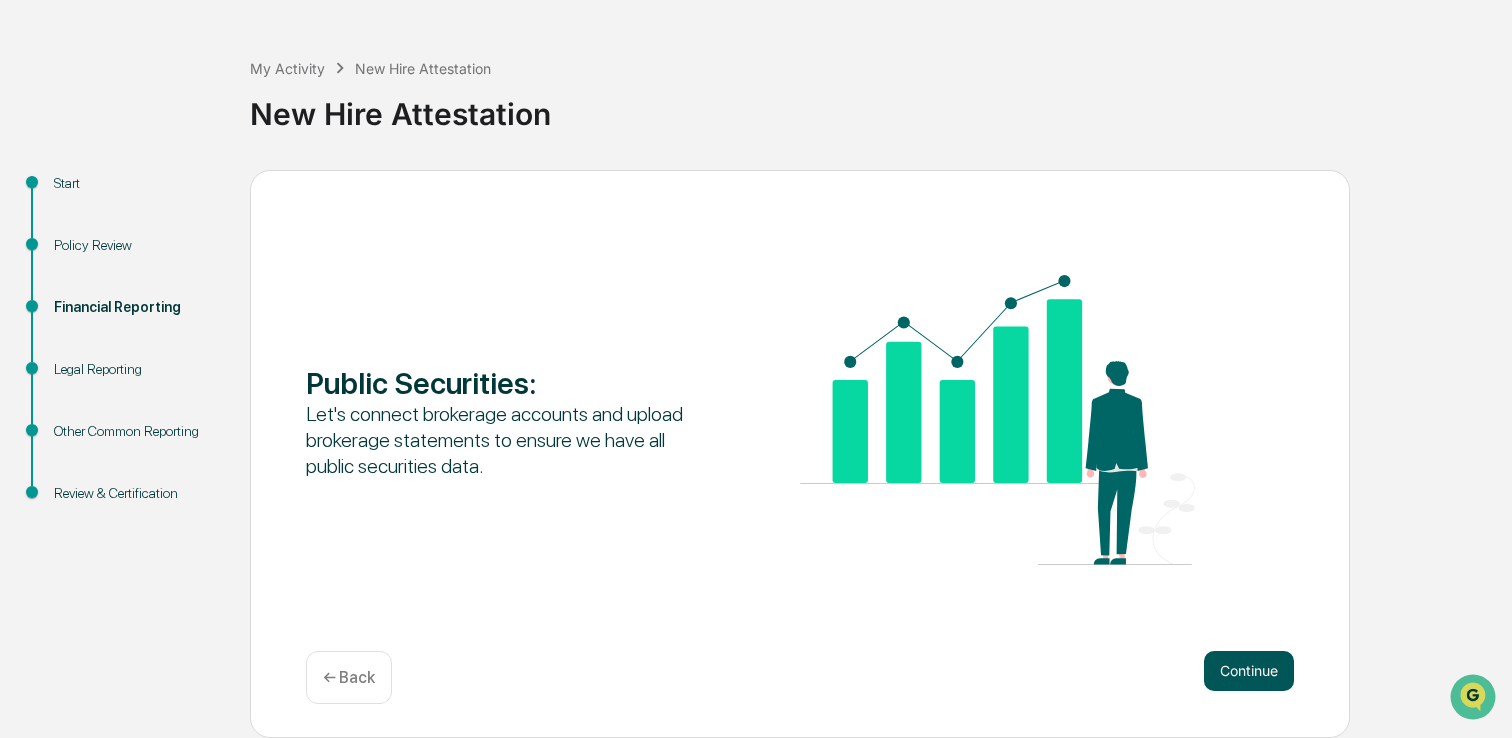 click on "Continue" at bounding box center [1249, 671] 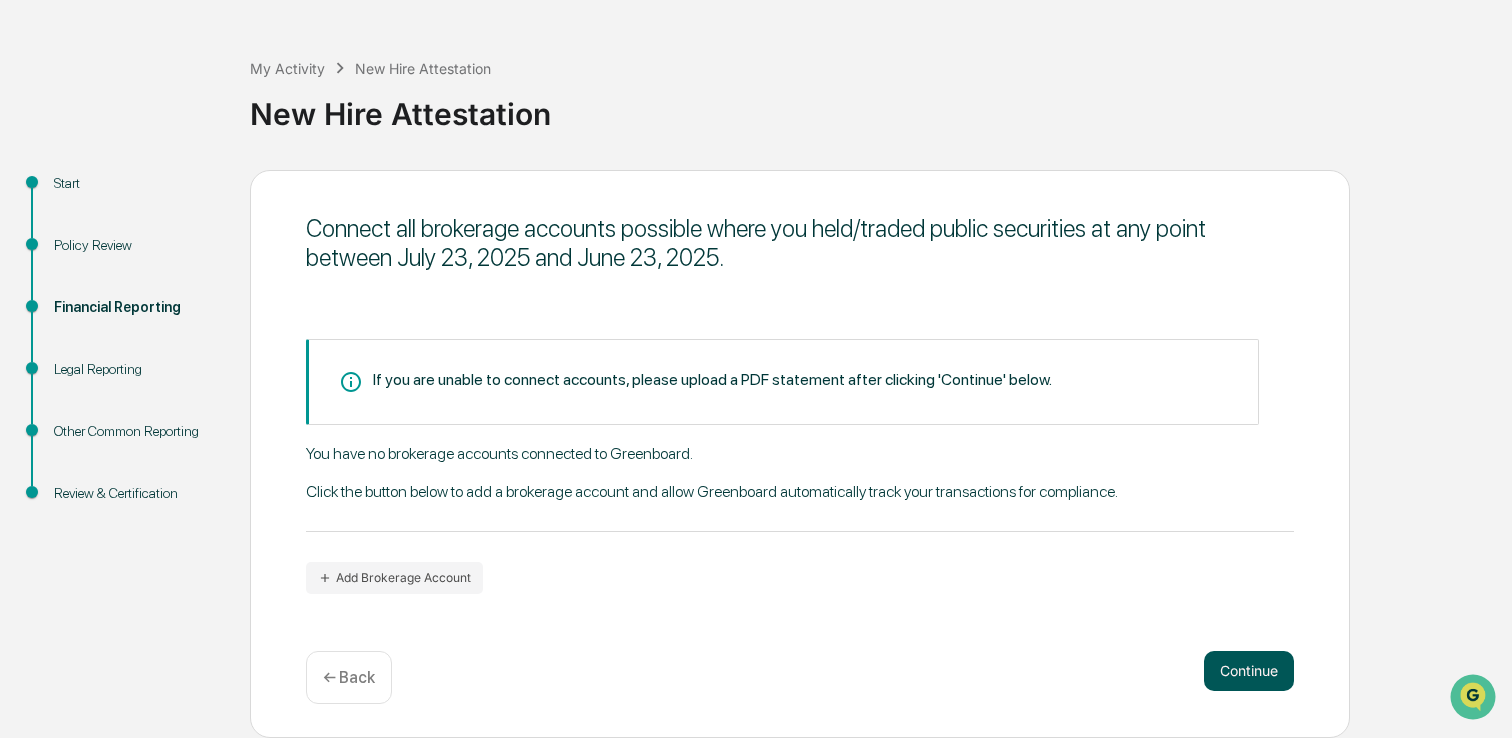 click on "Continue" at bounding box center [1249, 671] 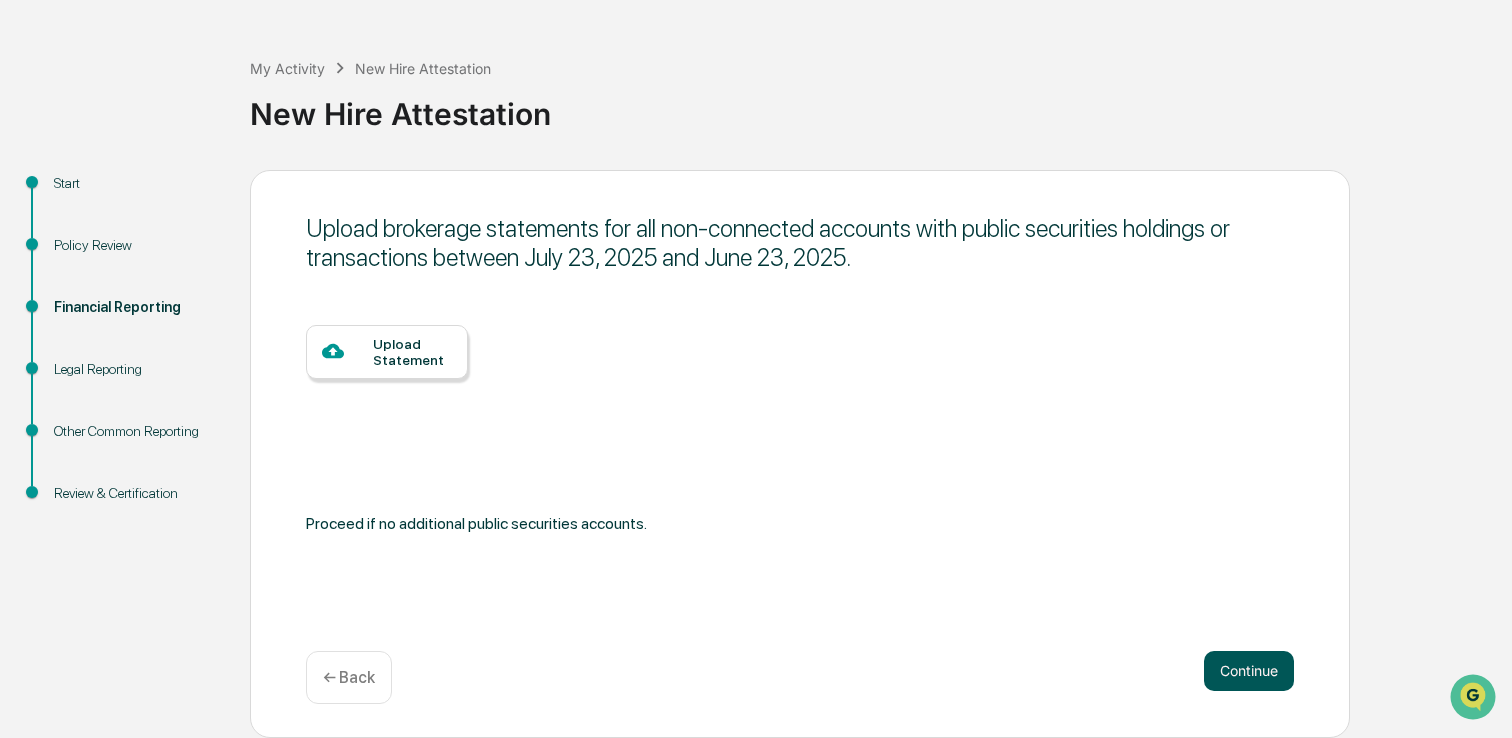 click on "Continue" at bounding box center [1249, 671] 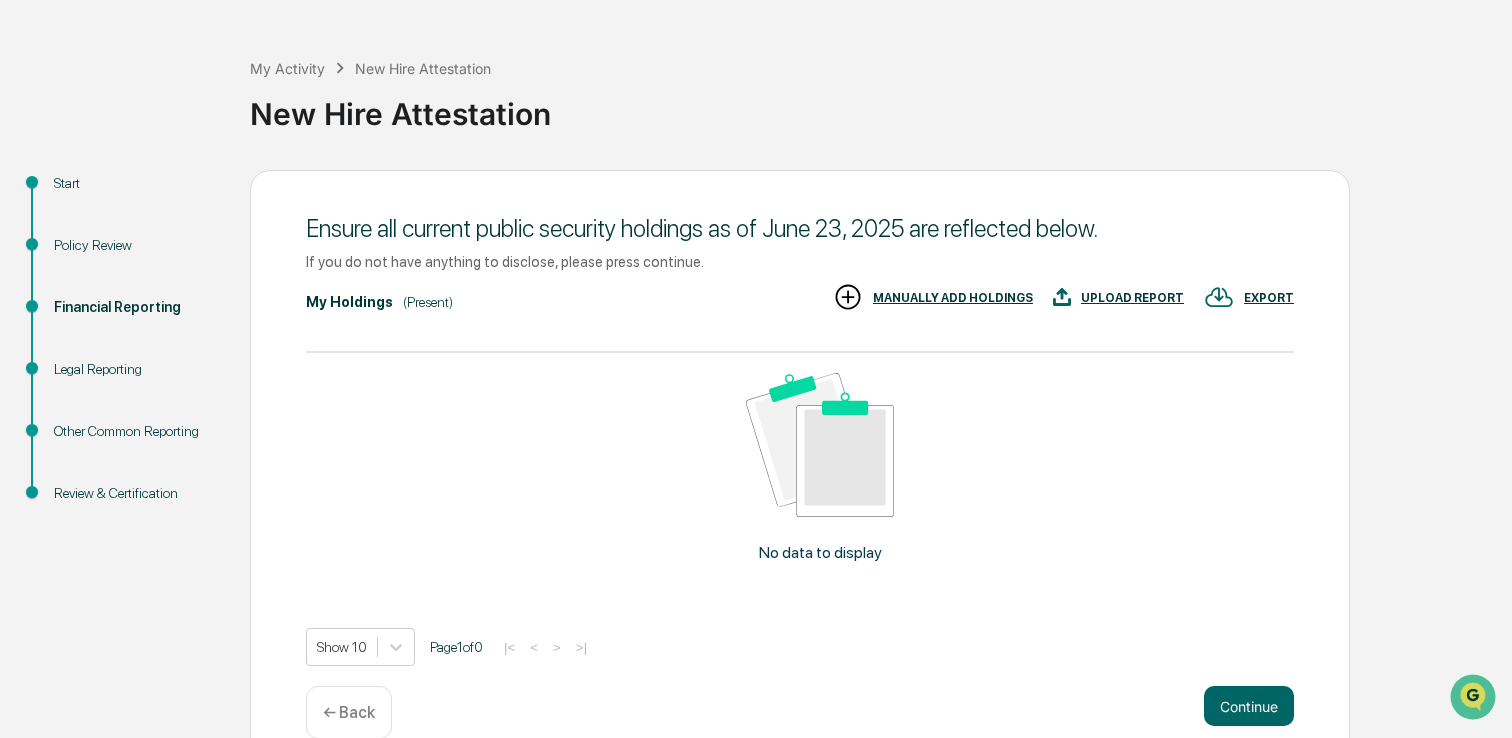 scroll, scrollTop: 103, scrollLeft: 0, axis: vertical 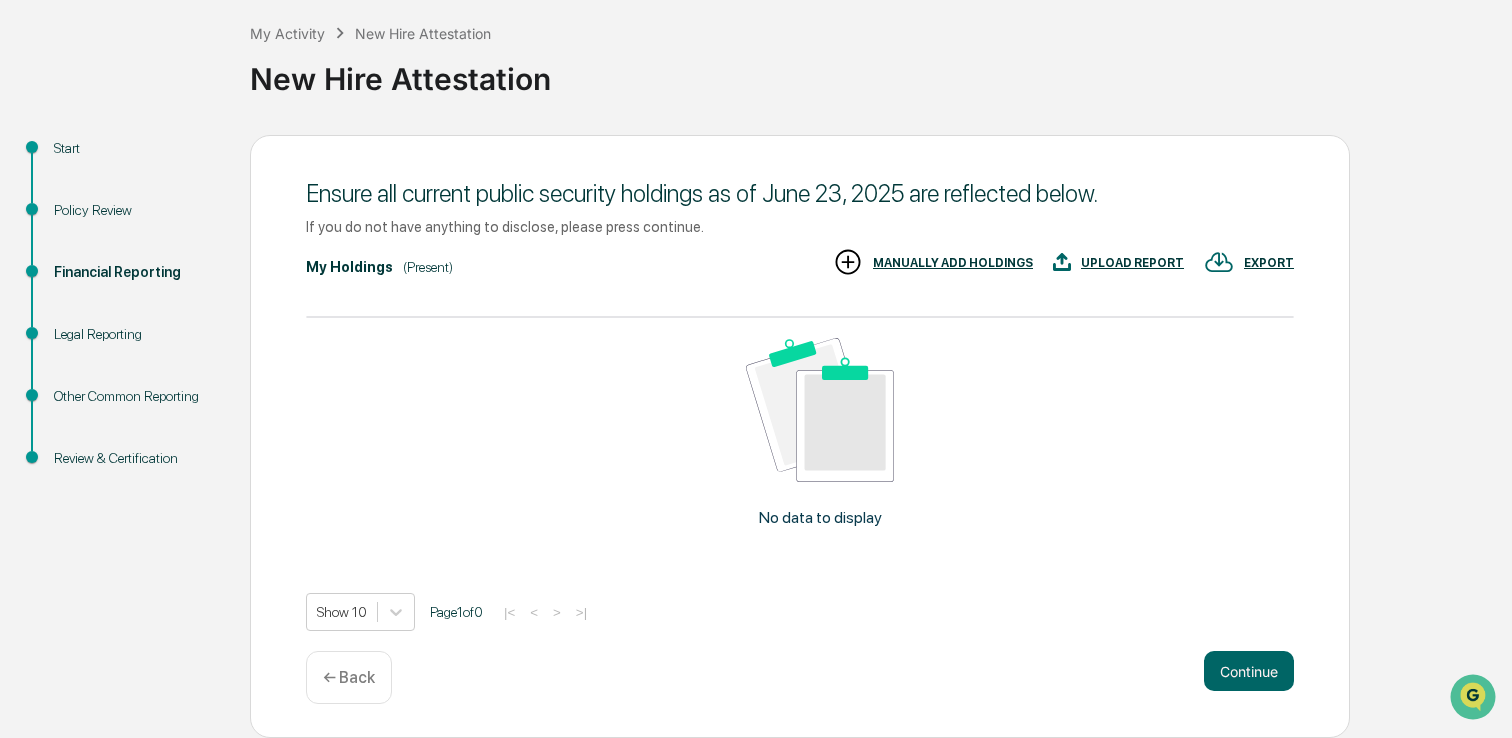 click on "Legal Reporting" at bounding box center [136, 334] 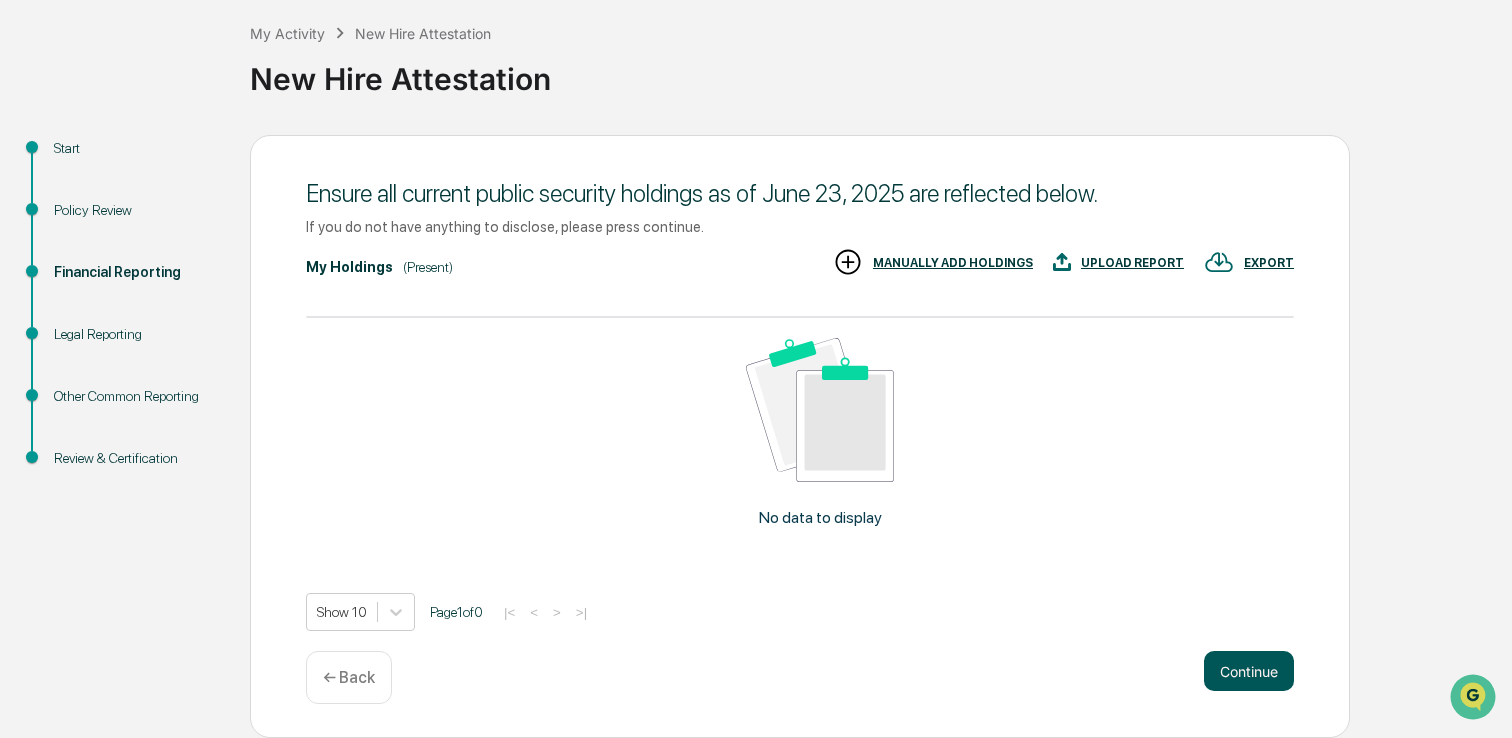 click on "Continue" at bounding box center (1249, 671) 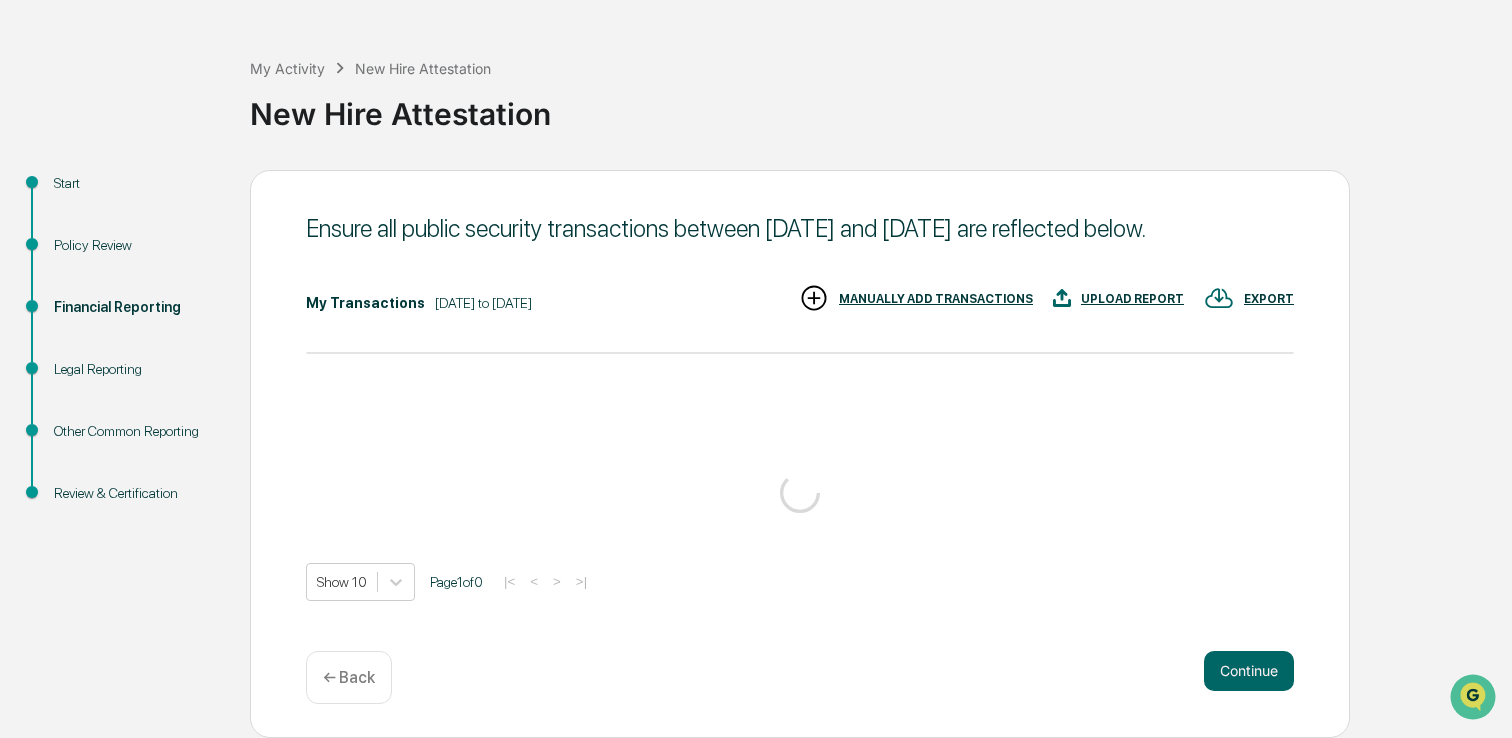 scroll, scrollTop: 102, scrollLeft: 0, axis: vertical 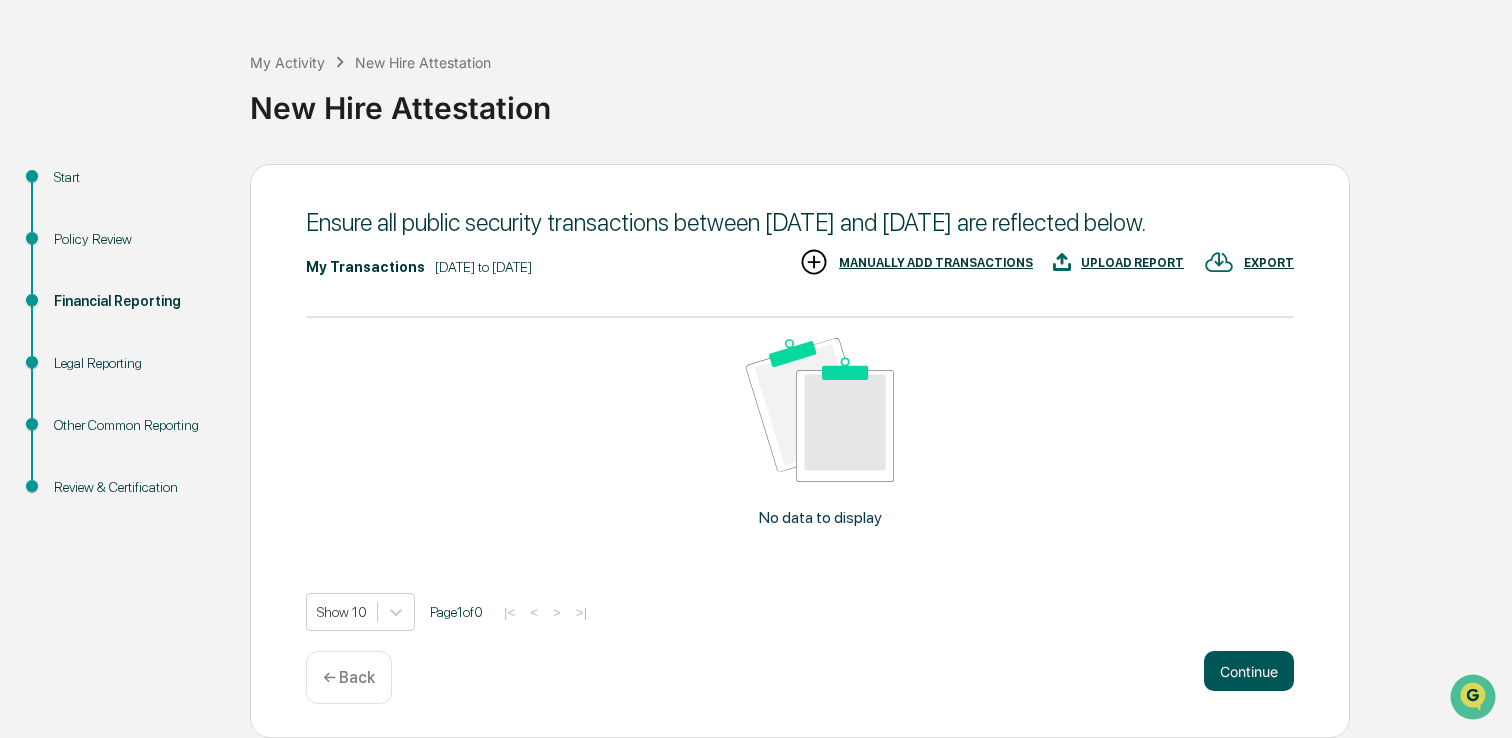 click on "Continue" at bounding box center (1249, 671) 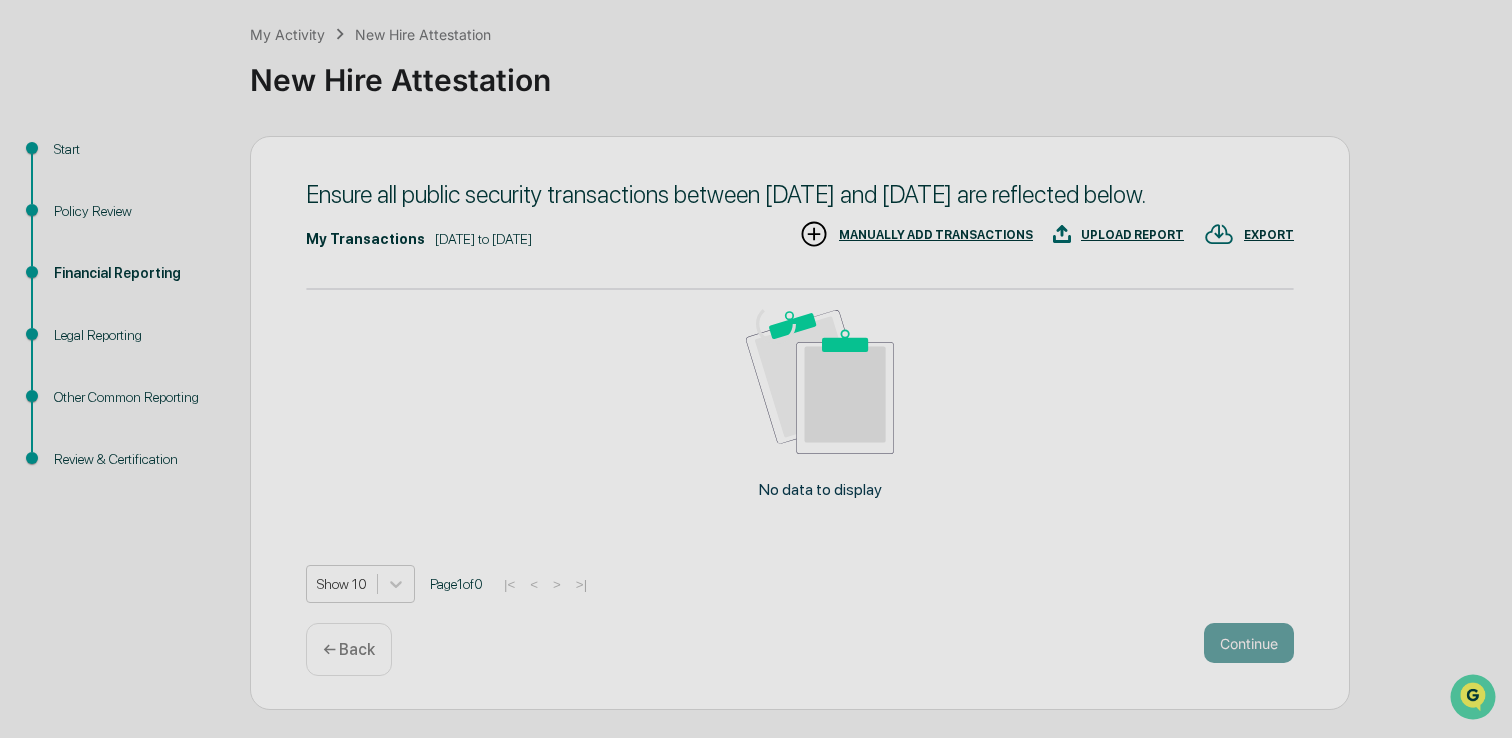 scroll, scrollTop: 68, scrollLeft: 0, axis: vertical 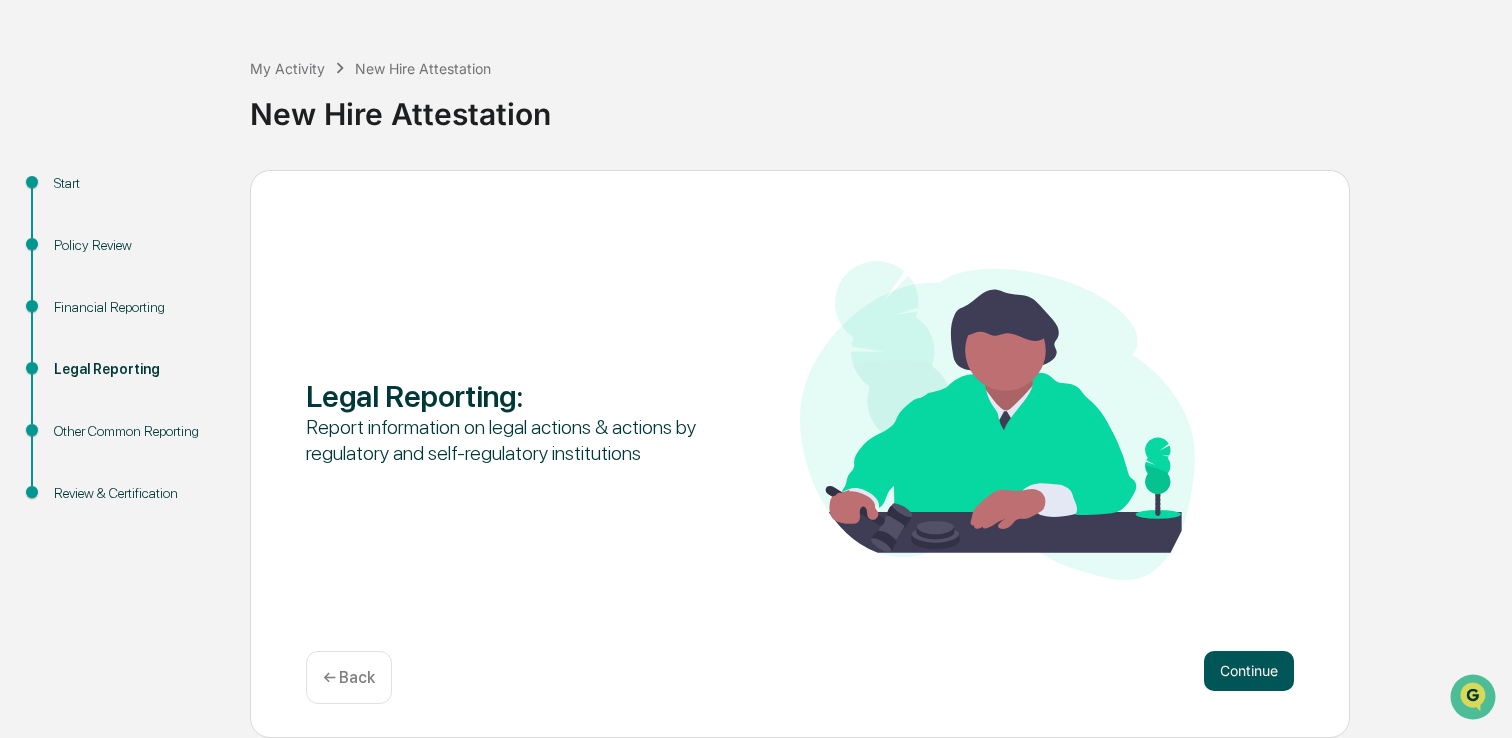 click on "Continue" at bounding box center [1249, 671] 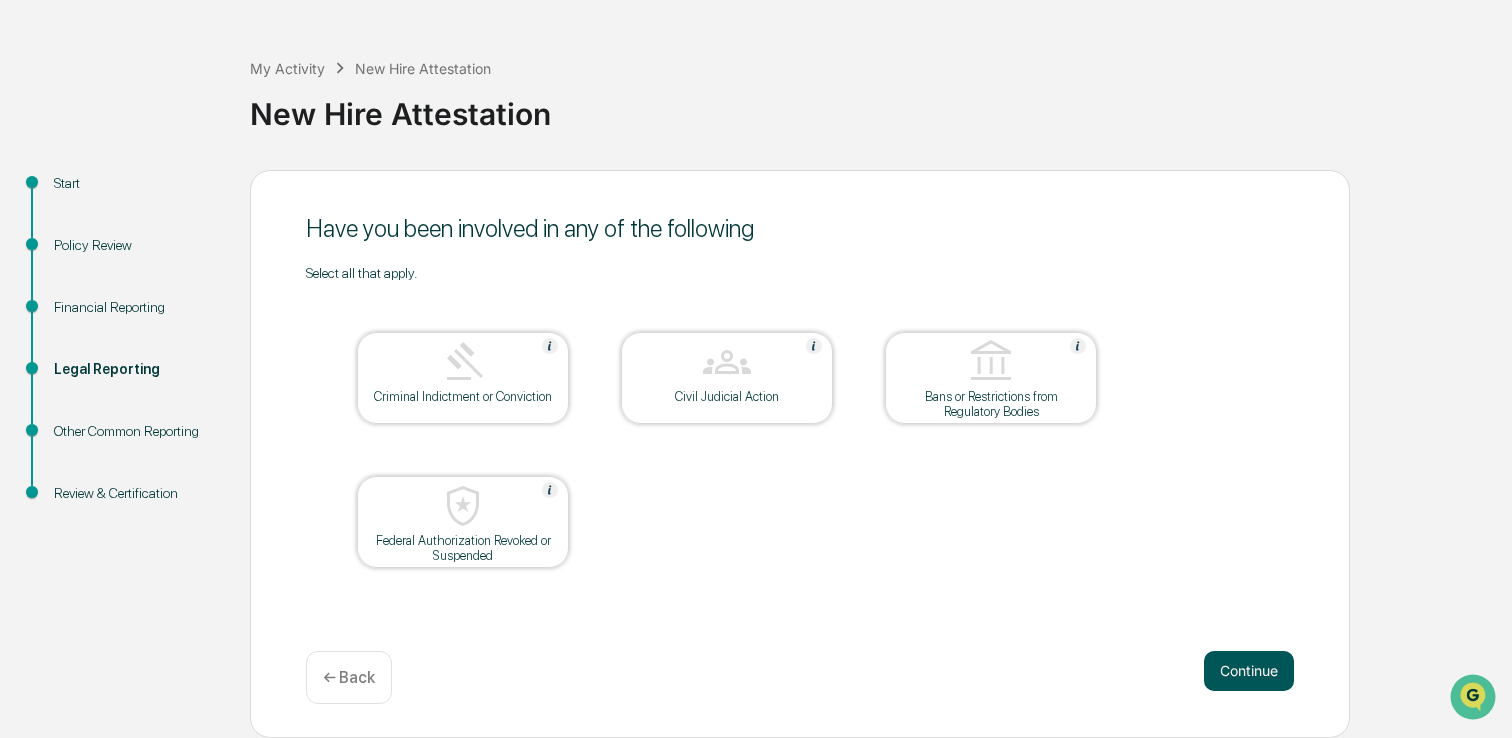 click on "Continue" at bounding box center [1249, 671] 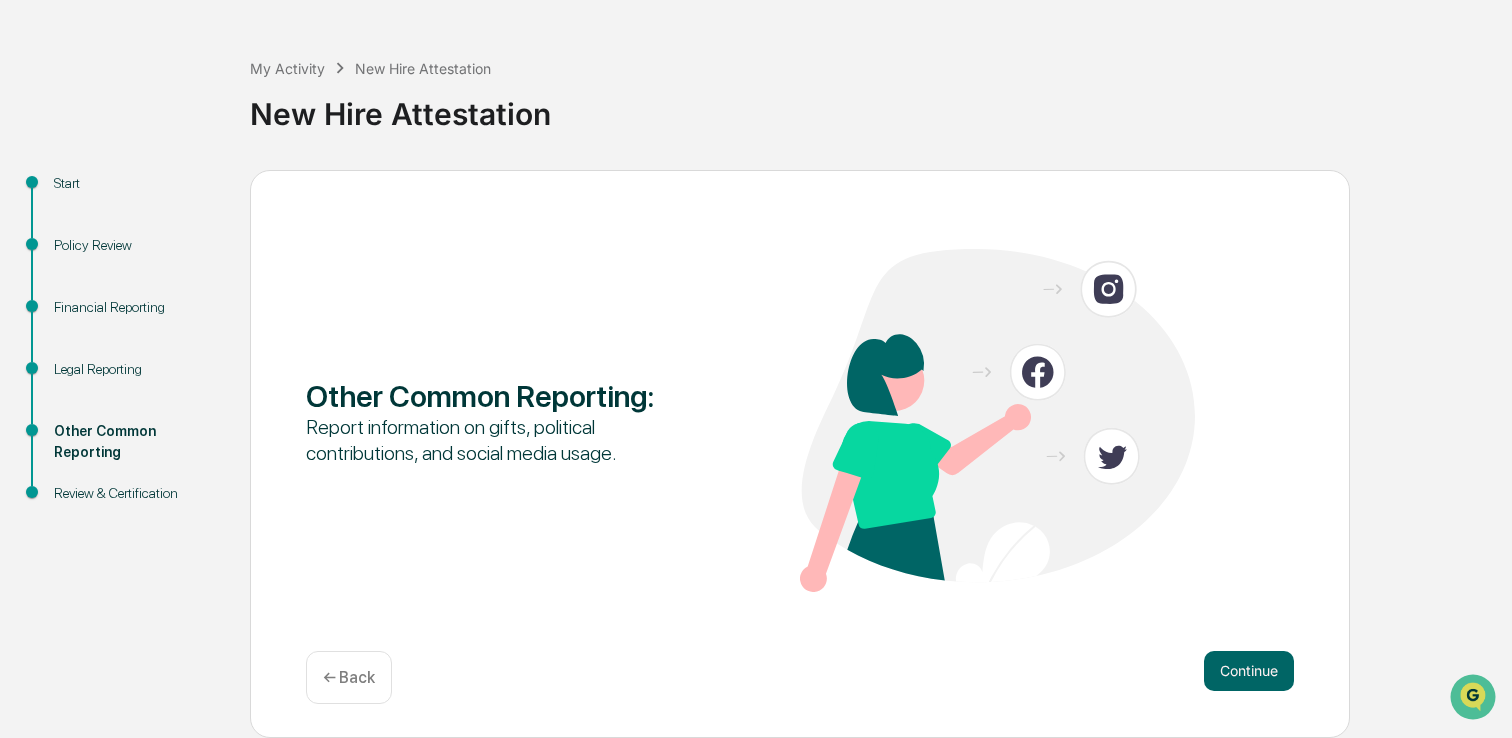 click on "Continue" at bounding box center [1249, 671] 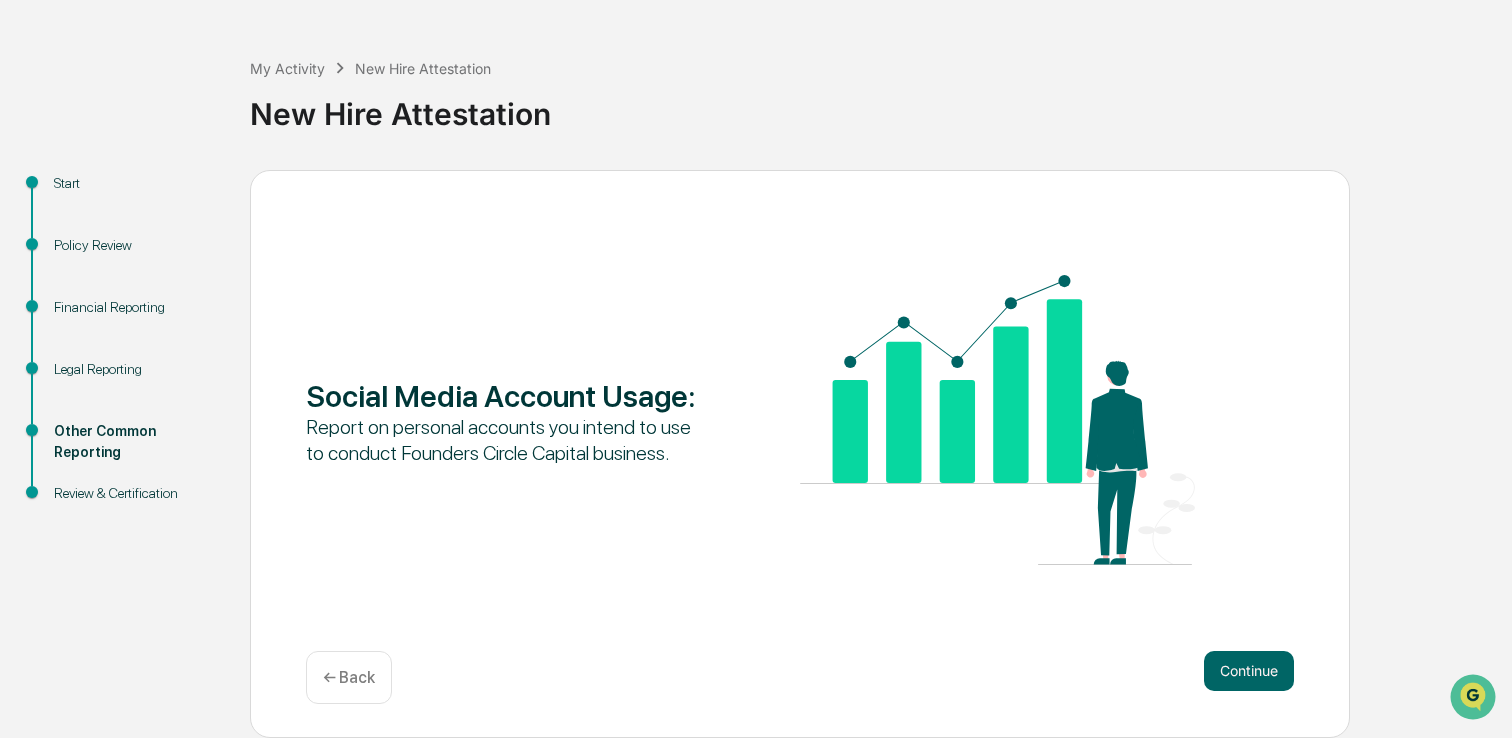 click on "Continue" at bounding box center (1249, 671) 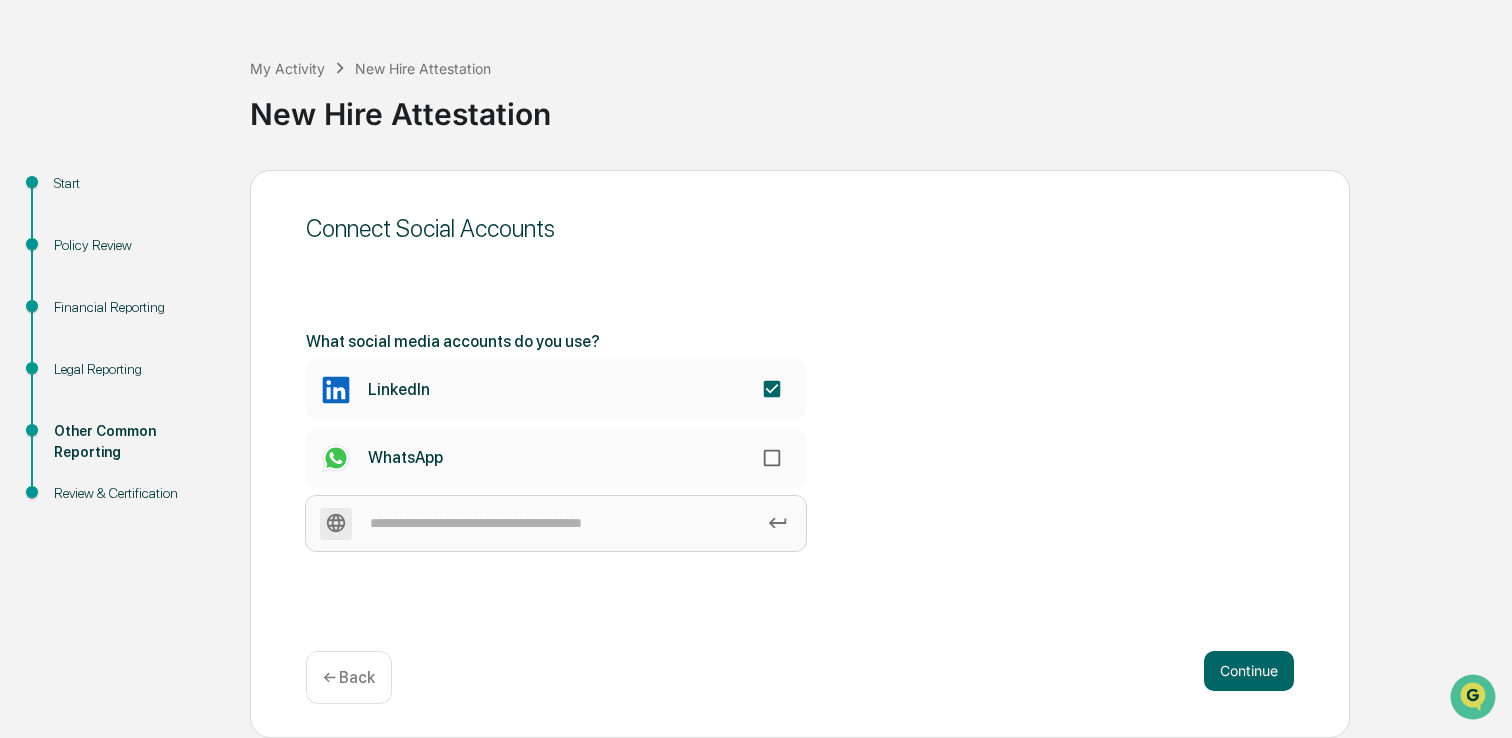 click at bounding box center (556, 523) 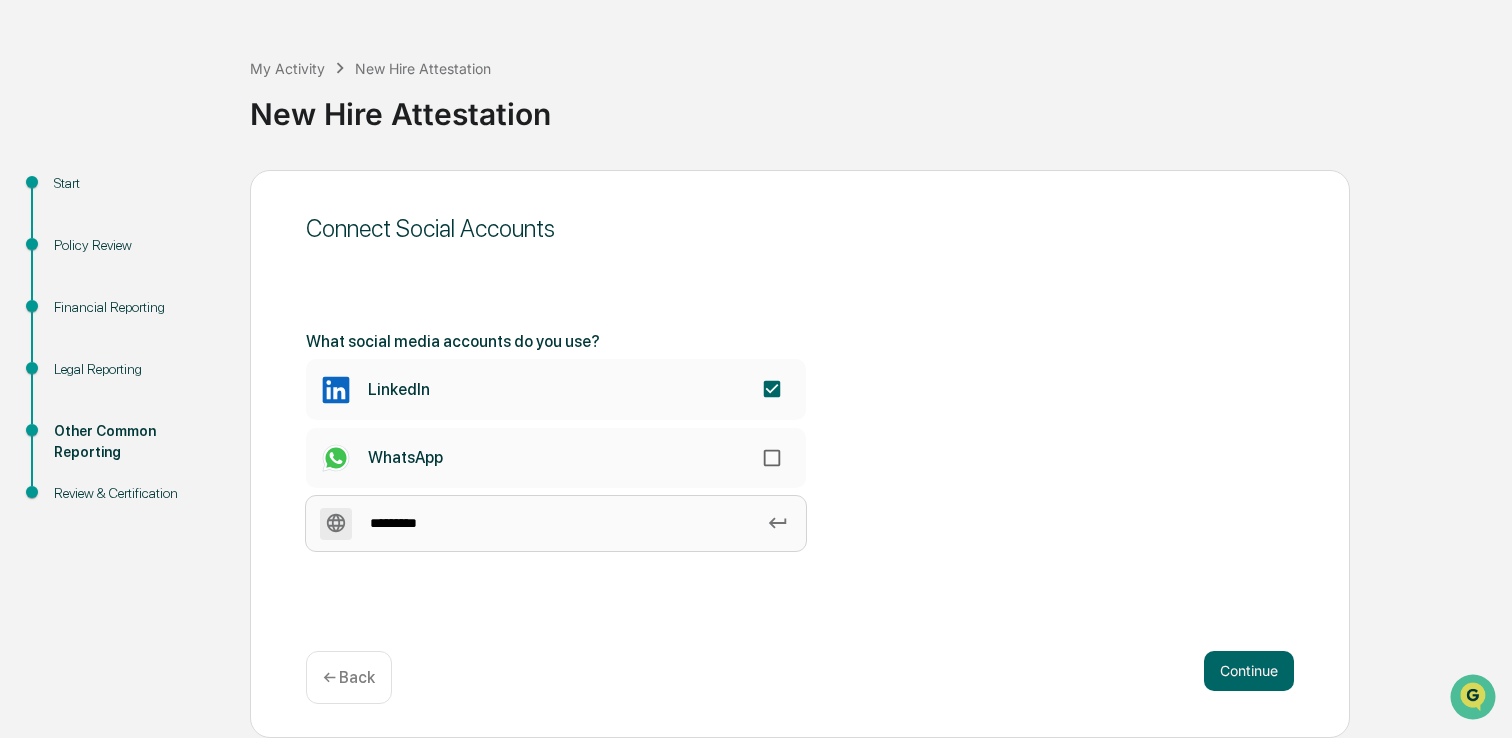 type on "*********" 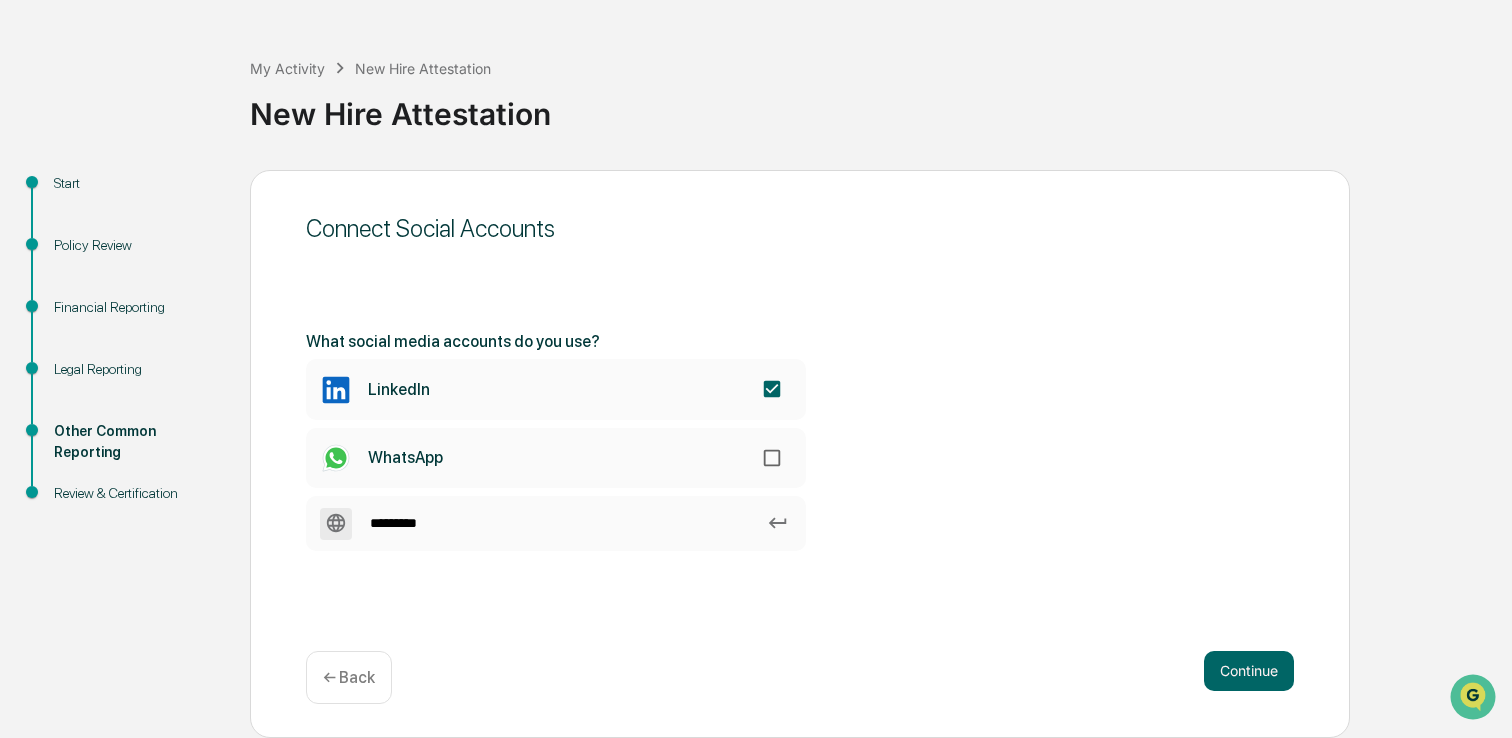 click on "Connect Social Accounts What social media accounts do you use? LinkedIn WhatsApp ********* Continue ← Back" at bounding box center (800, 454) 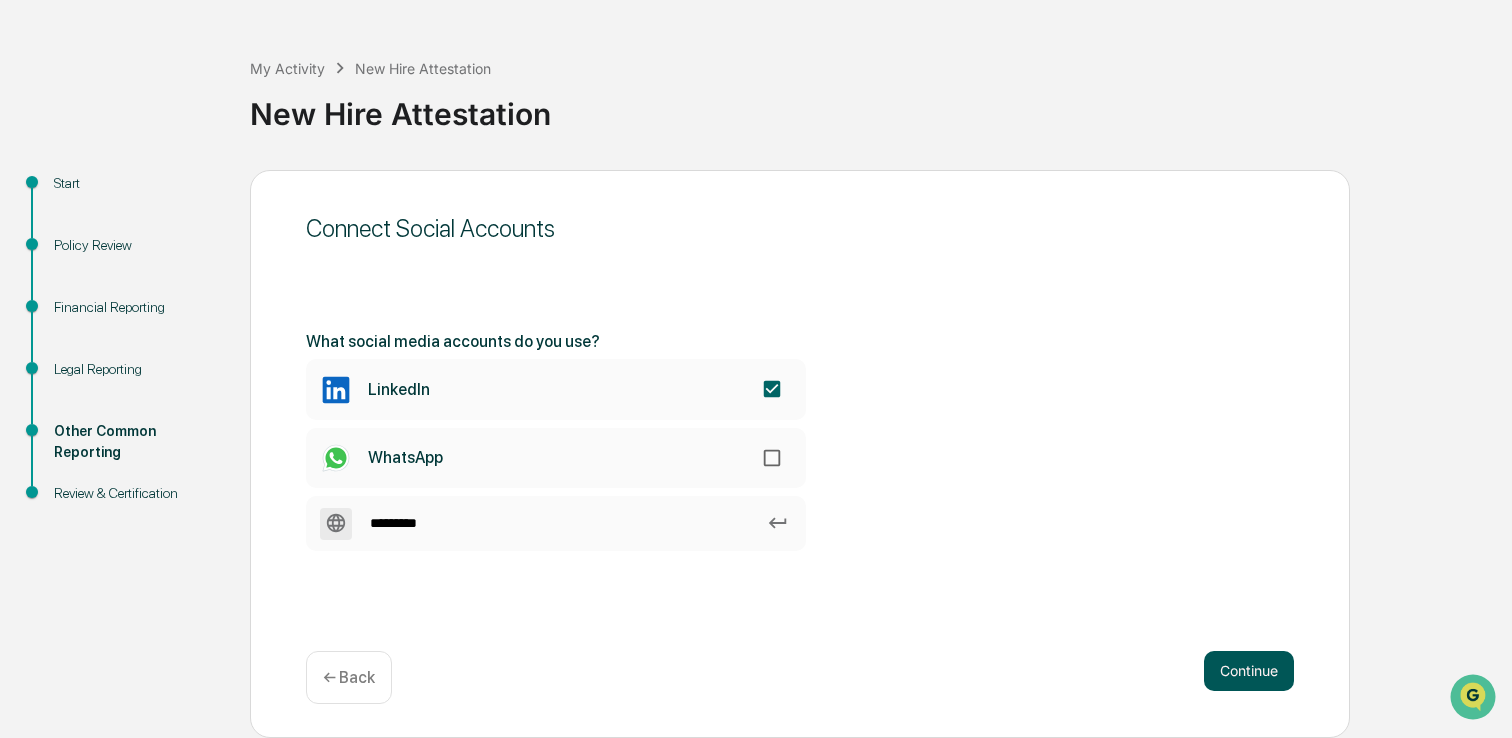 click on "Continue" at bounding box center [1249, 671] 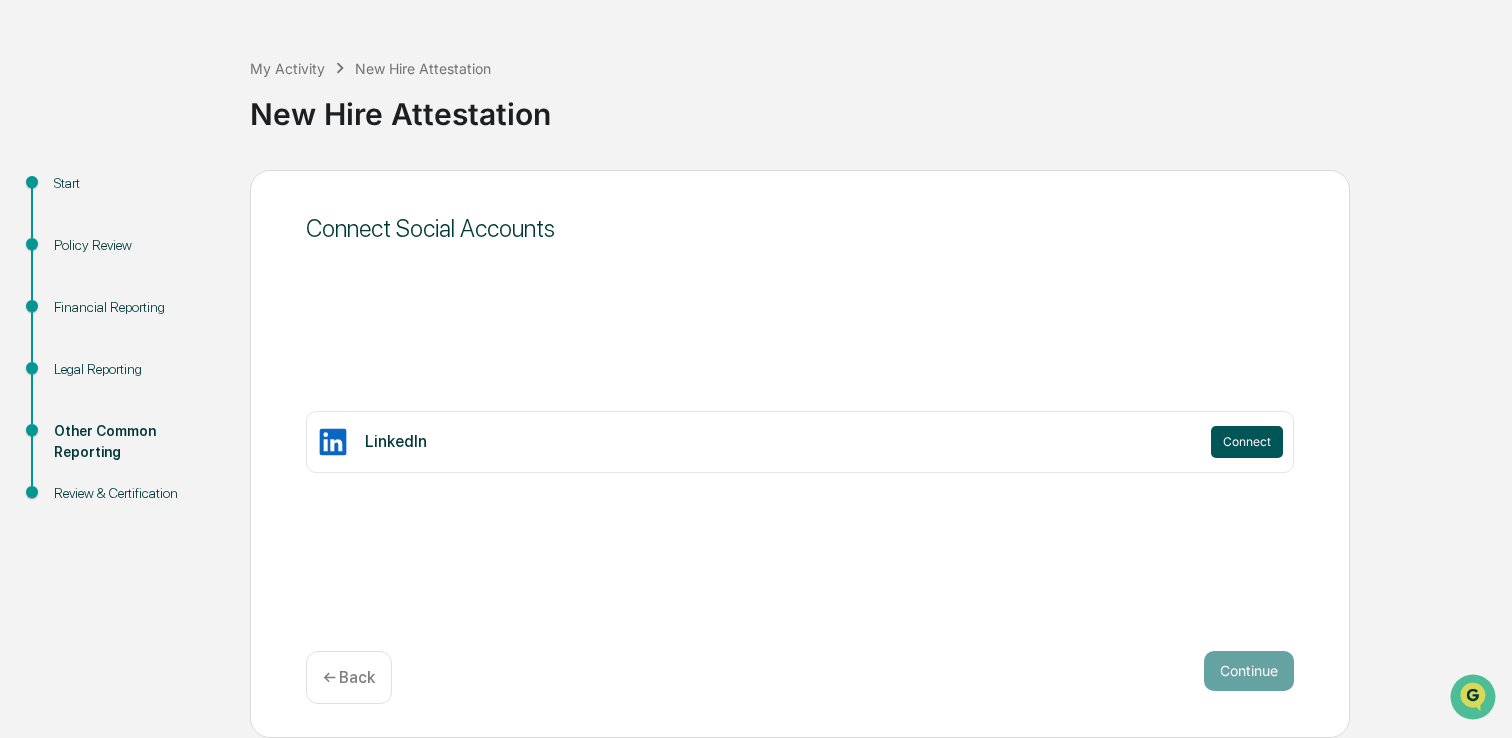 click on "Connect" at bounding box center (1247, 442) 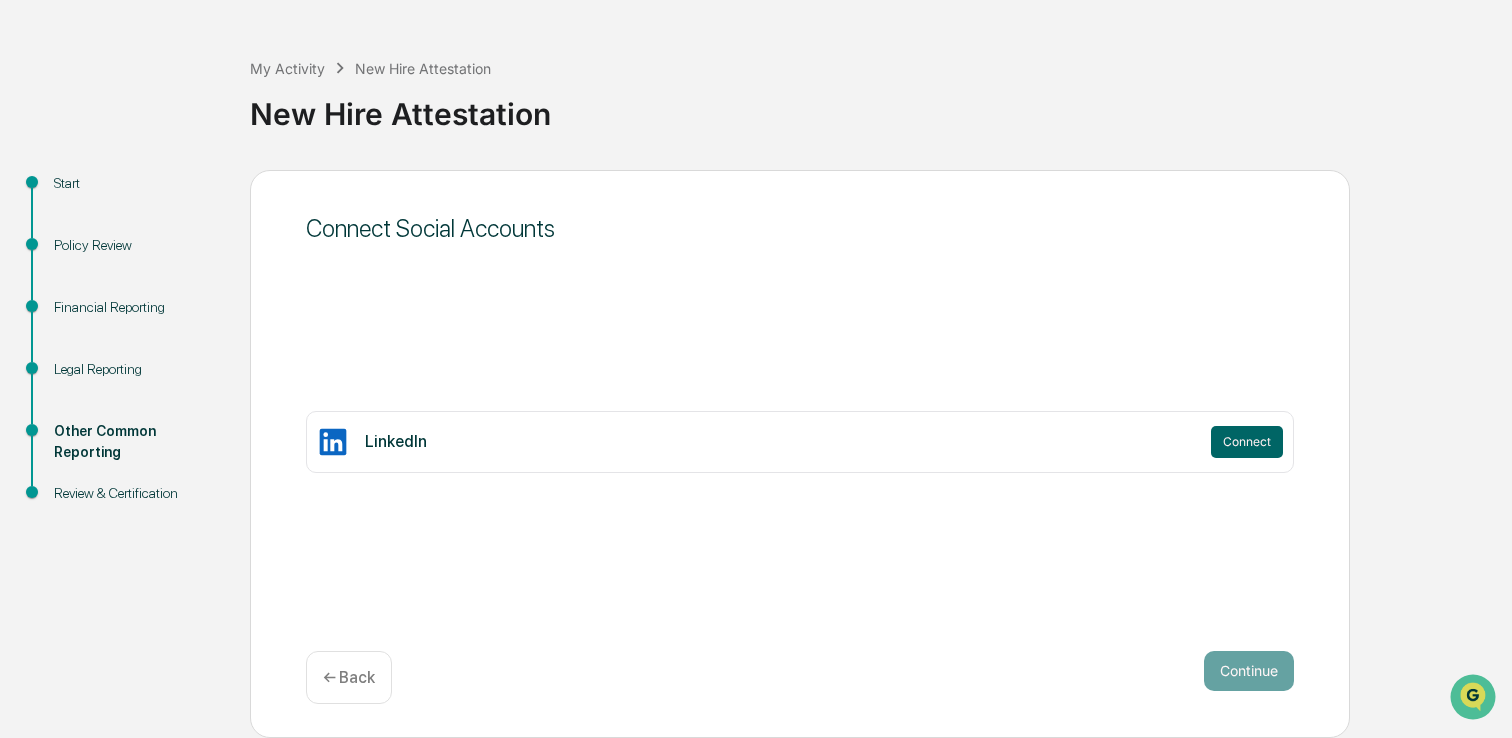 click on "Connect Social Accounts LinkedIn Connect Continue ← Back" at bounding box center (800, 454) 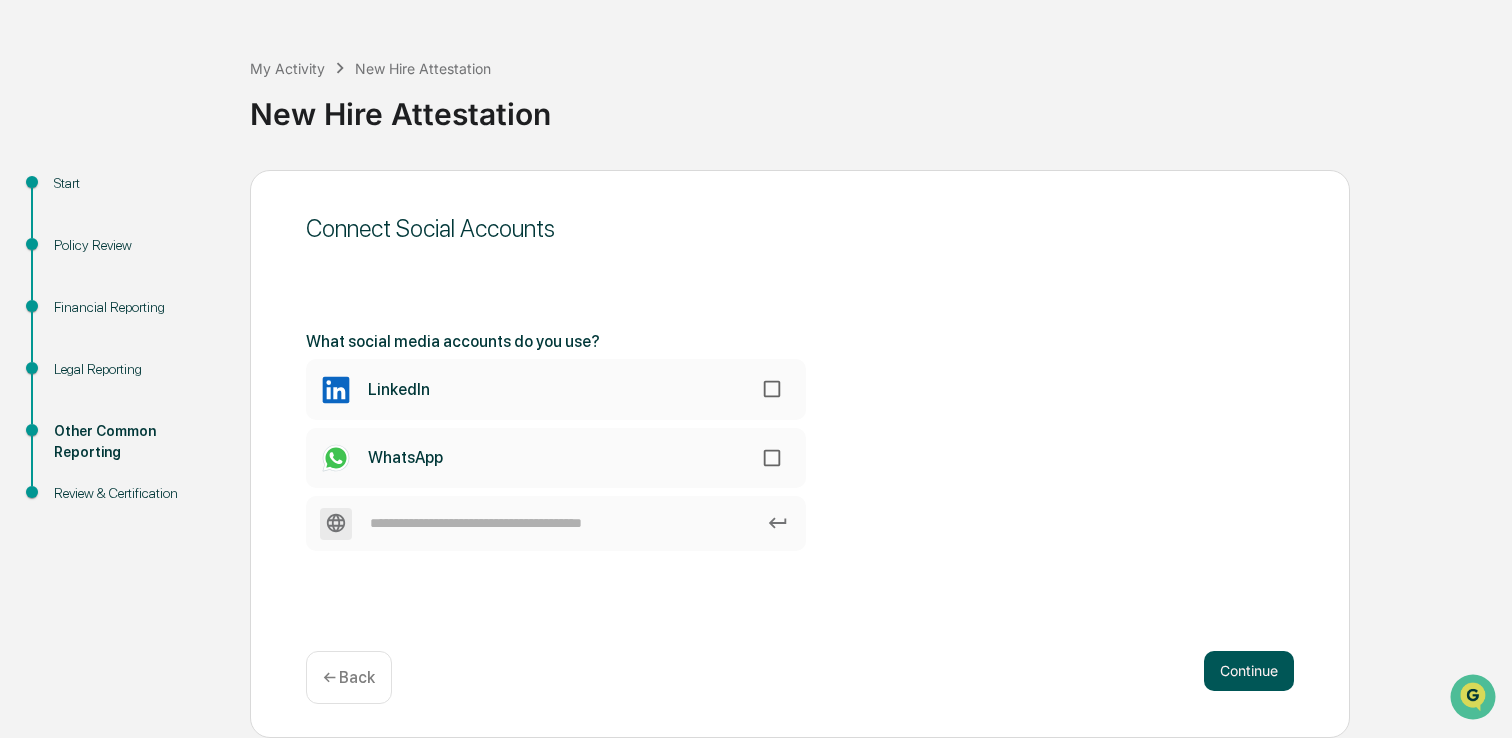 click on "Continue" at bounding box center [1249, 671] 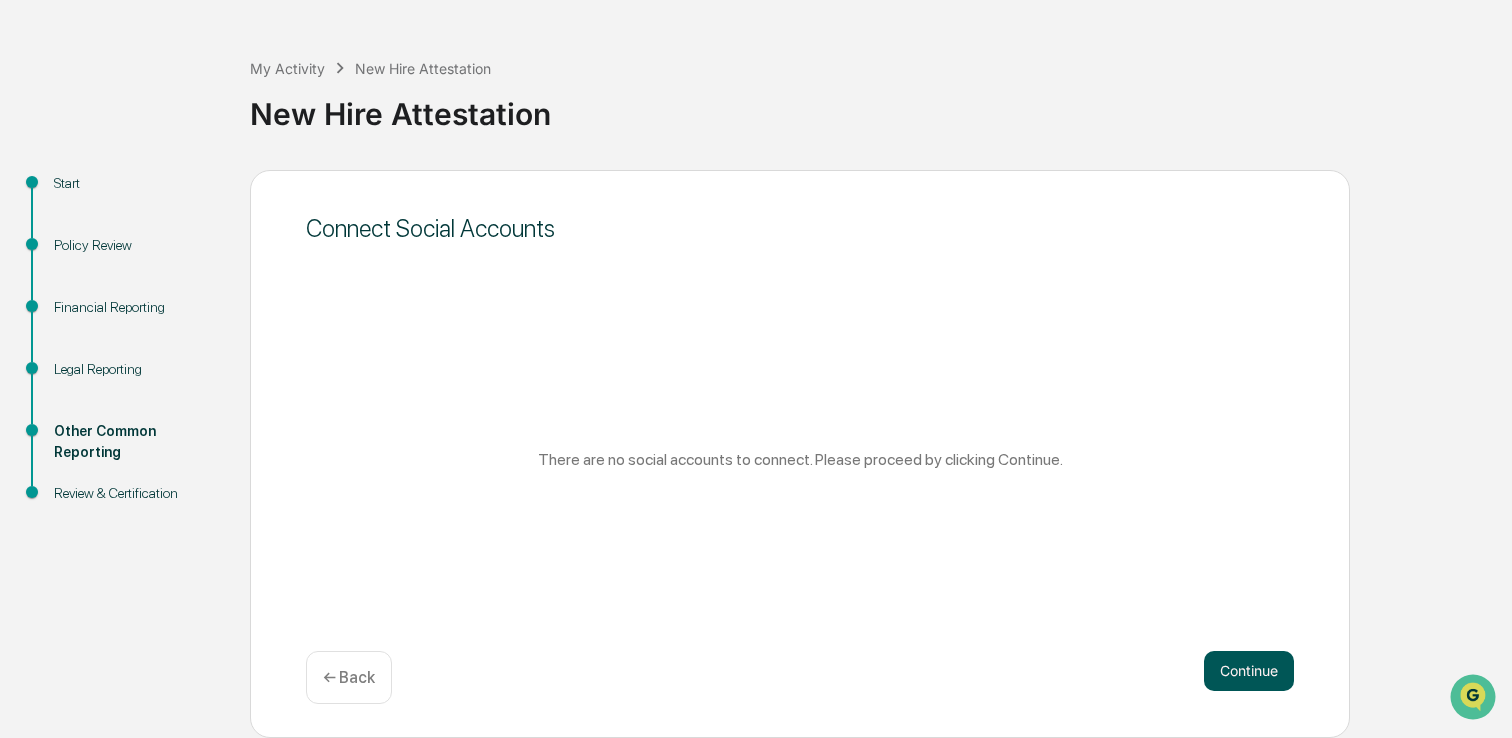 click on "Continue" at bounding box center (1249, 671) 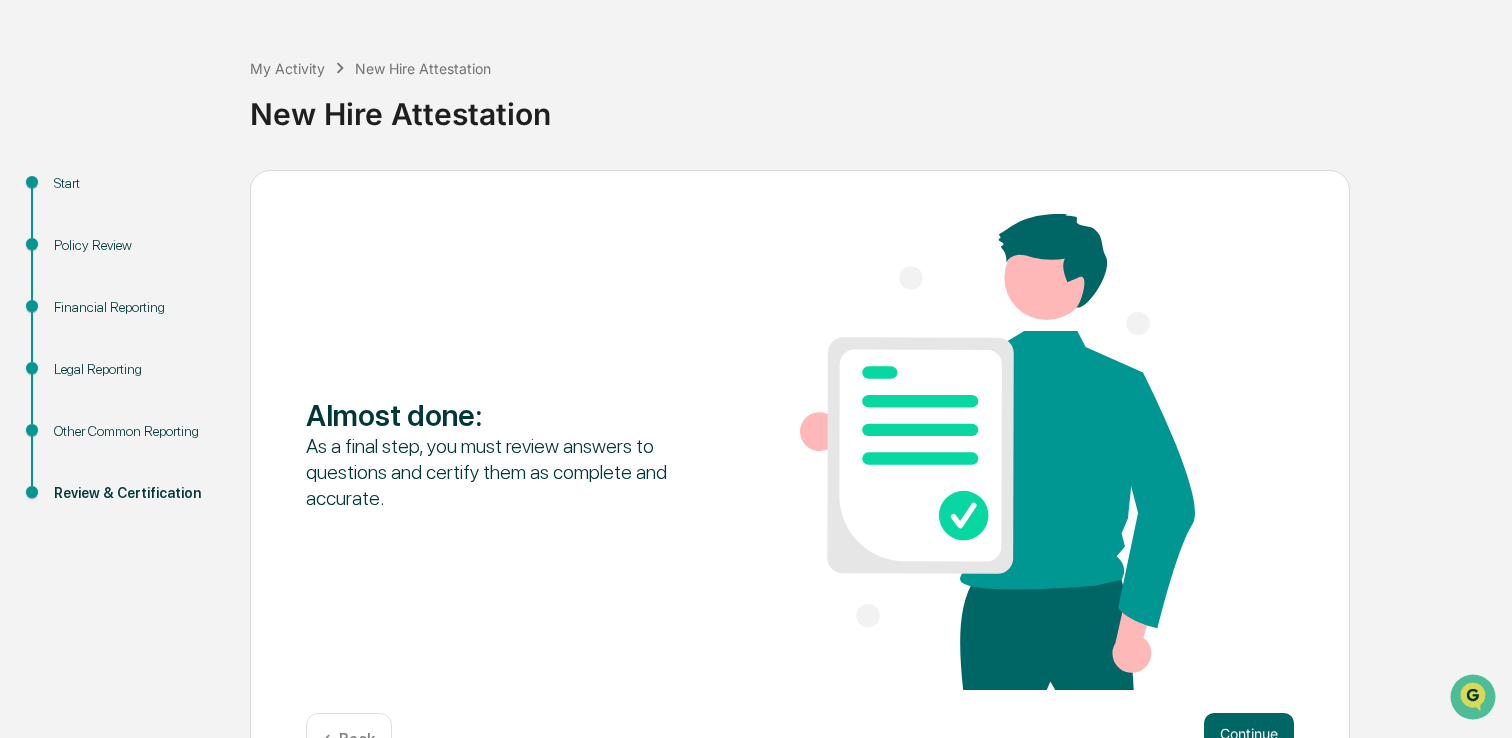 scroll, scrollTop: 131, scrollLeft: 0, axis: vertical 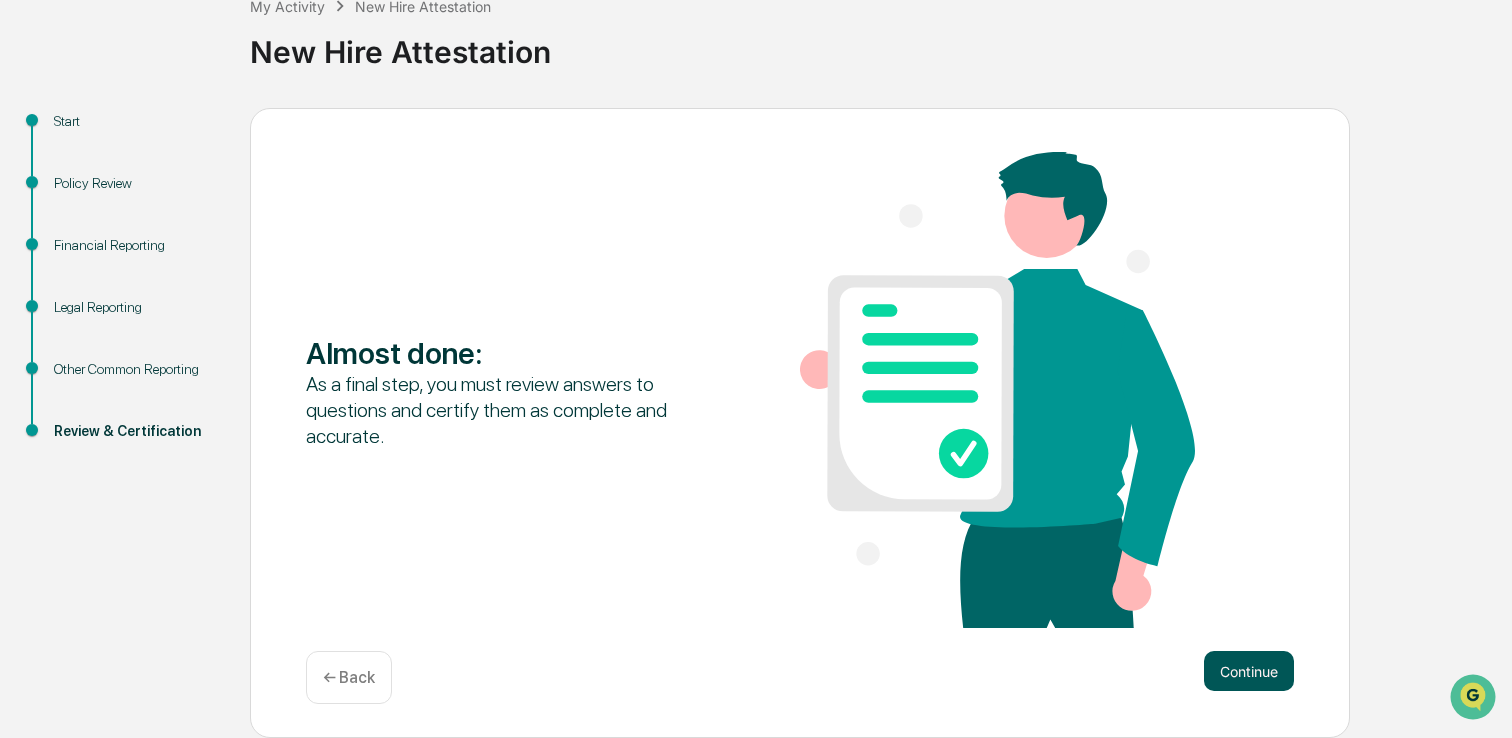 click on "Continue" at bounding box center (1249, 671) 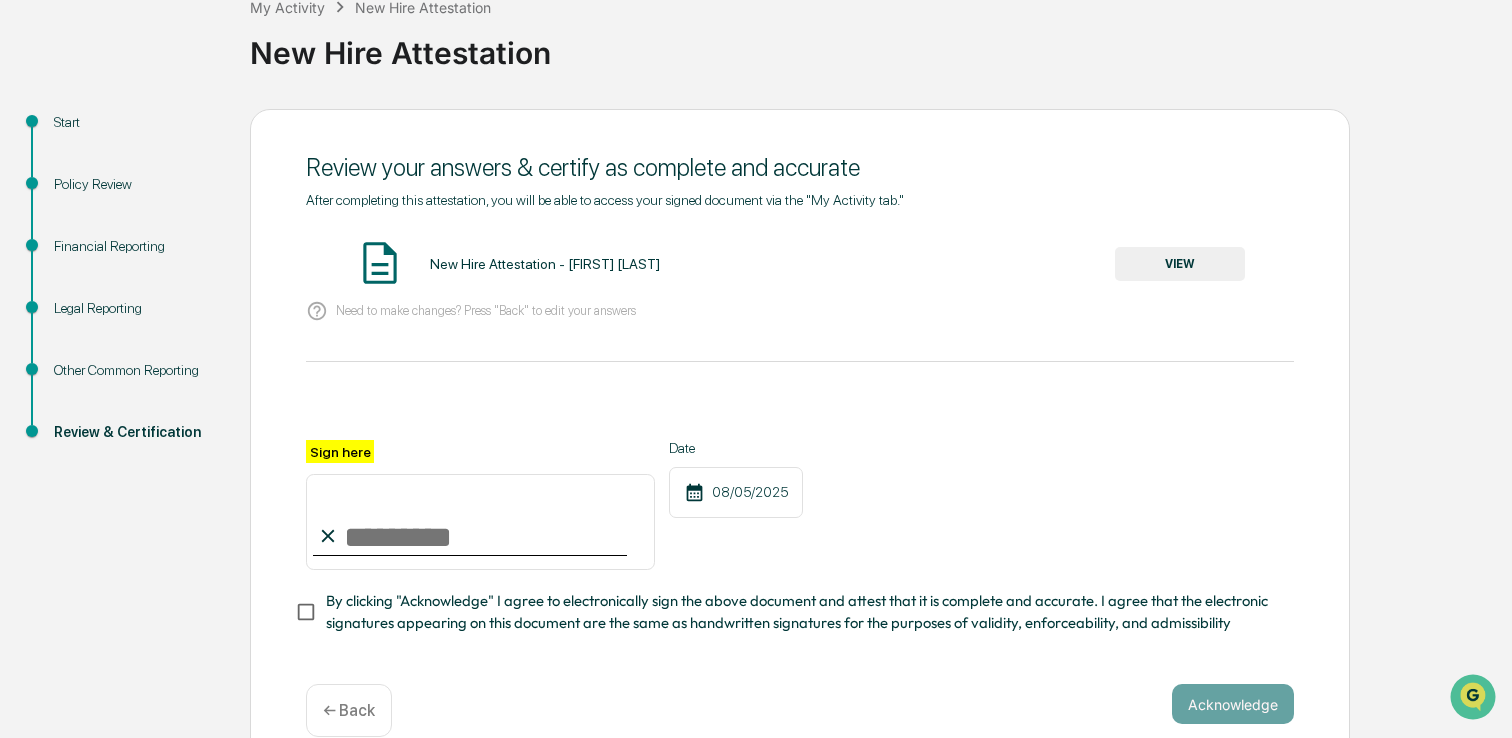 scroll, scrollTop: 161, scrollLeft: 0, axis: vertical 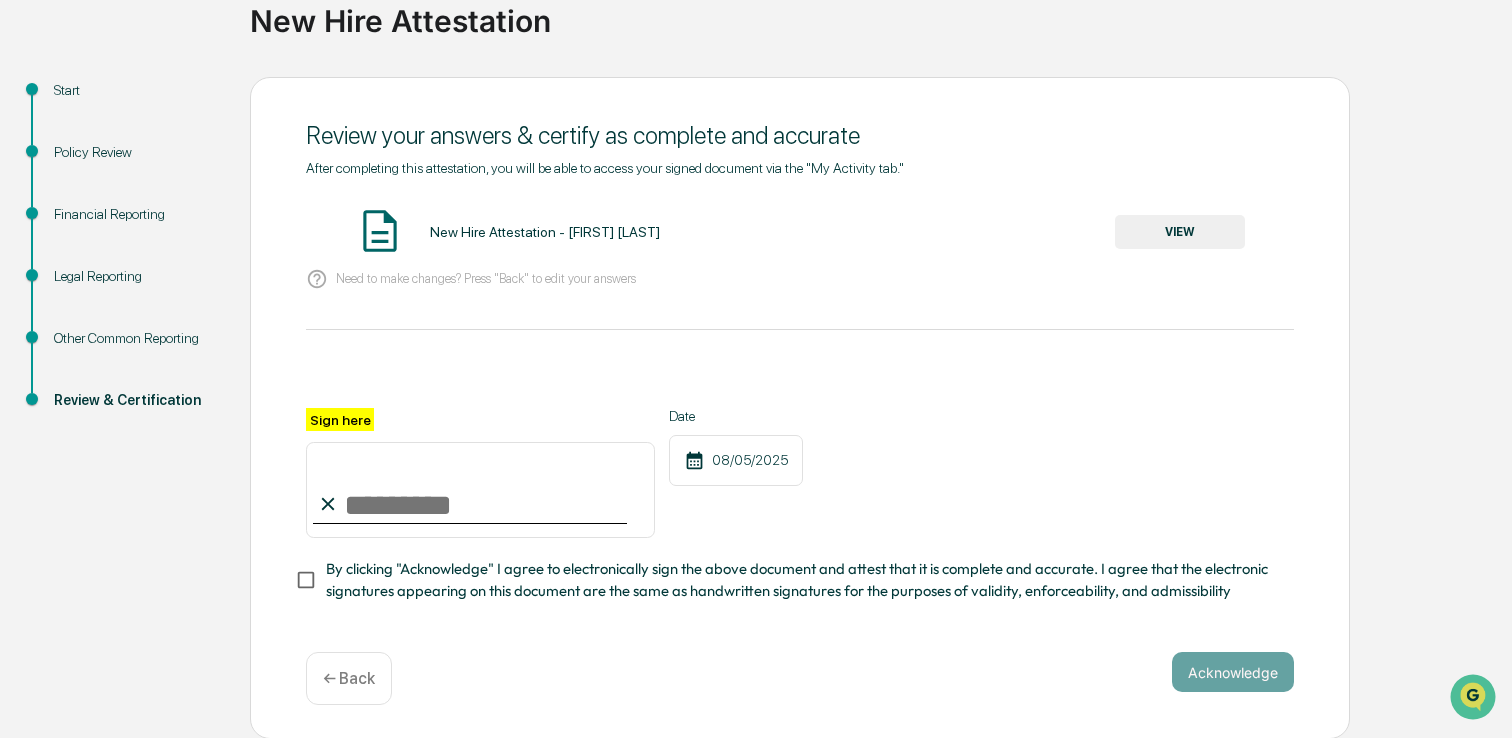 click on "Policy Review" at bounding box center [136, 176] 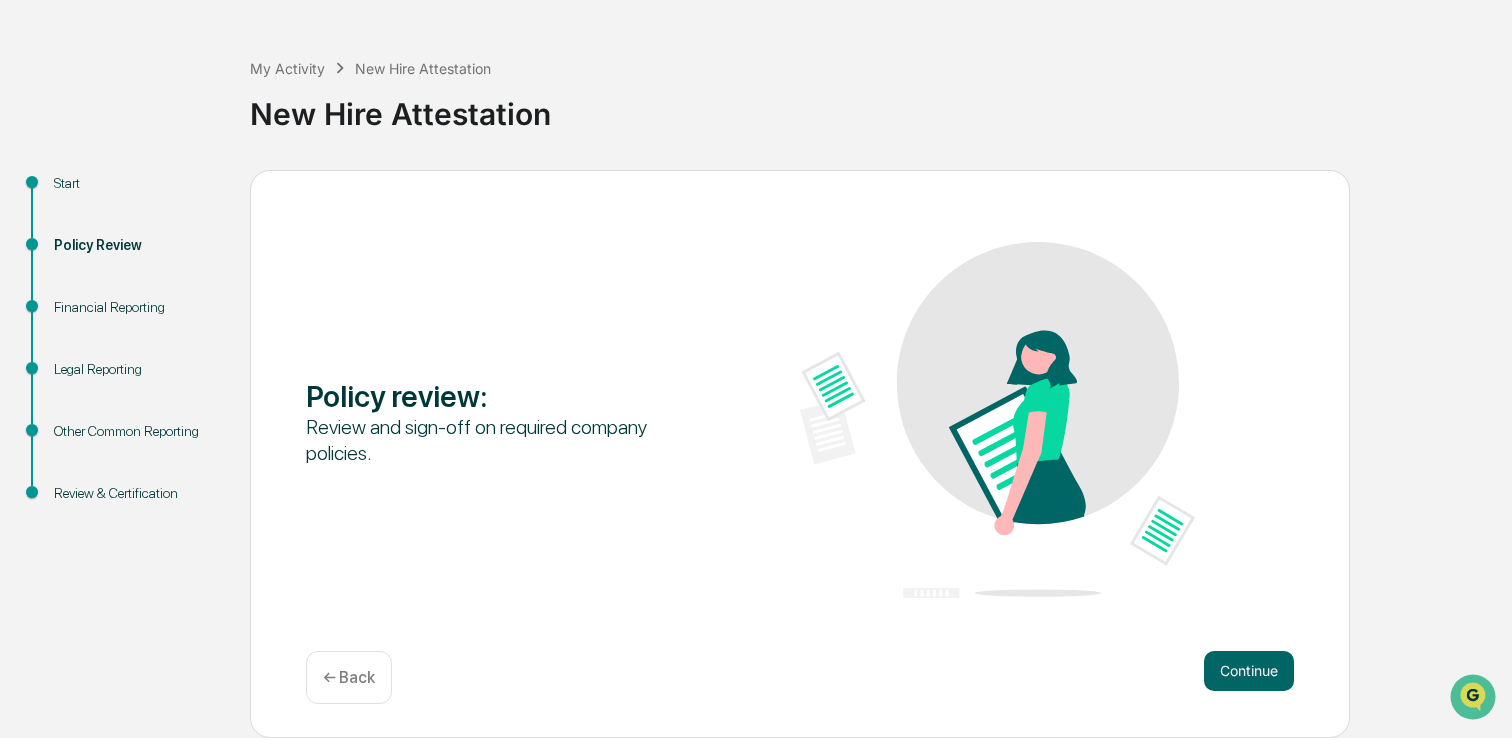 click on "Financial Reporting" at bounding box center (136, 307) 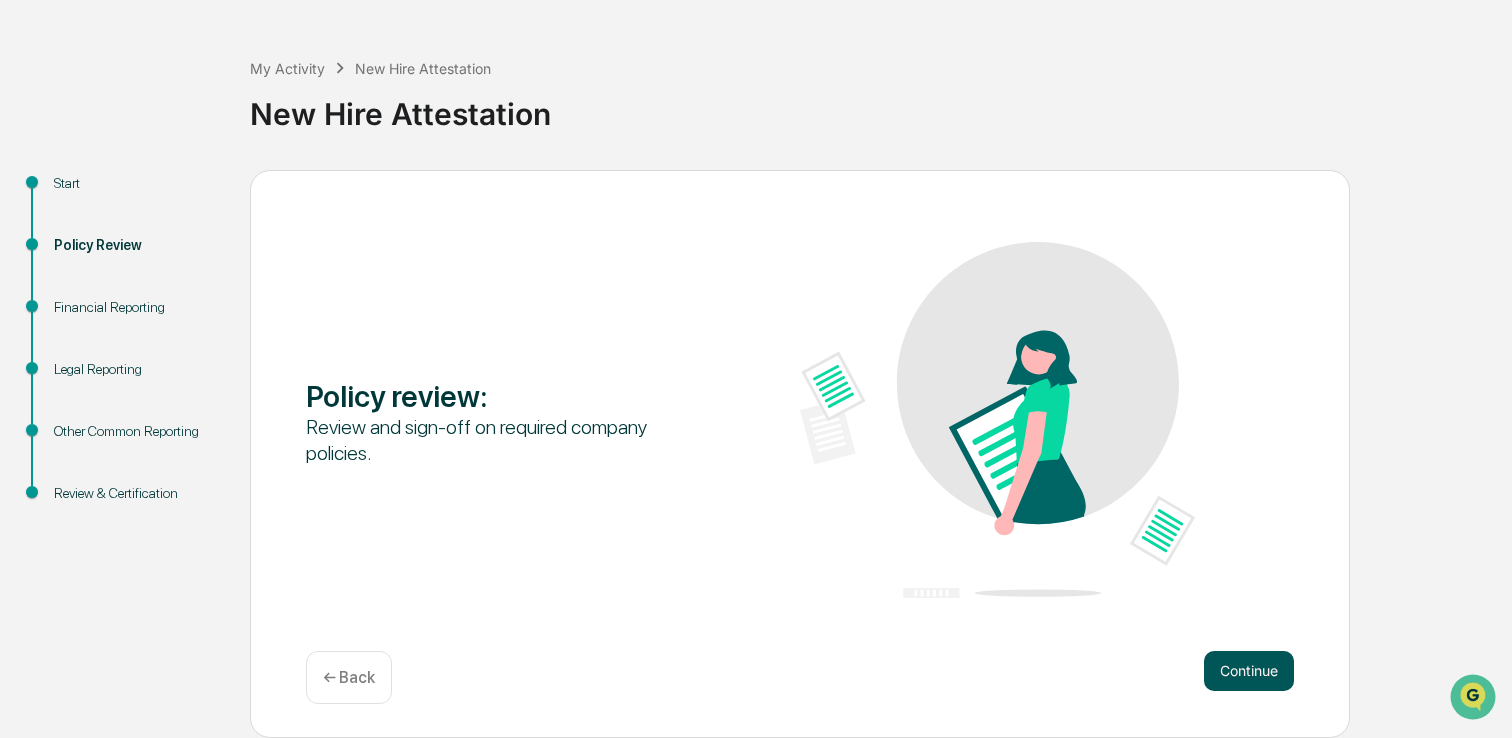 click on "Continue" at bounding box center (1249, 671) 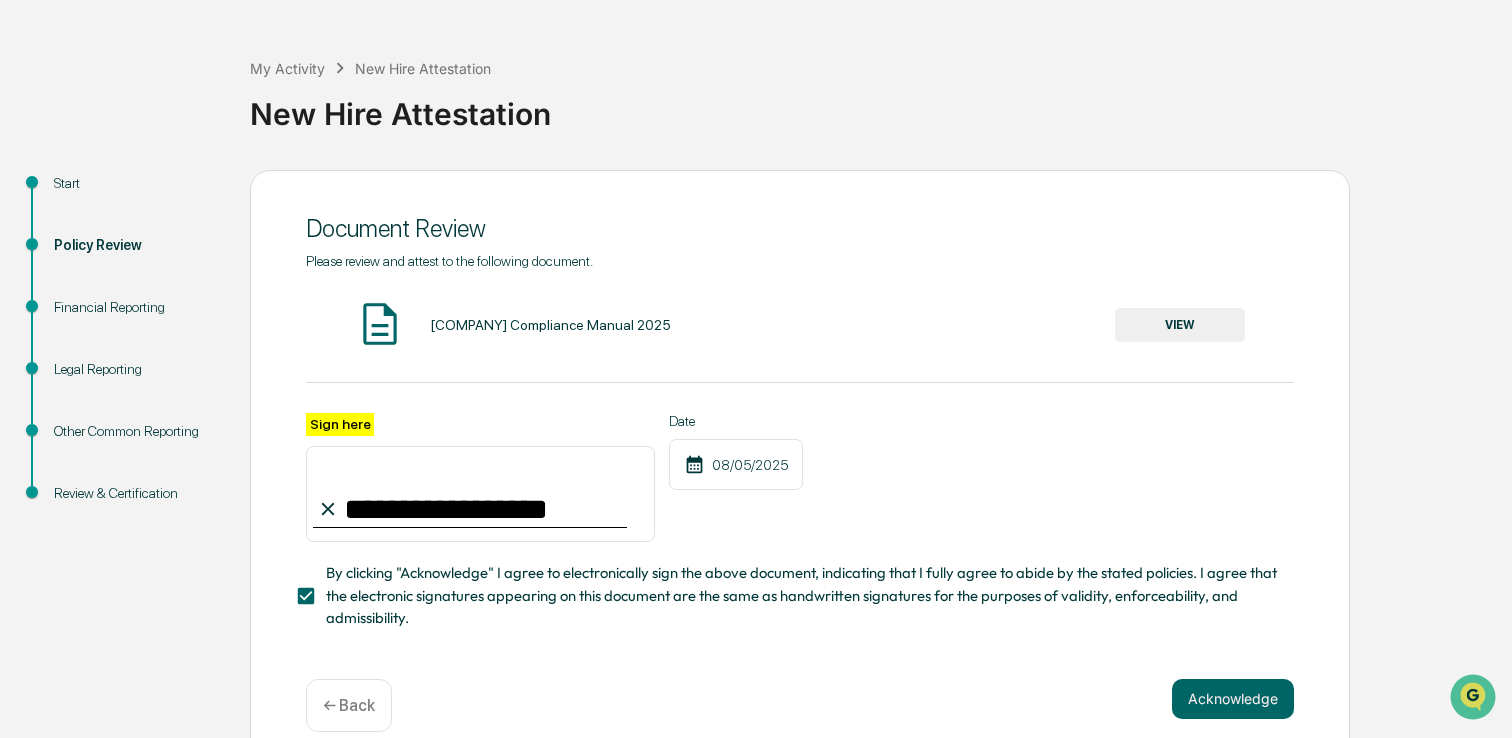 click on "Acknowledge" at bounding box center [1233, 699] 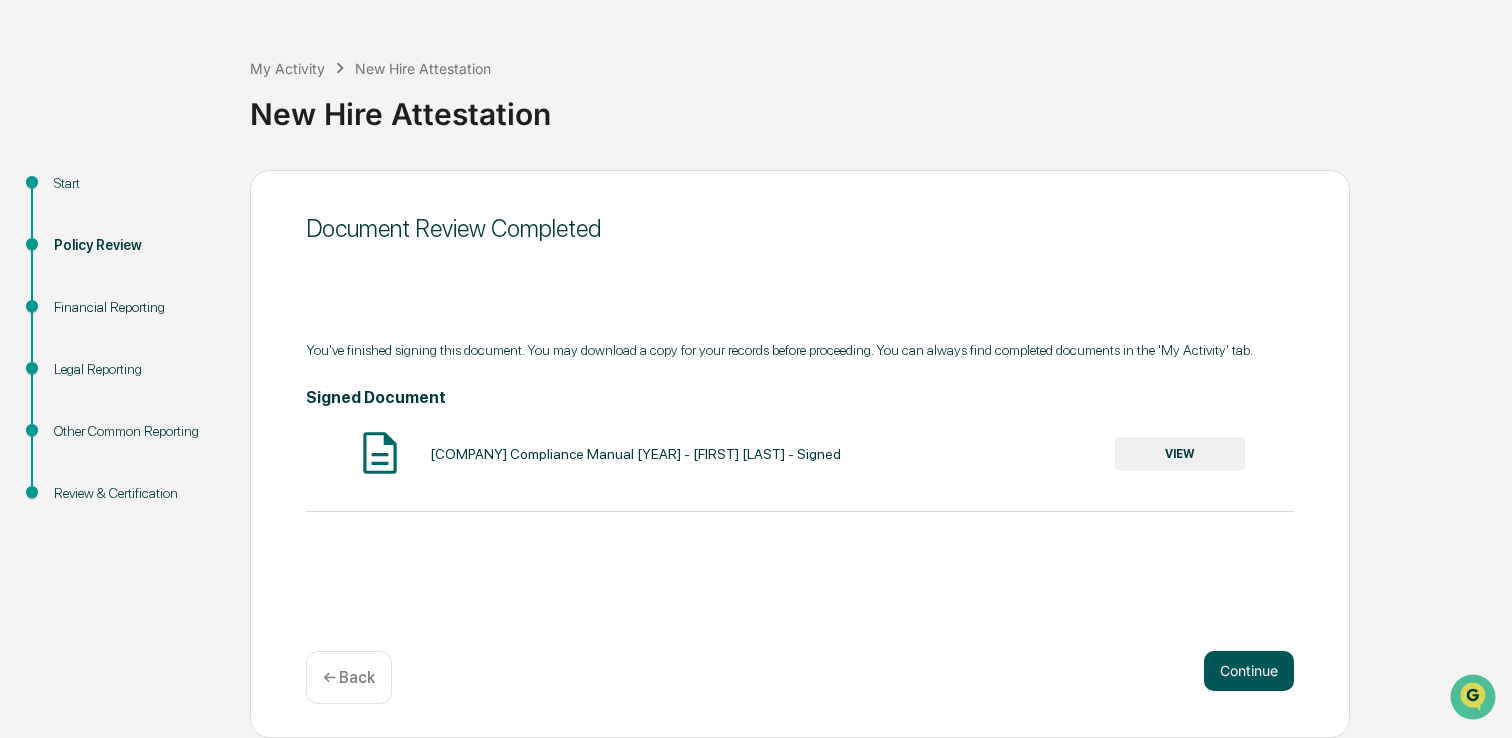 click on "Continue" at bounding box center (1249, 671) 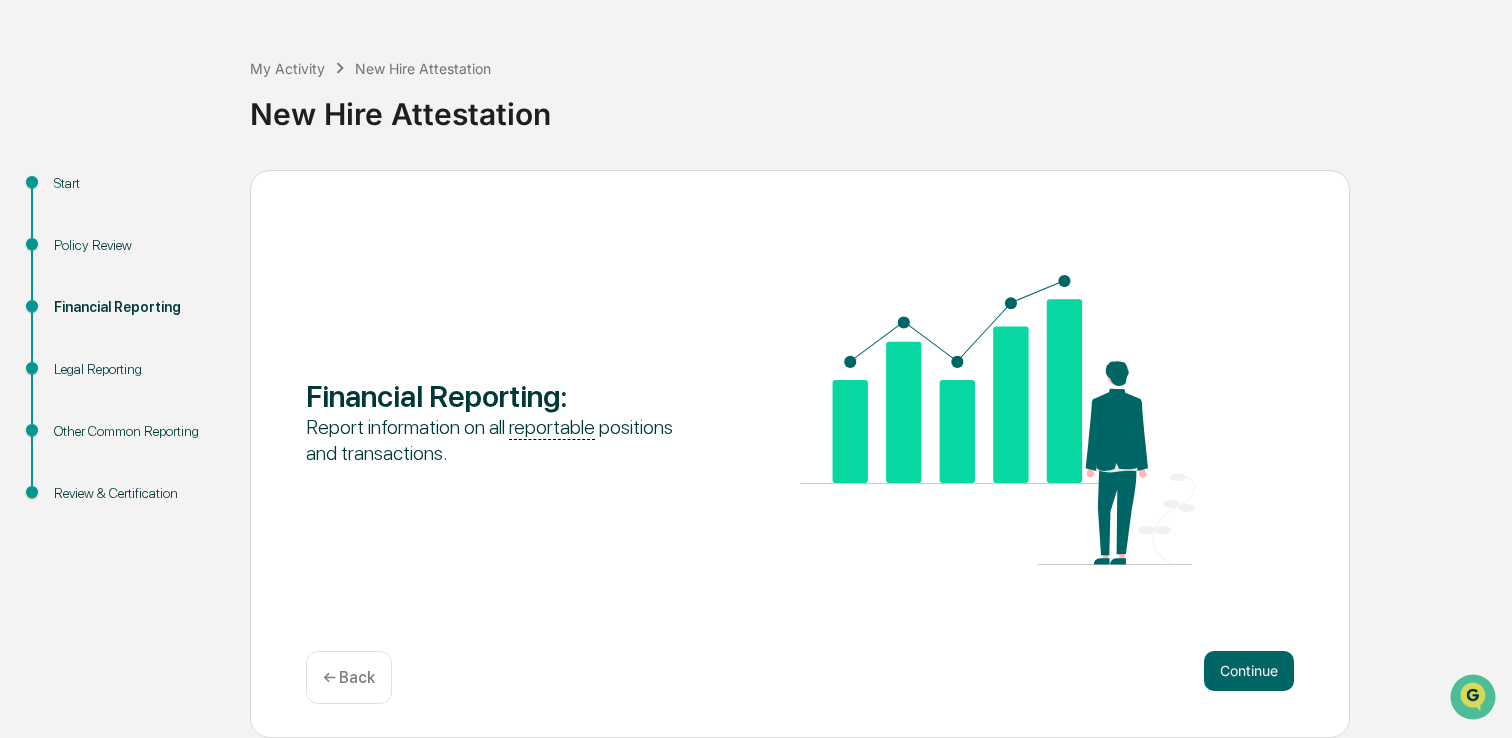 click on "Continue" at bounding box center (1249, 671) 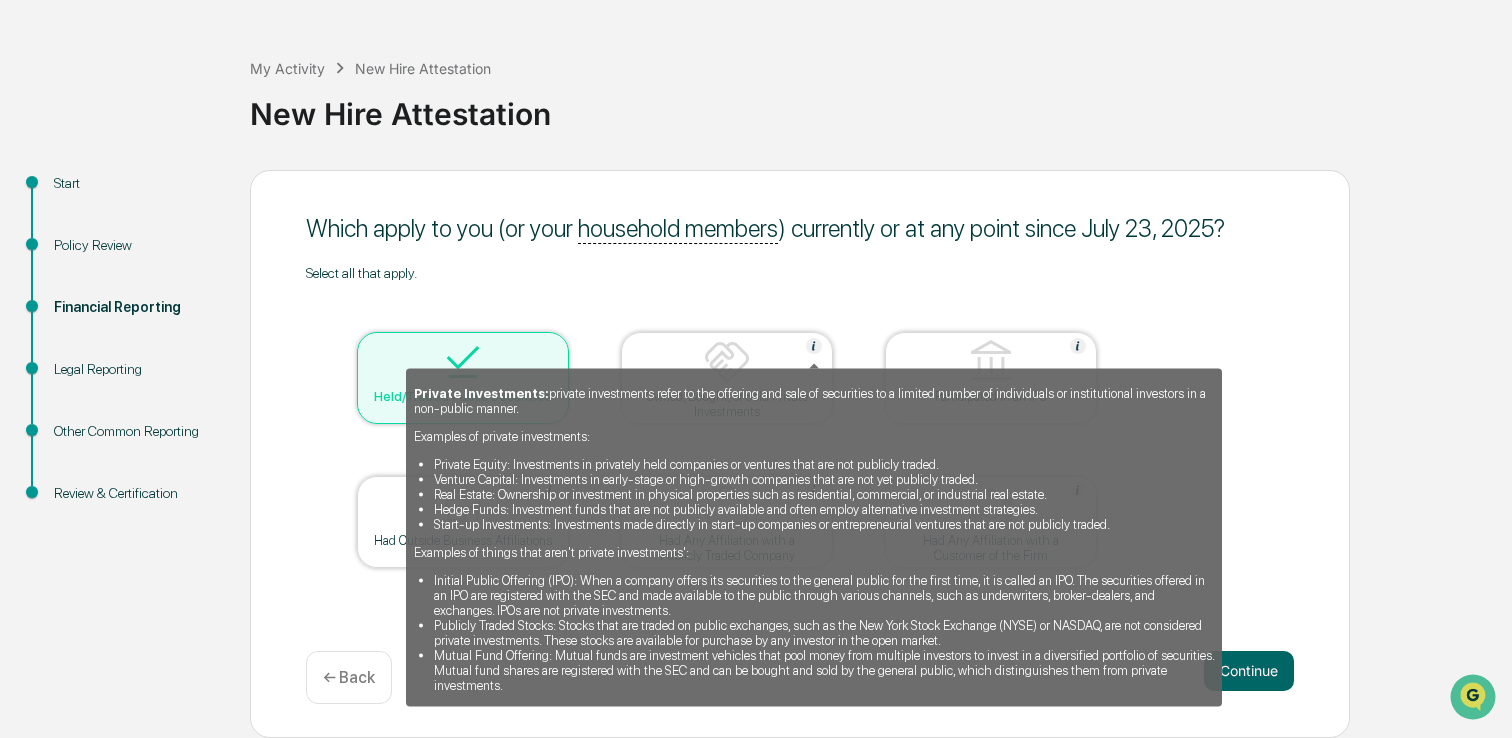 click at bounding box center (814, 346) 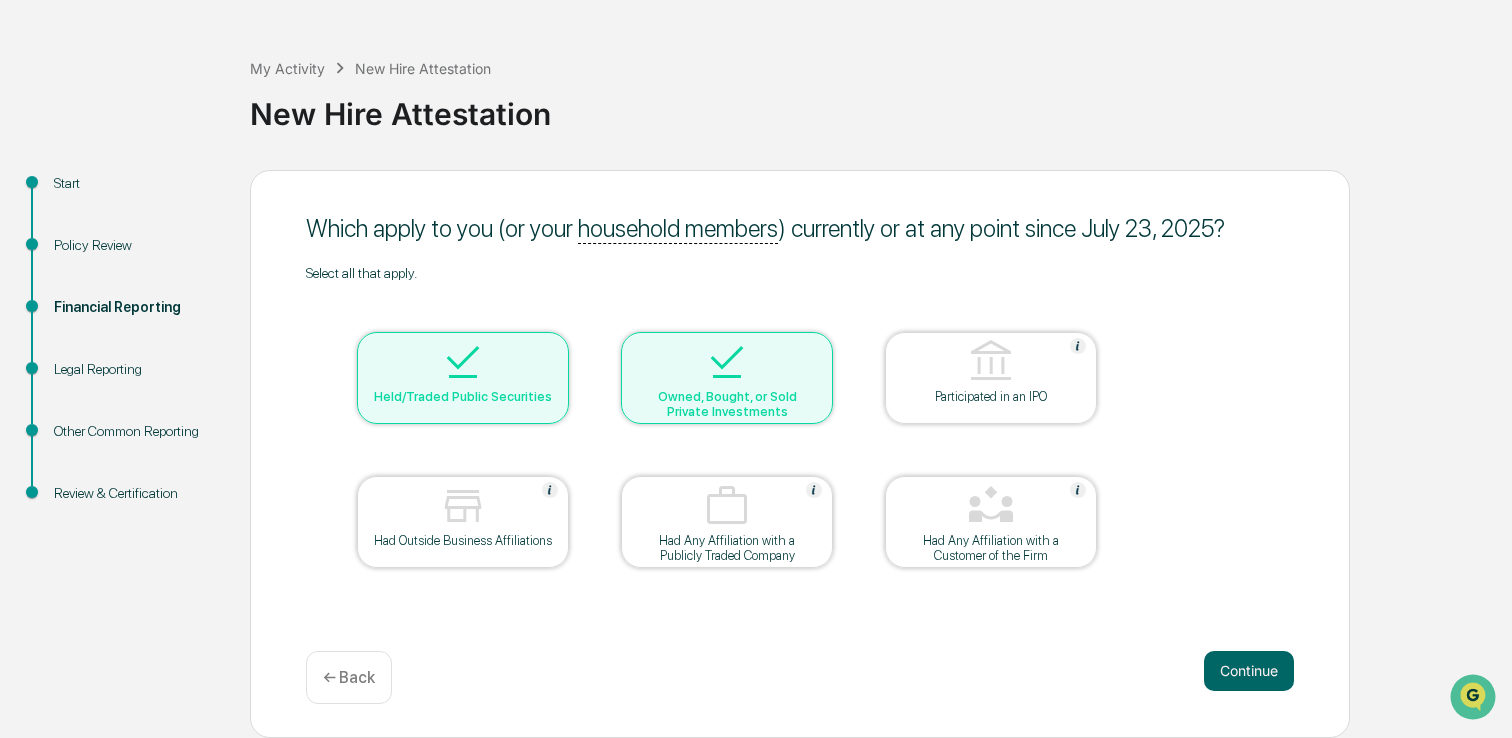 click at bounding box center [727, 363] 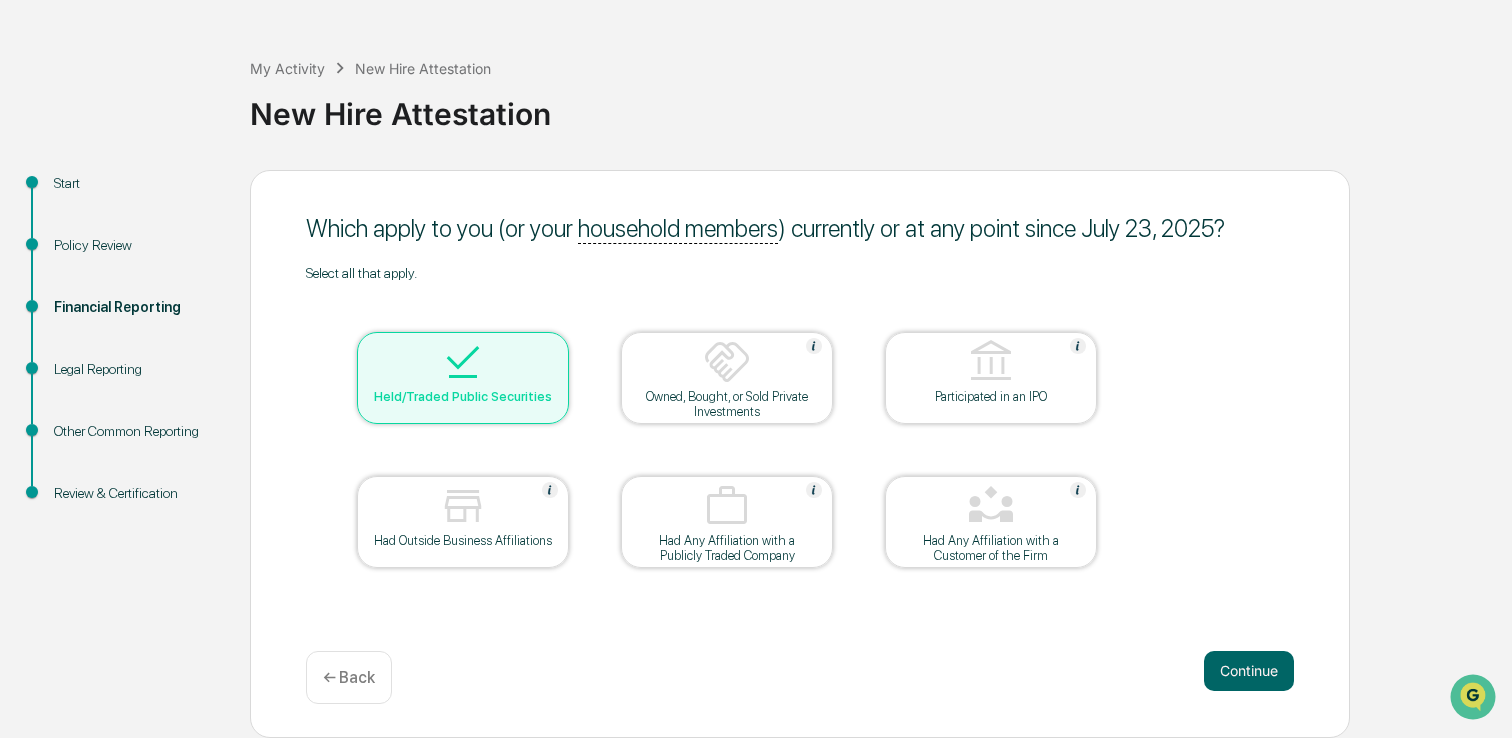 click at bounding box center (463, 363) 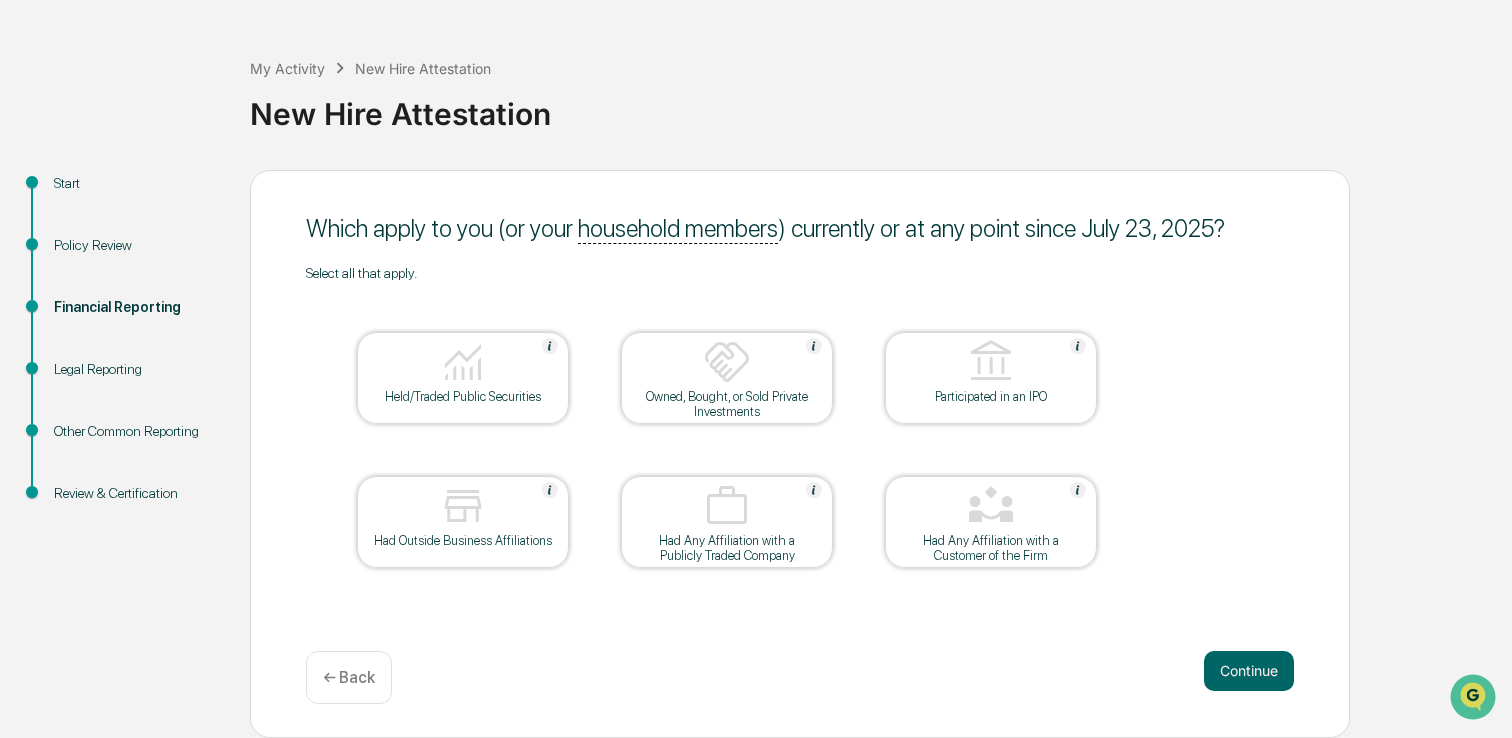 click at bounding box center [463, 363] 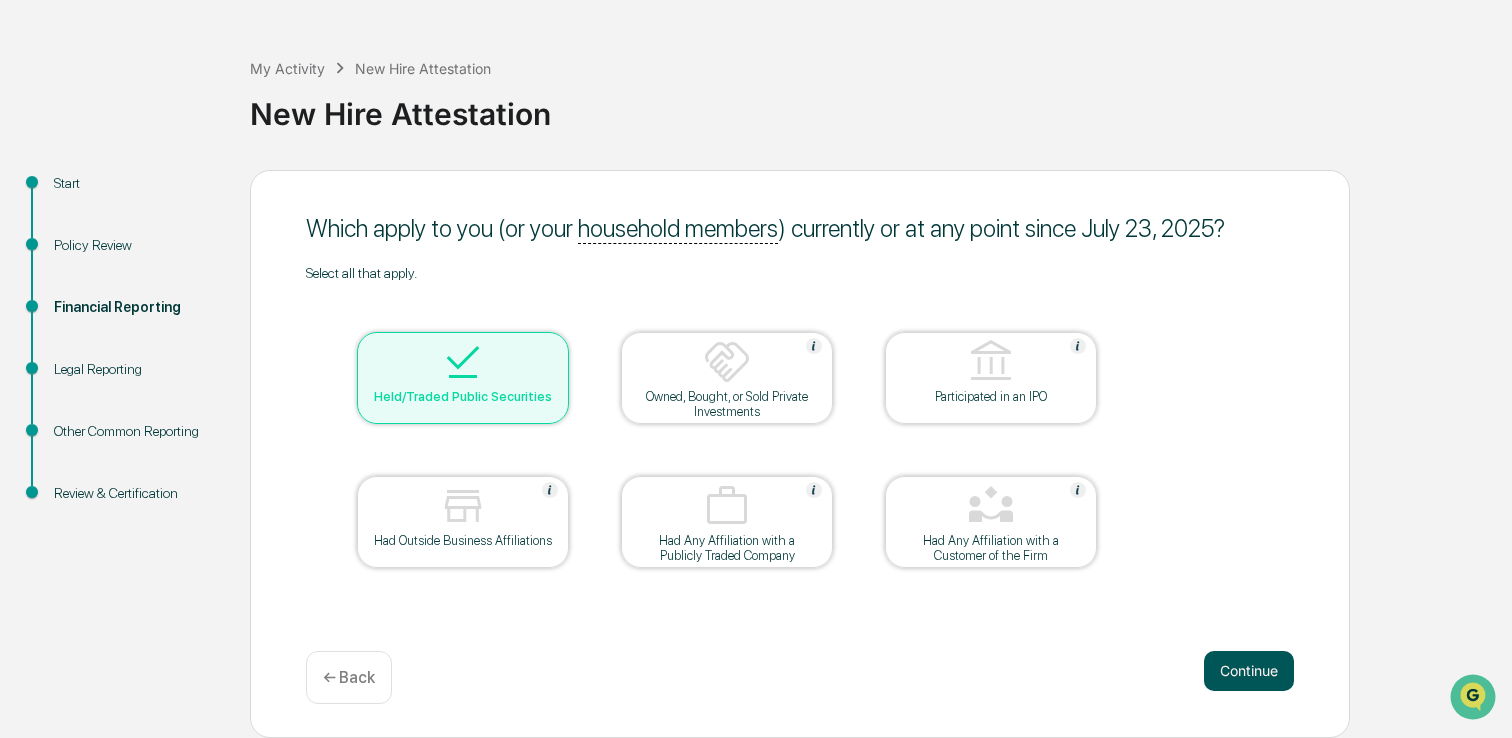 click on "Continue" at bounding box center [1249, 671] 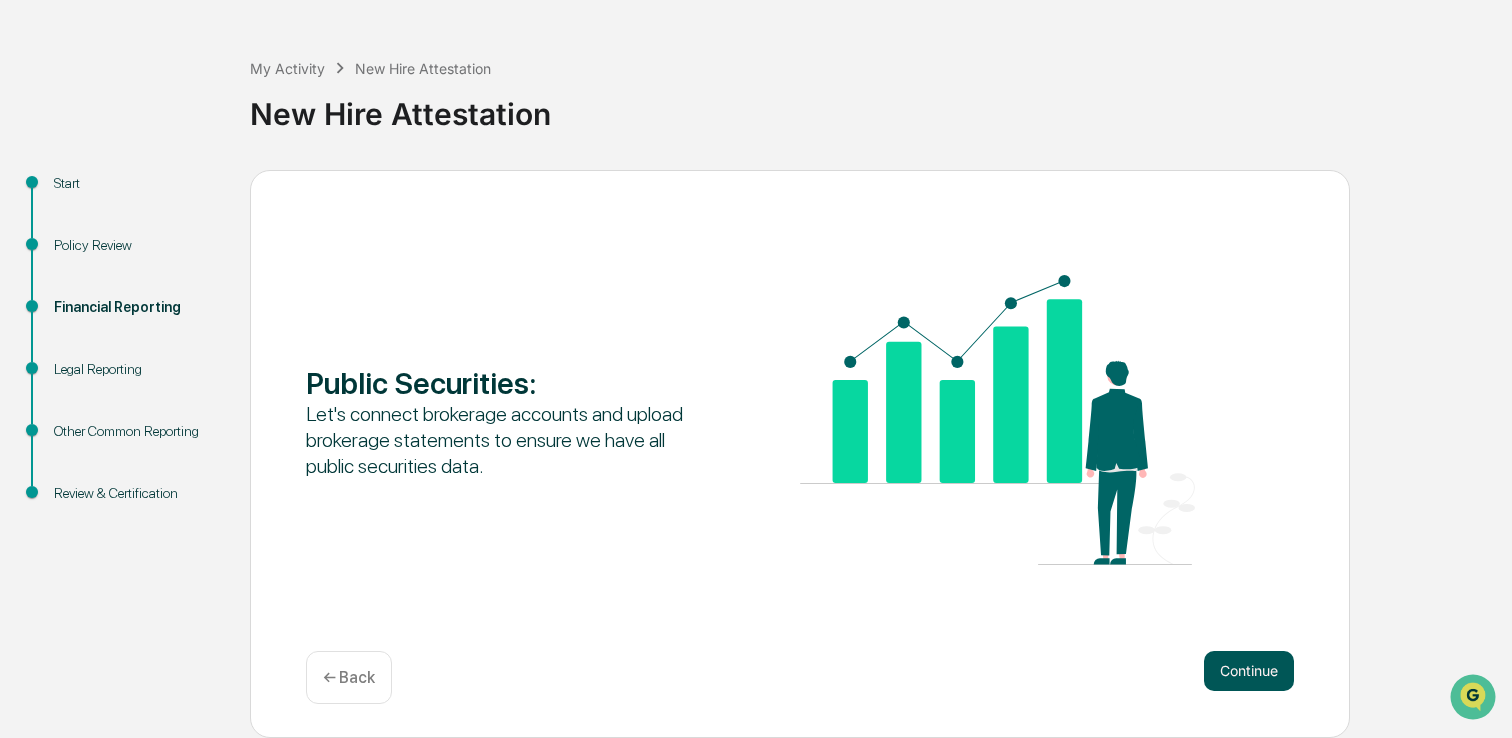 click on "Continue" at bounding box center [1249, 671] 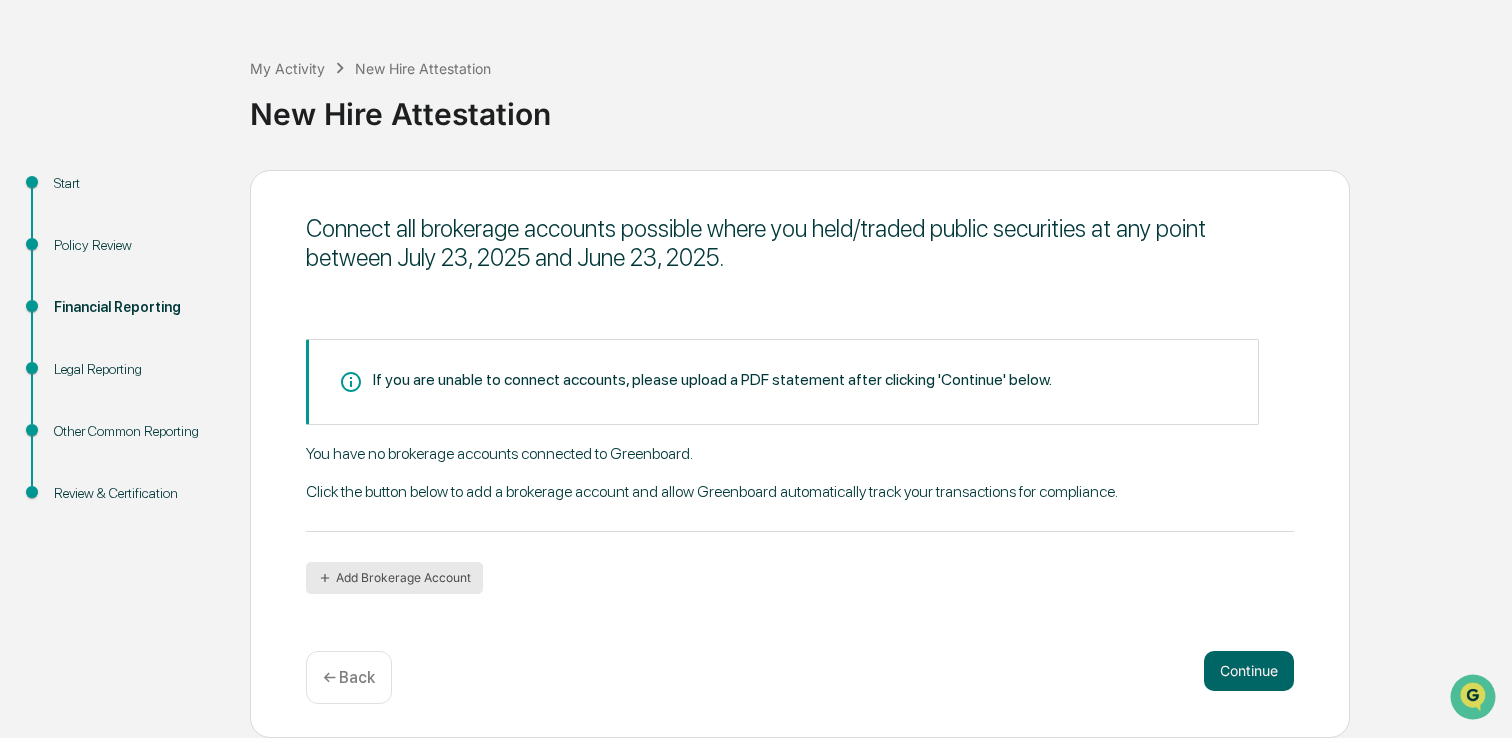 click on "Add Brokerage Account" at bounding box center (394, 578) 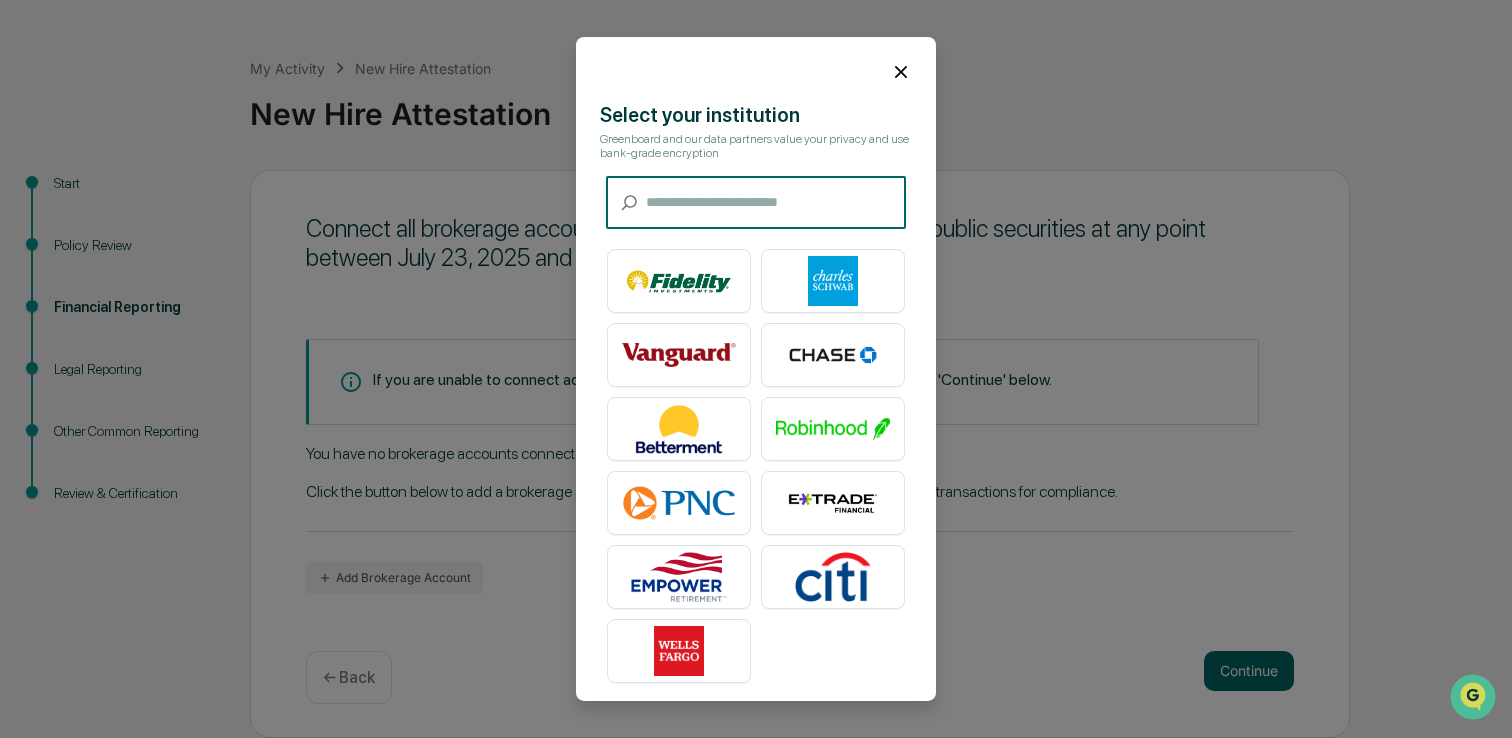 click at bounding box center [776, 202] 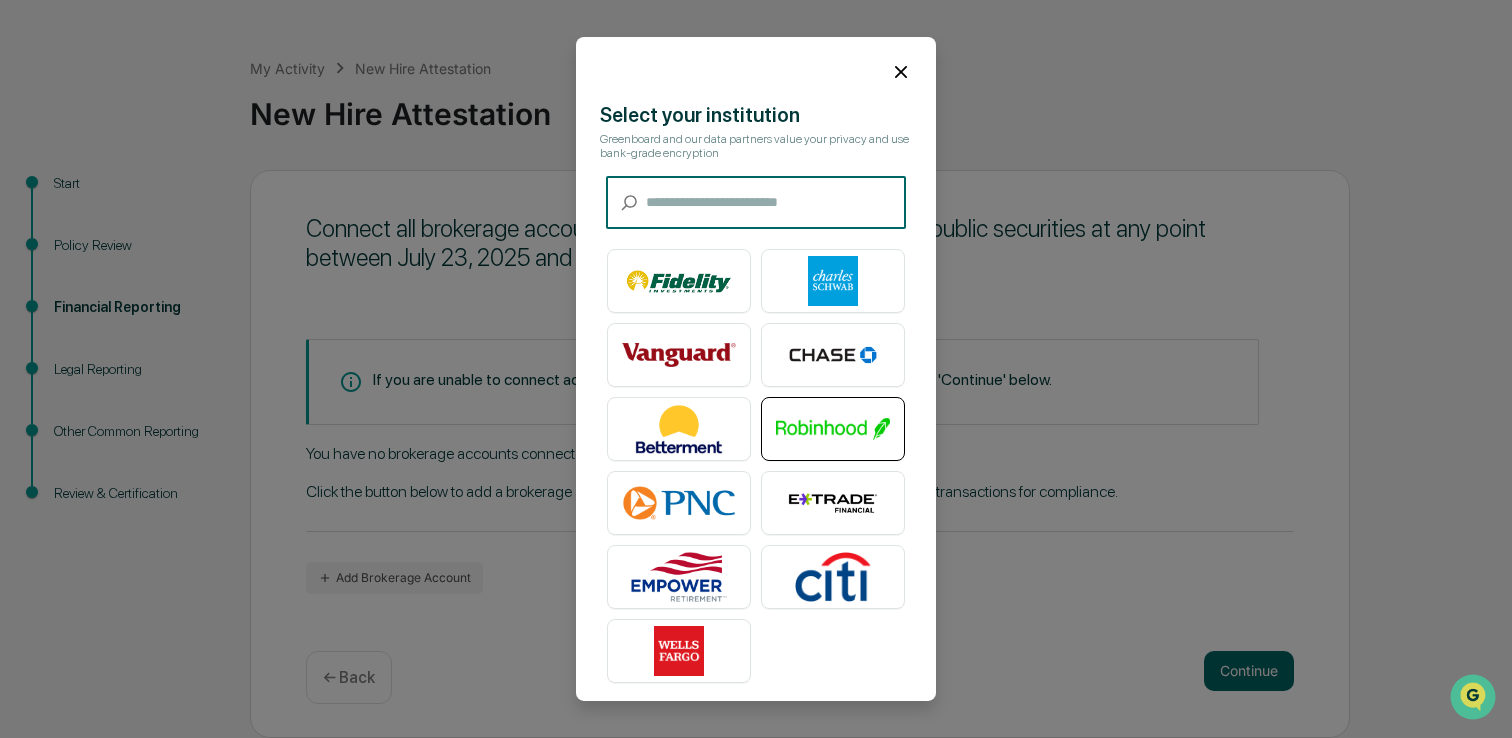 click at bounding box center [833, 429] 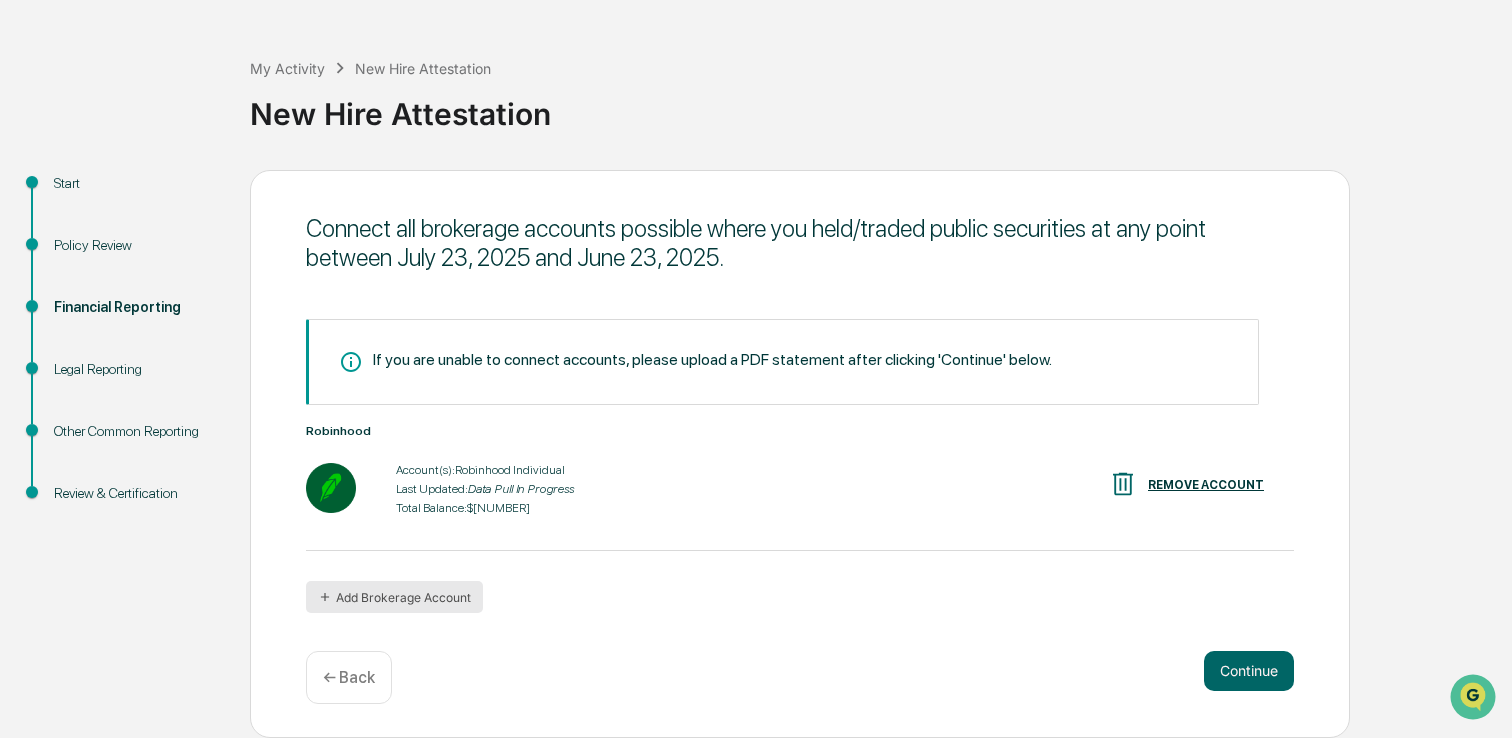 click on "Add Brokerage Account" at bounding box center [394, 597] 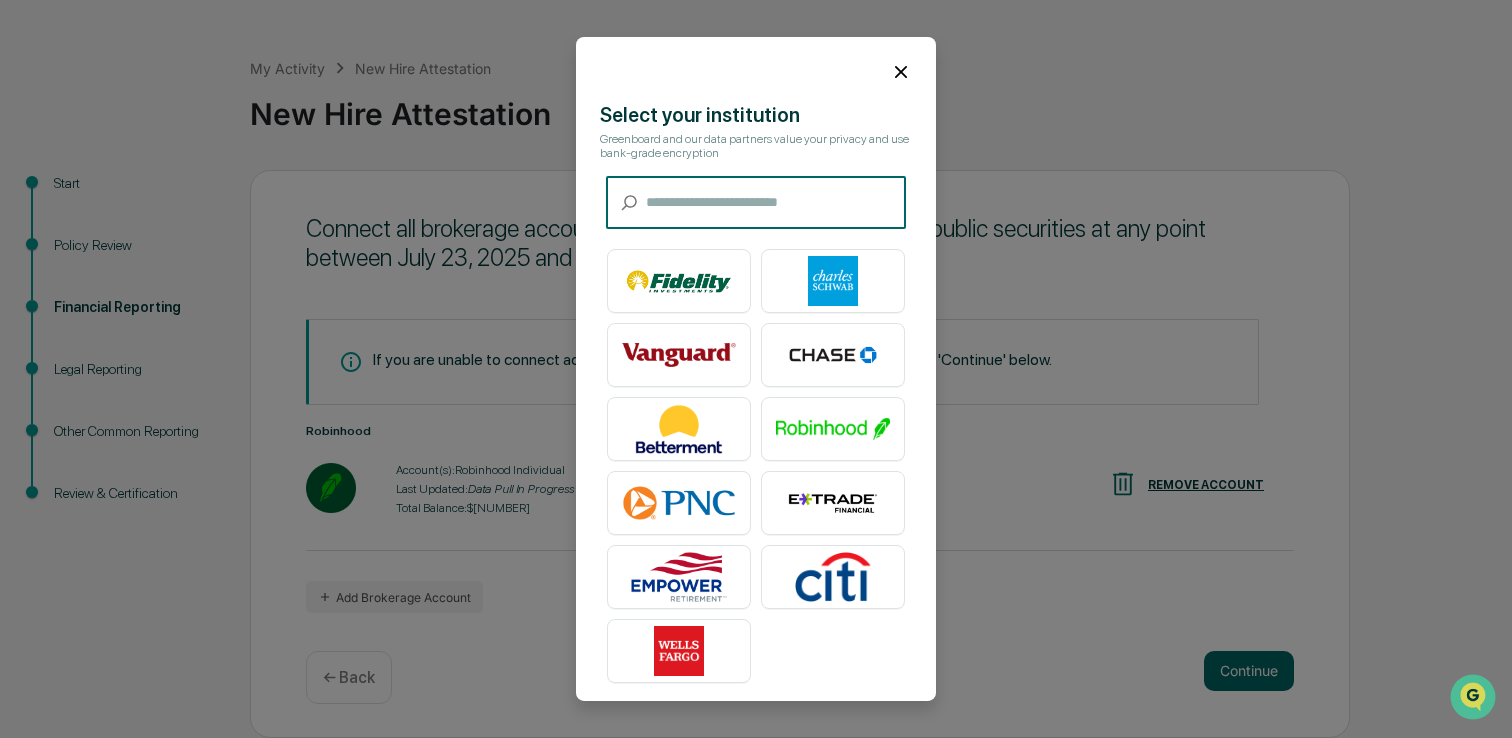 click at bounding box center [776, 202] 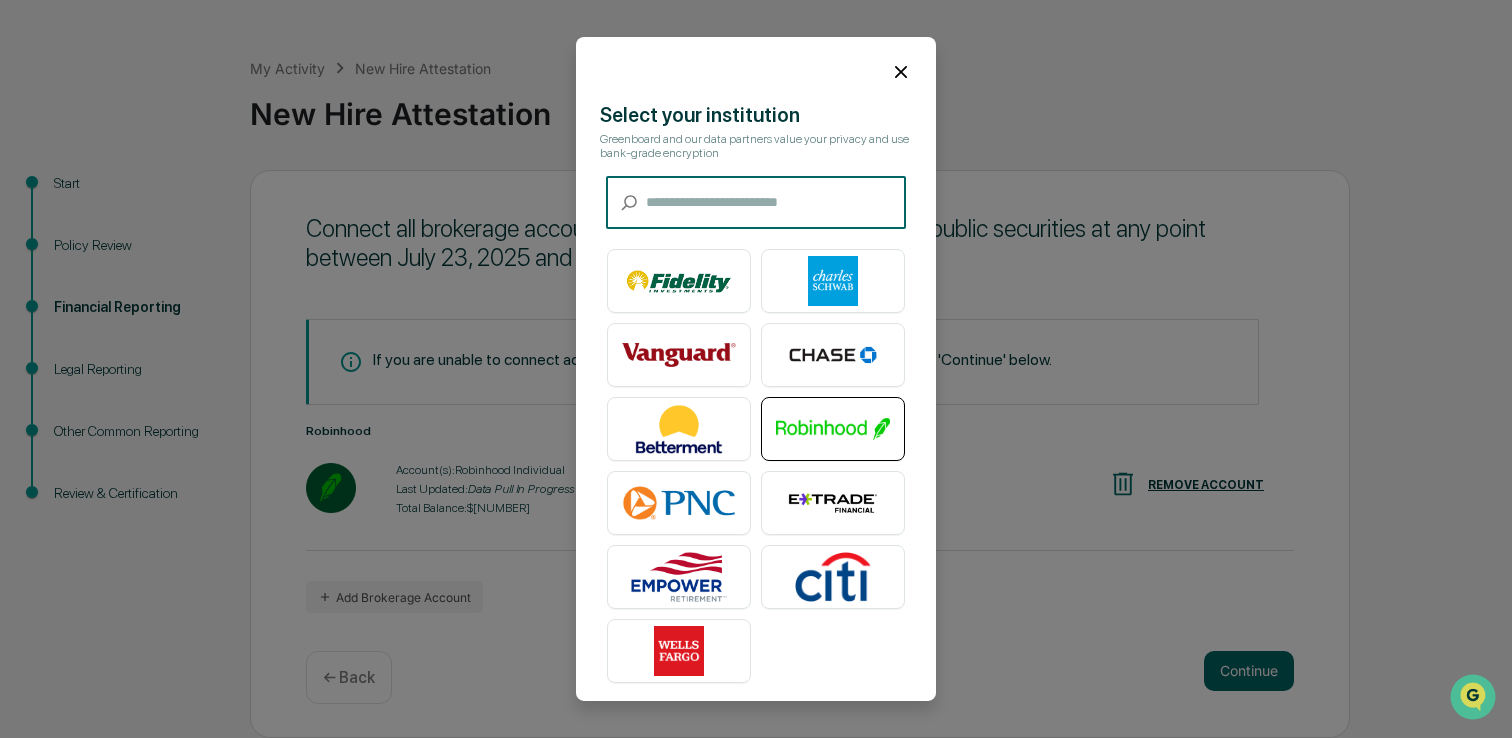 scroll, scrollTop: 7, scrollLeft: 0, axis: vertical 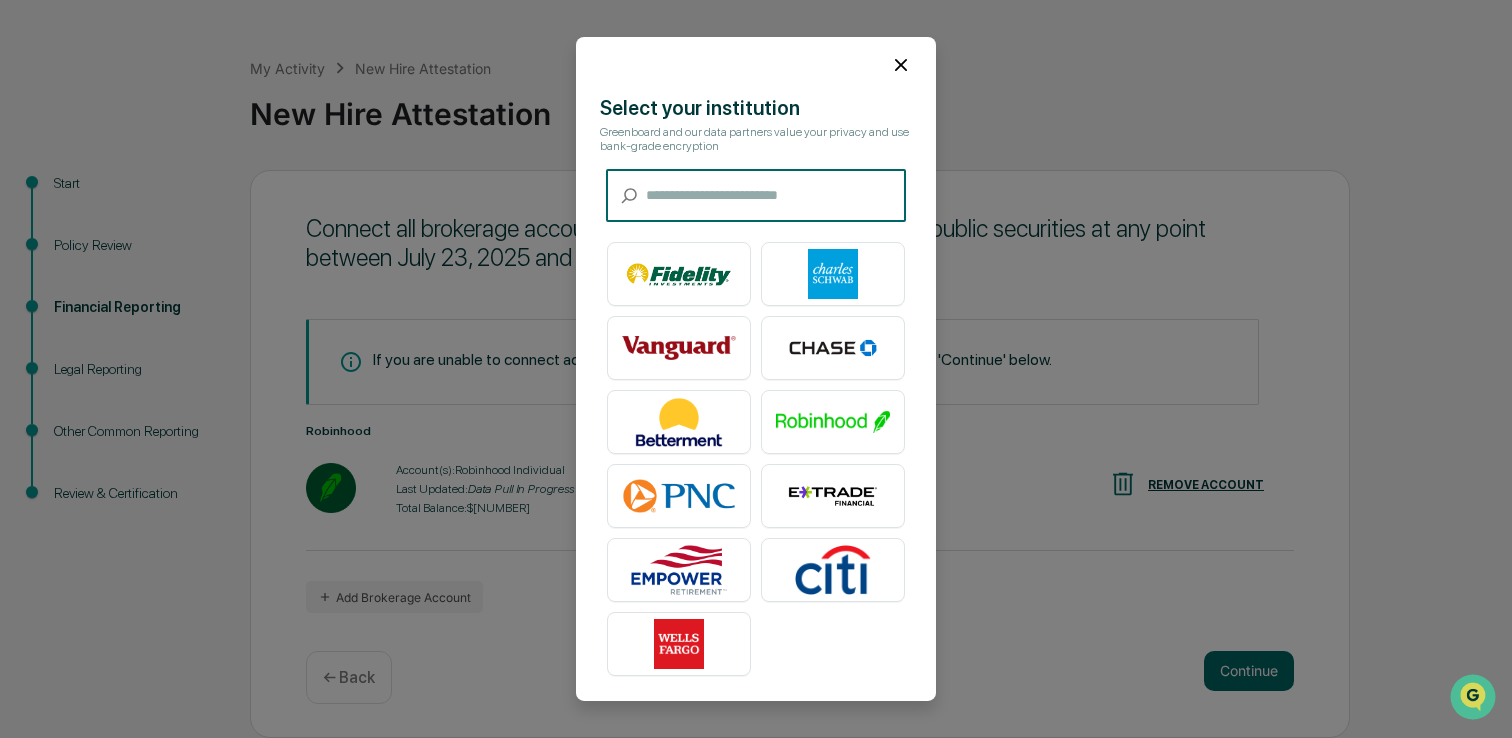 click at bounding box center (776, 195) 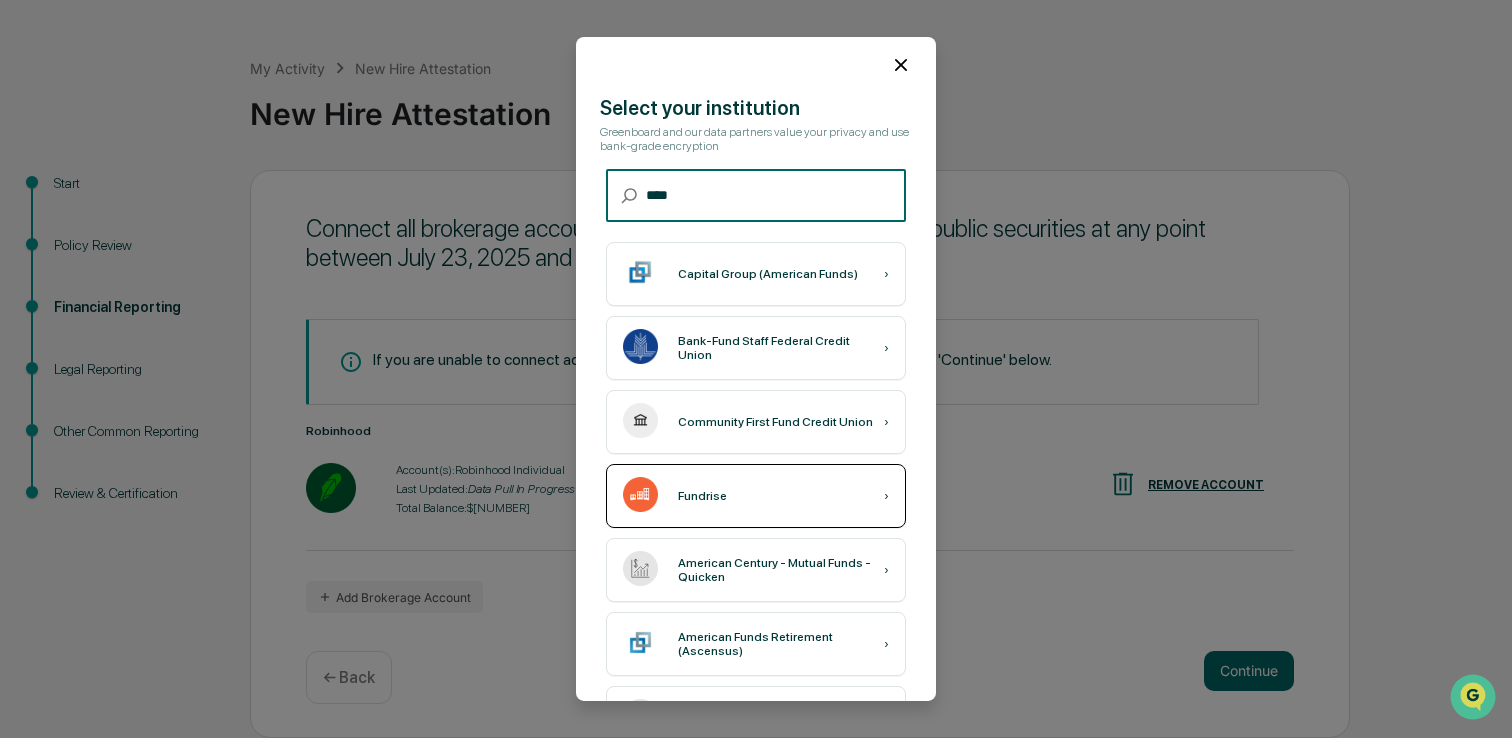 type on "****" 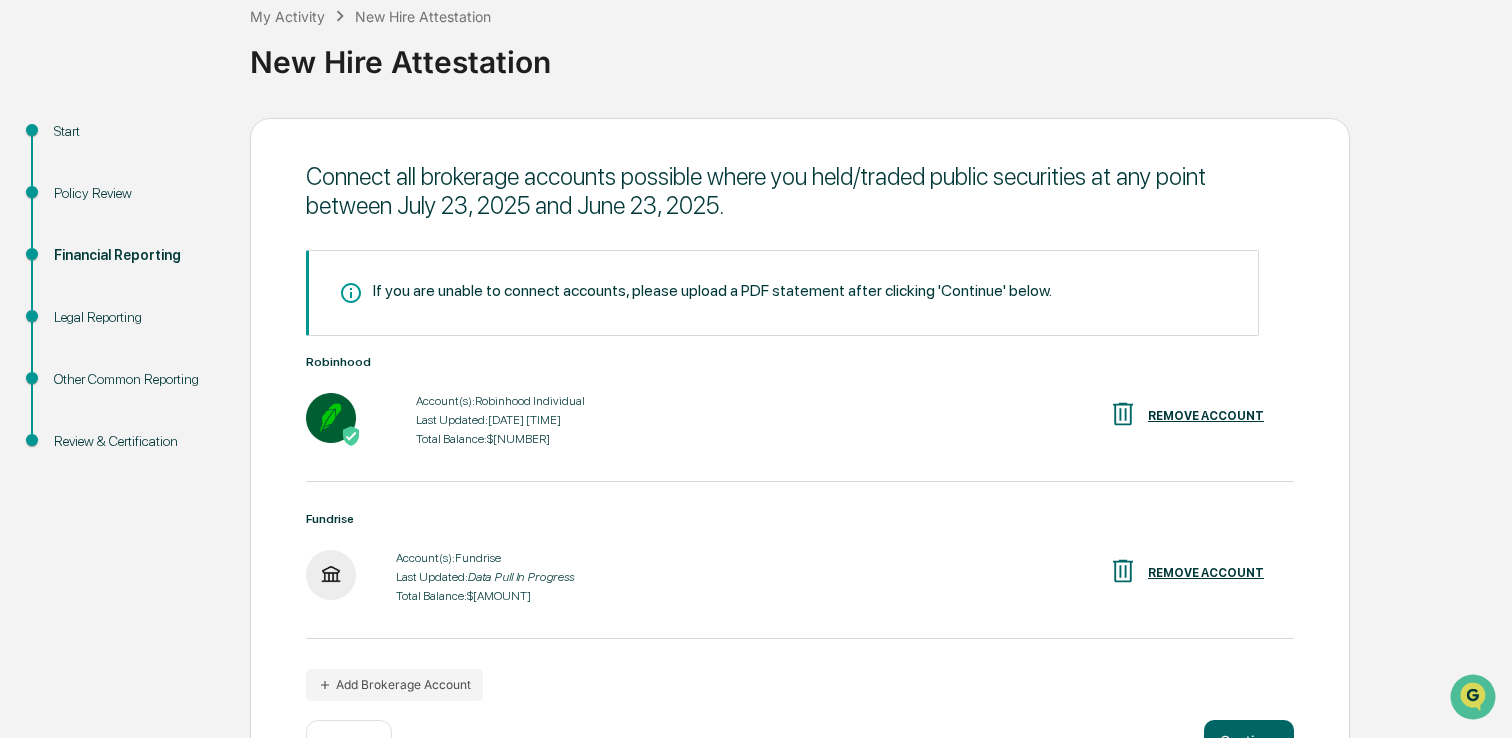 scroll, scrollTop: 188, scrollLeft: 0, axis: vertical 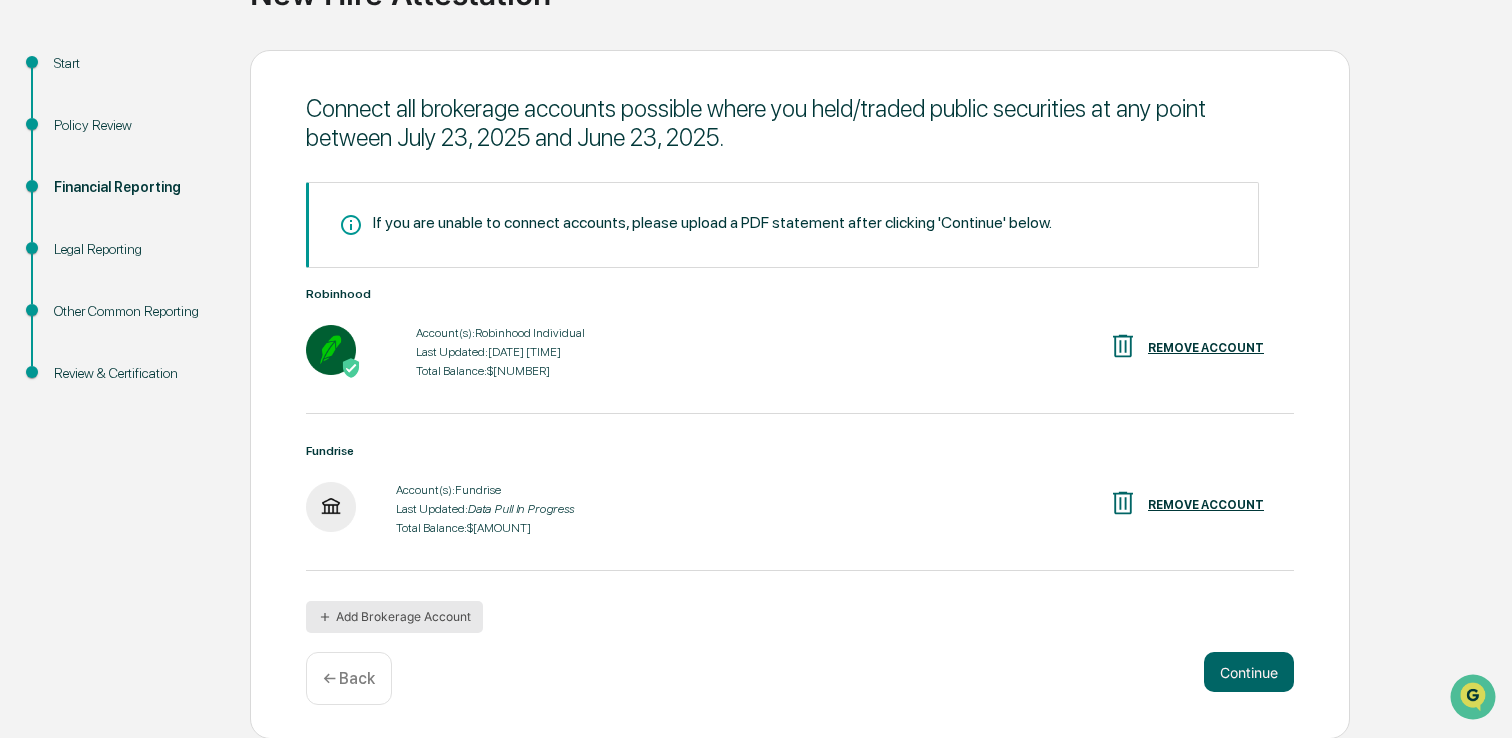 click on "Add Brokerage Account" at bounding box center [394, 617] 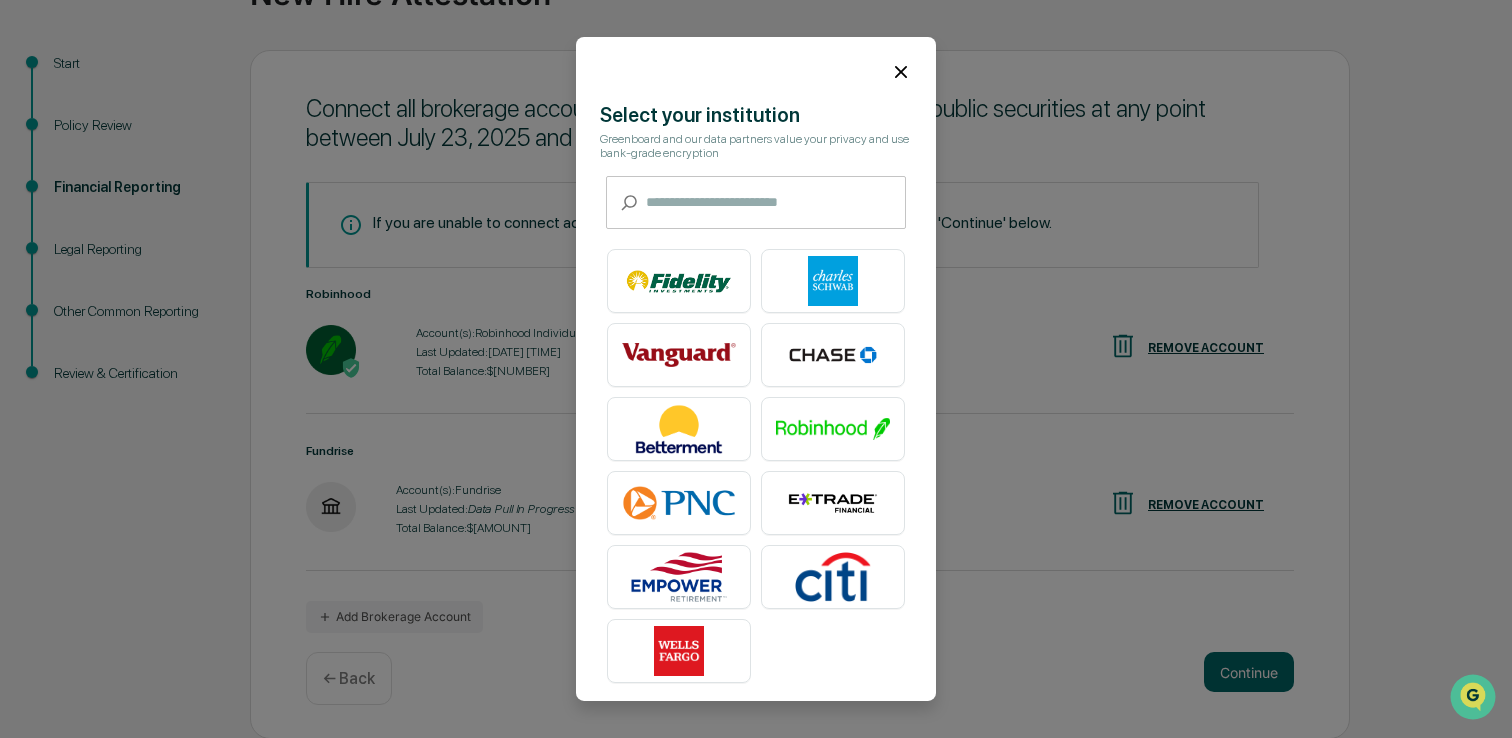 click 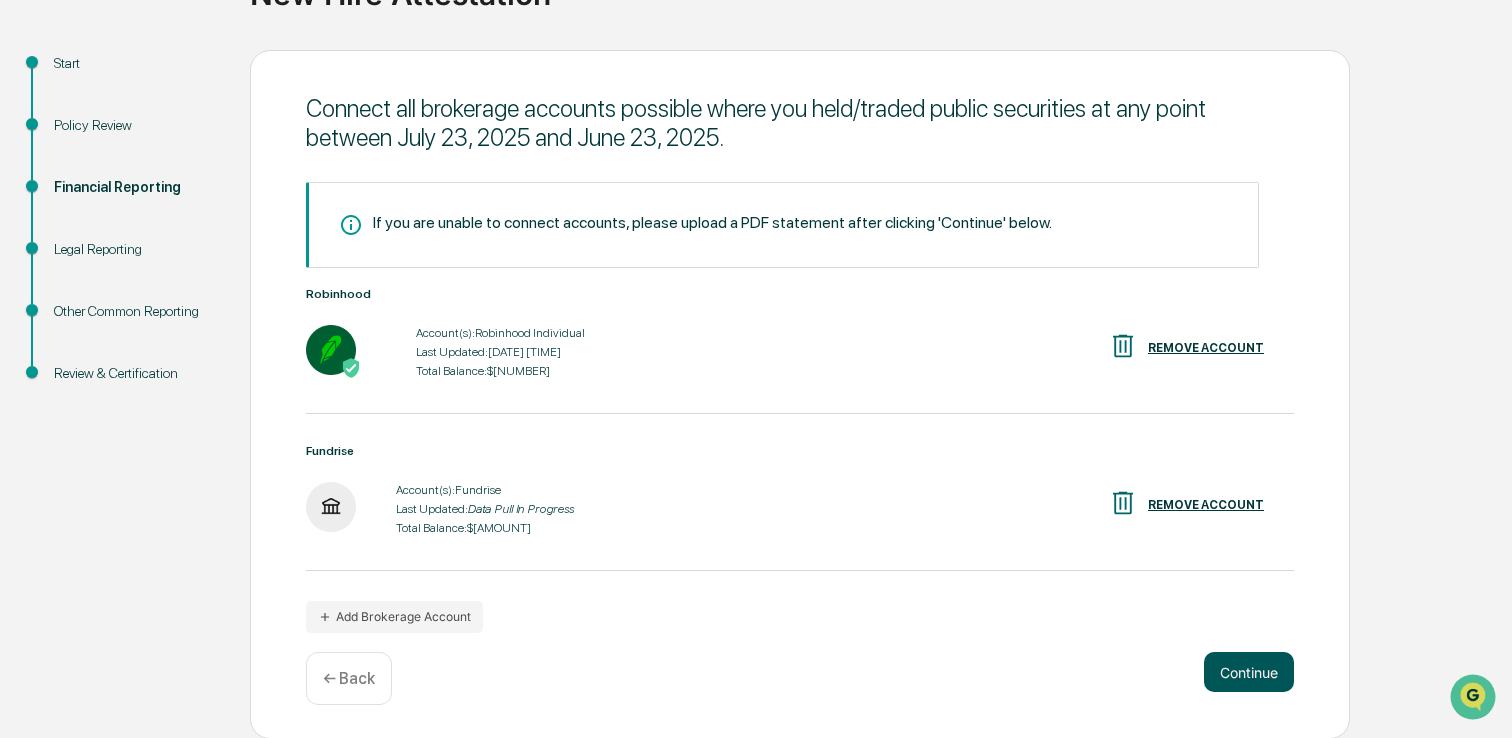 click on "Continue" at bounding box center [1249, 672] 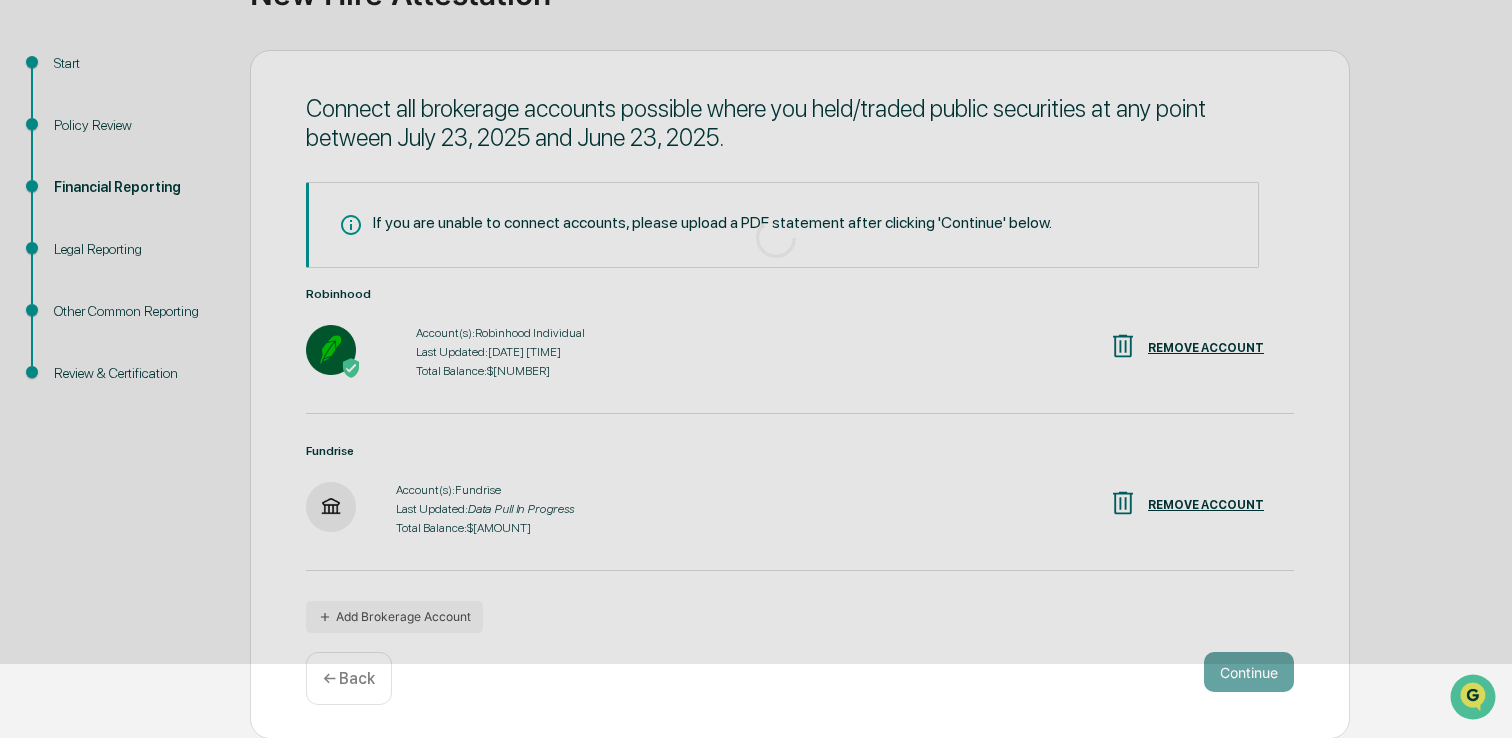 scroll, scrollTop: 68, scrollLeft: 0, axis: vertical 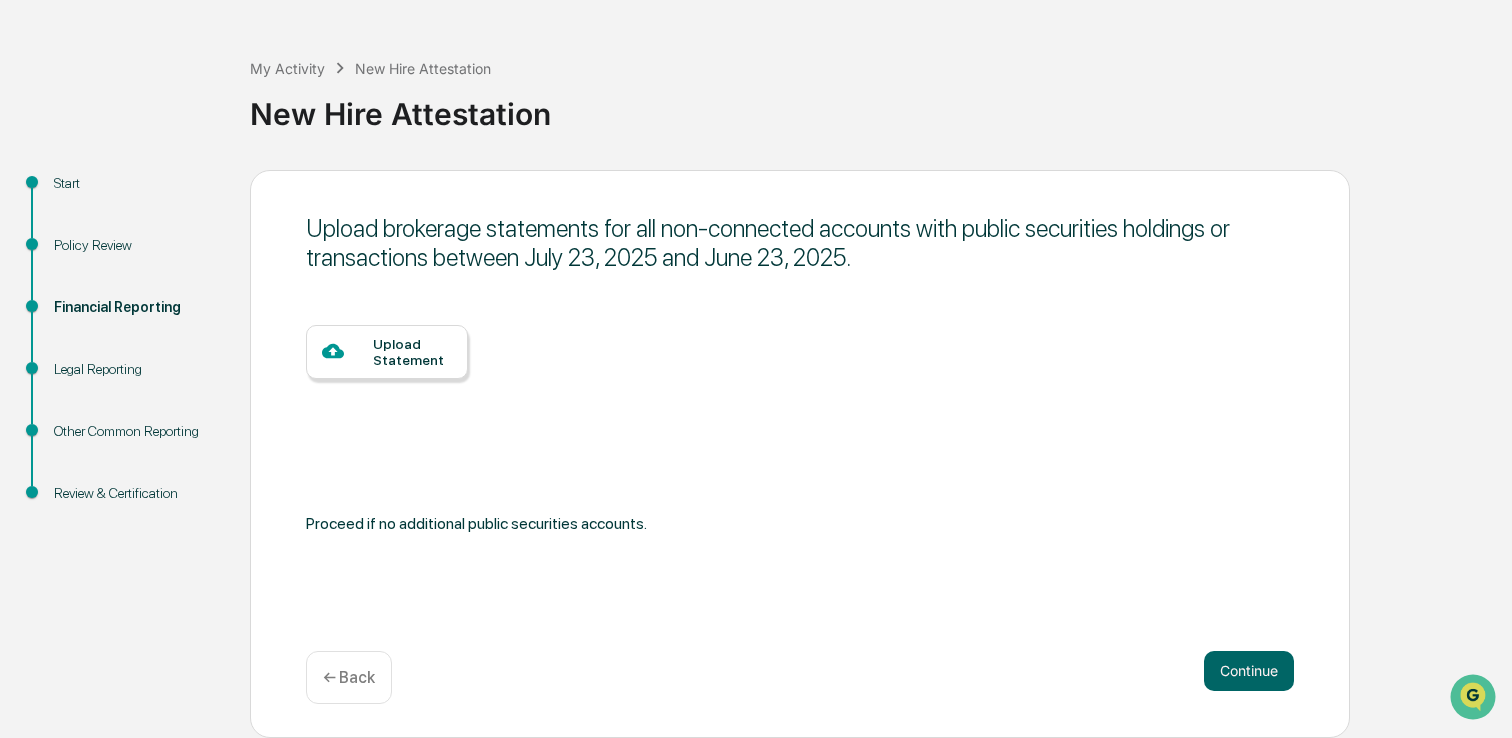 click on "Upload Statement" at bounding box center (412, 352) 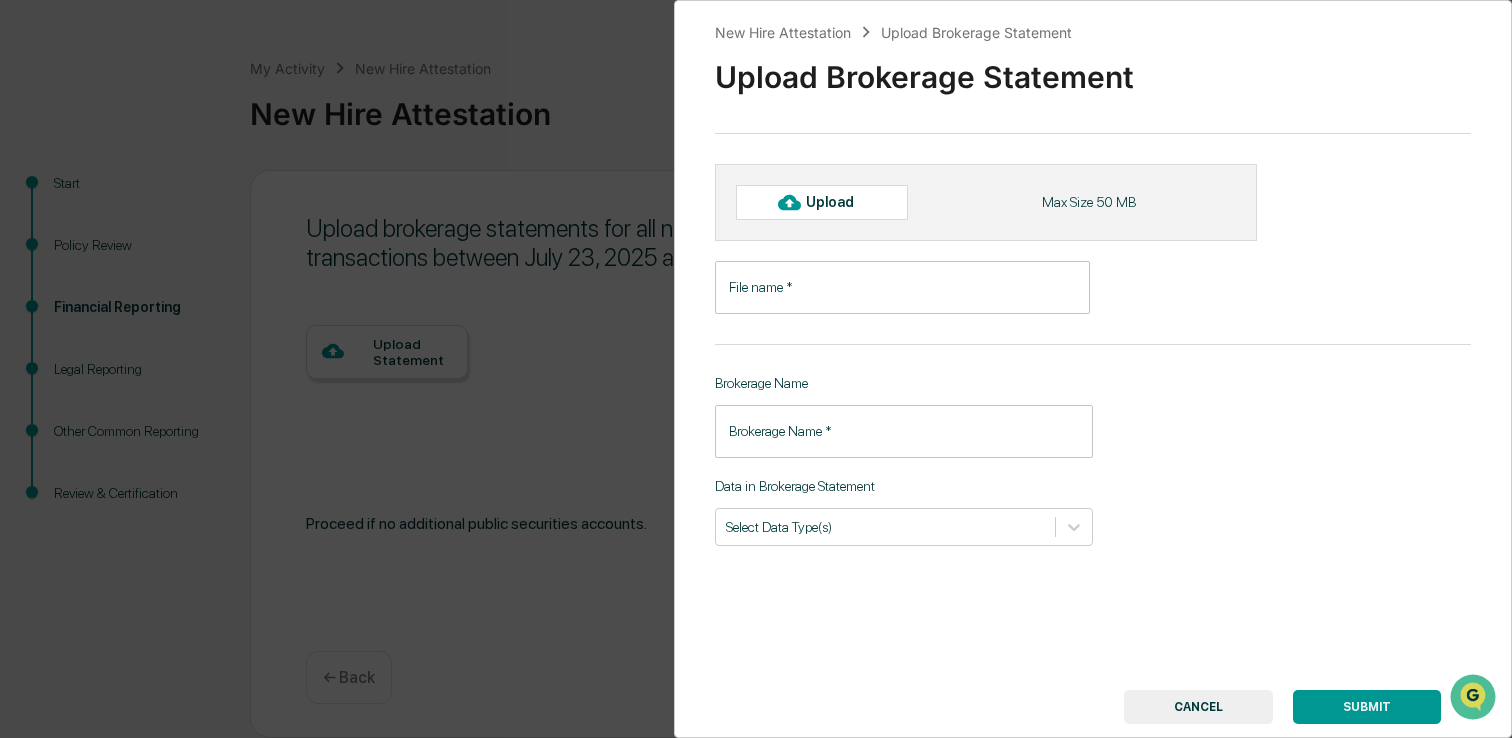 click on "Upload" at bounding box center [838, 202] 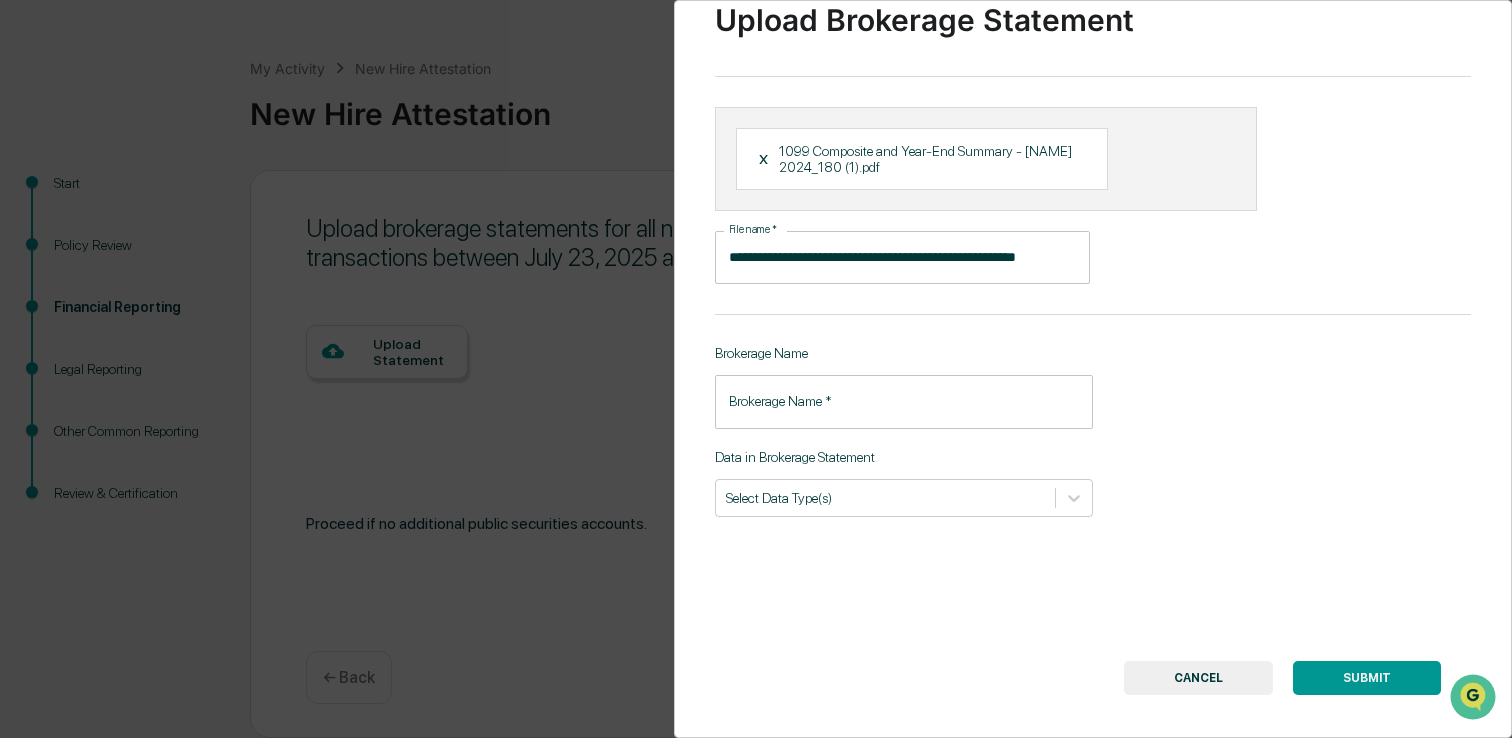 scroll, scrollTop: 76, scrollLeft: 0, axis: vertical 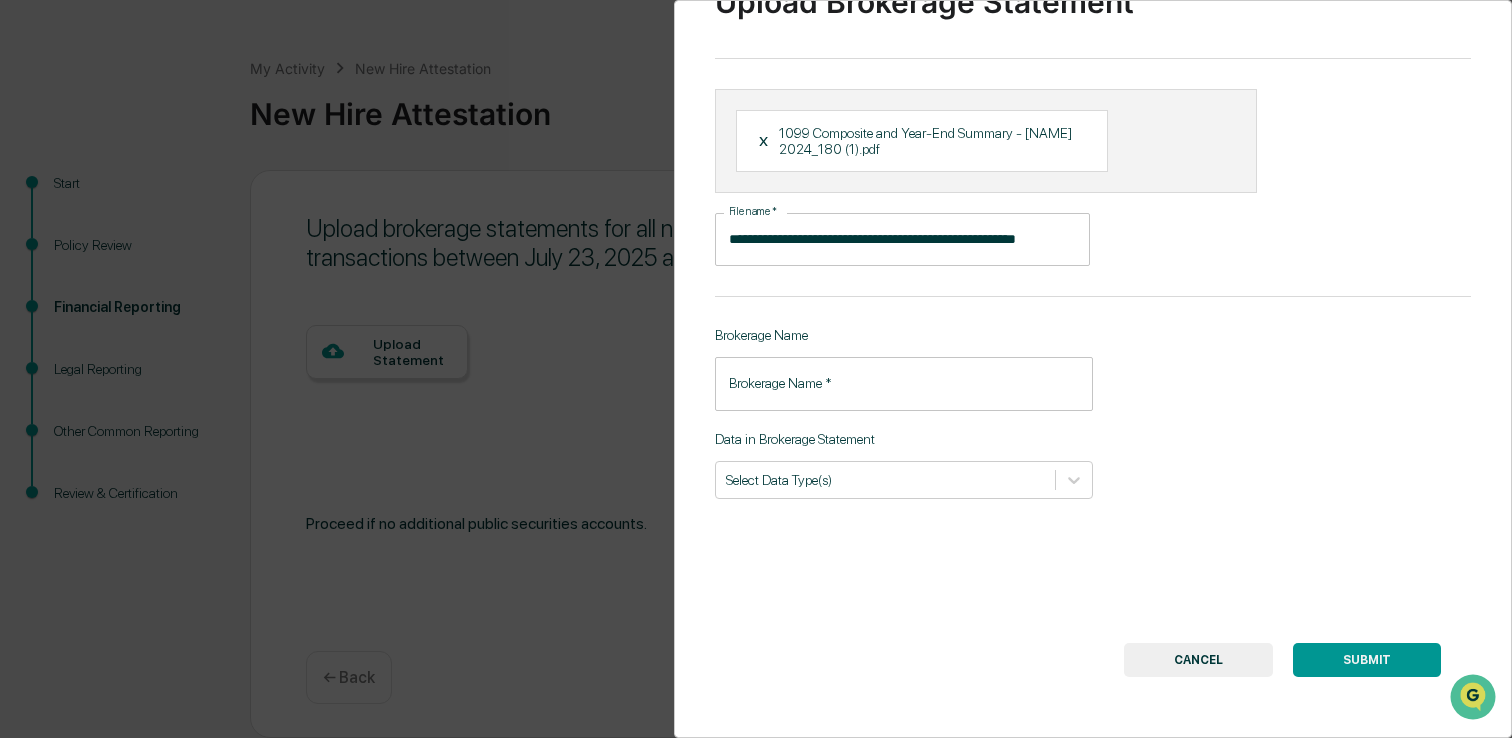 click on "Brokerage Name   *" at bounding box center (904, 383) 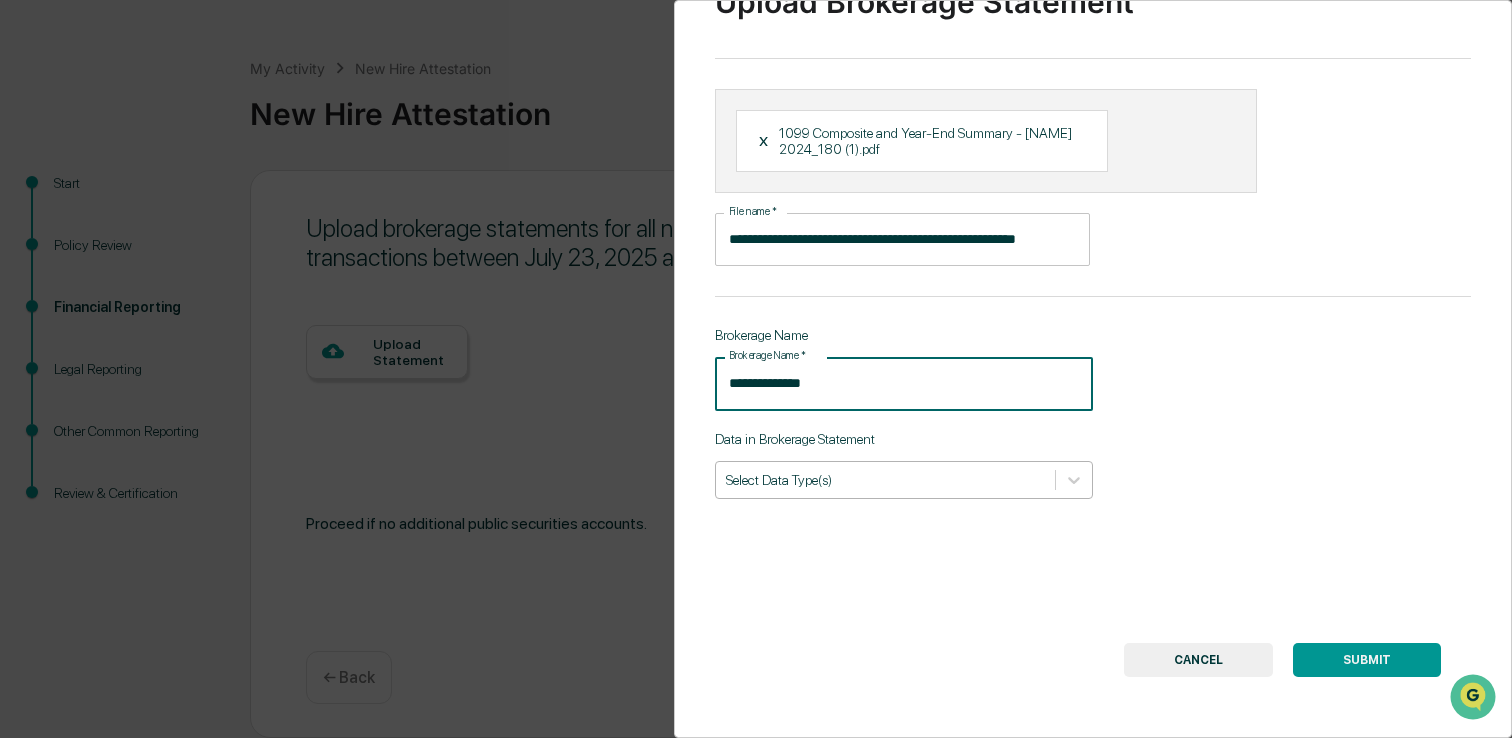 type on "**********" 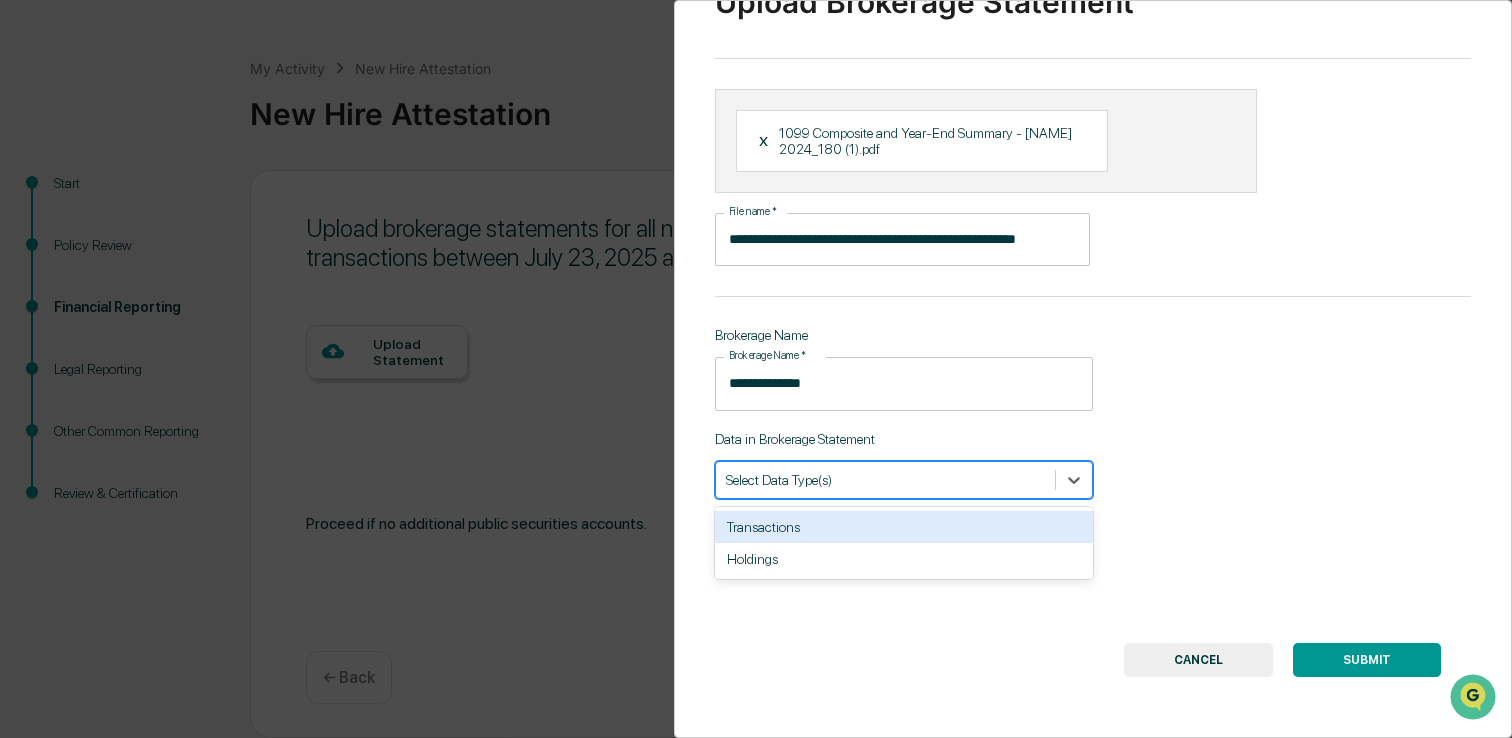 click at bounding box center [885, 479] 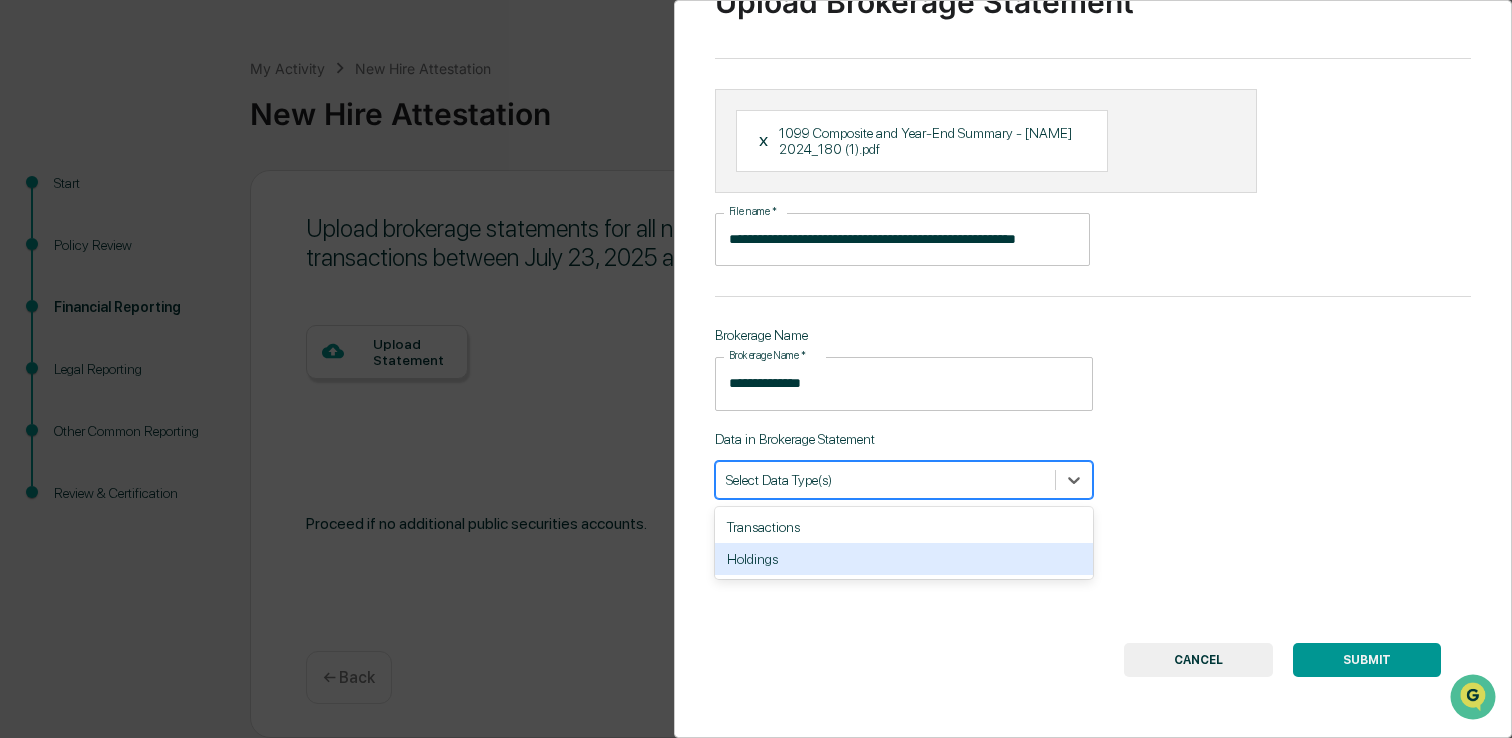 click on "Holdings" at bounding box center (904, 559) 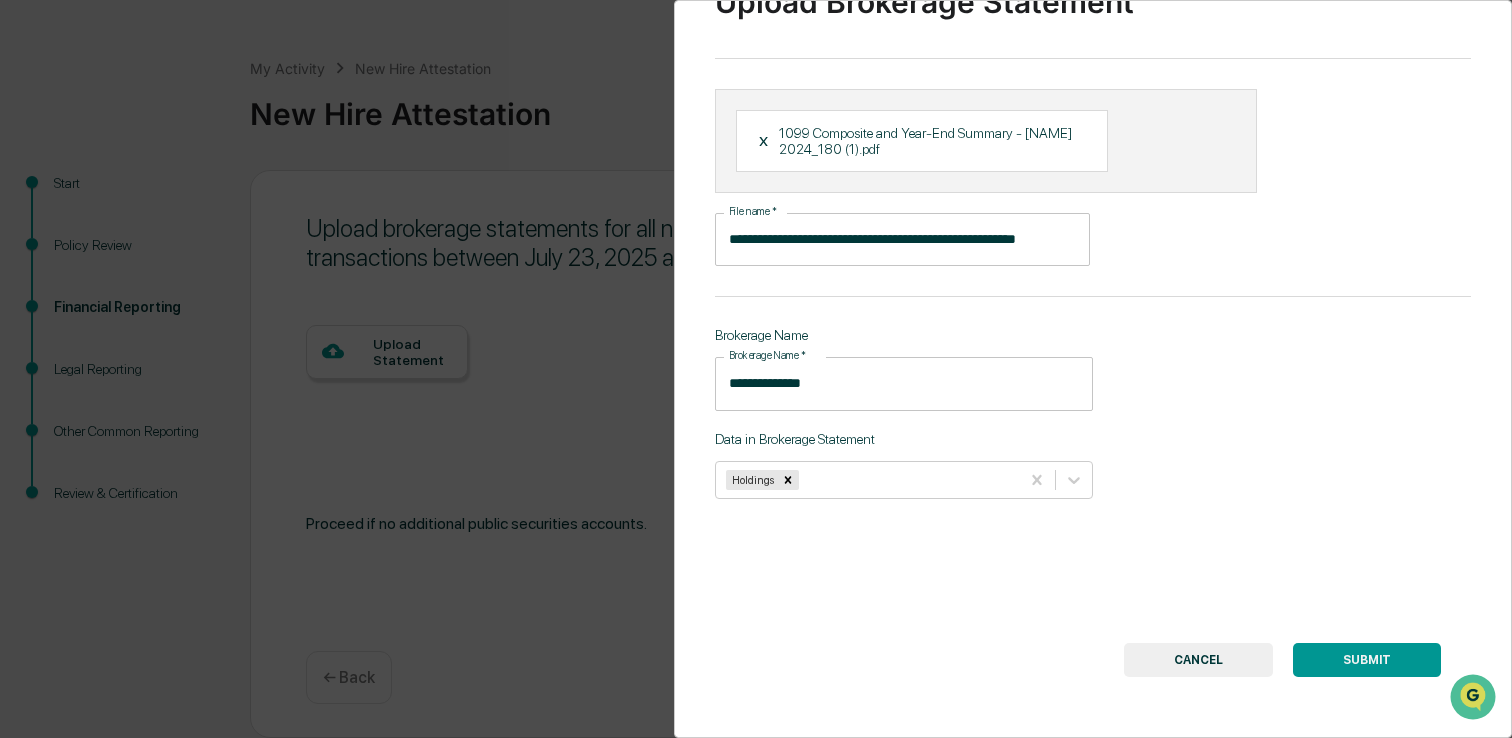 click on "**********" at bounding box center (1093, 369) 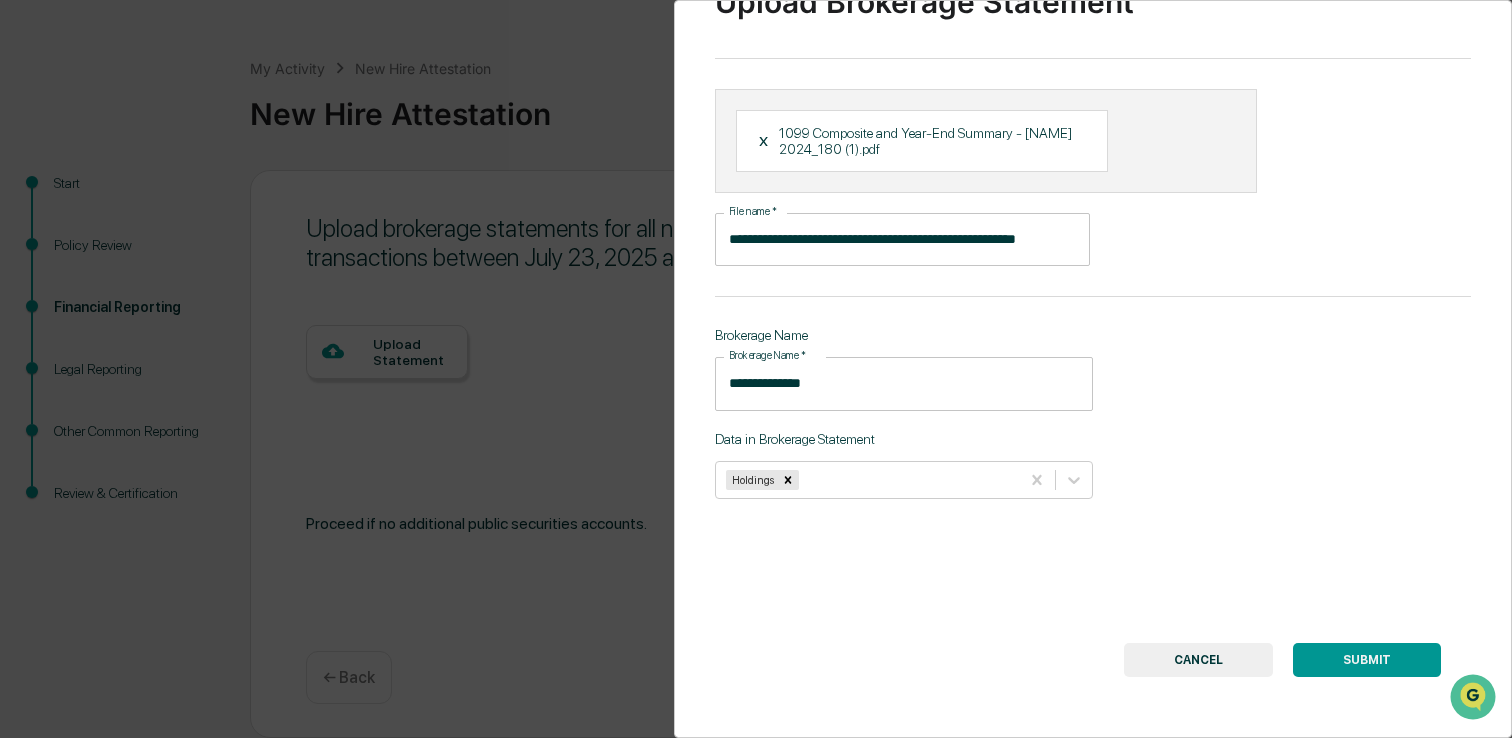 click on "SUBMIT" at bounding box center [1367, 660] 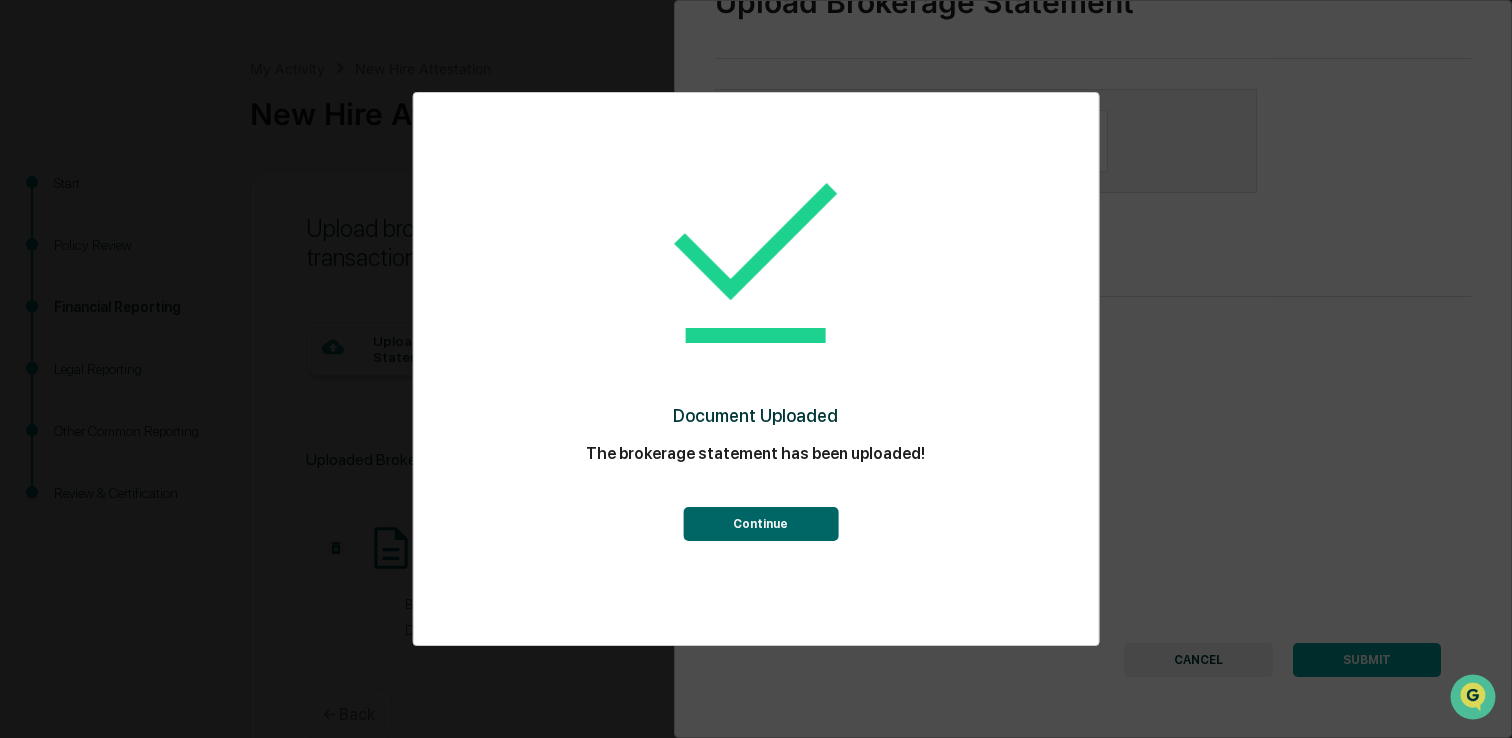 click on "Continue" at bounding box center (760, 524) 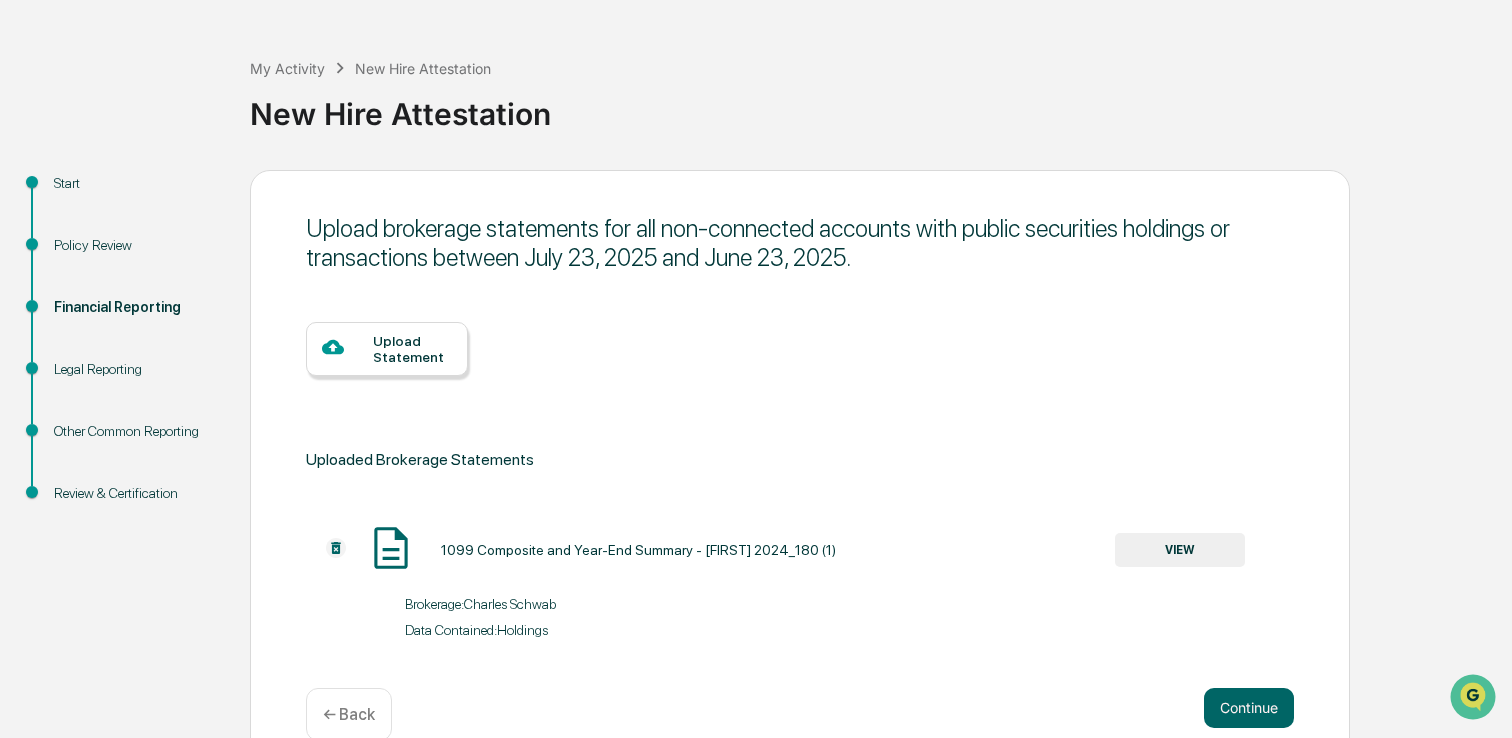 scroll, scrollTop: 105, scrollLeft: 0, axis: vertical 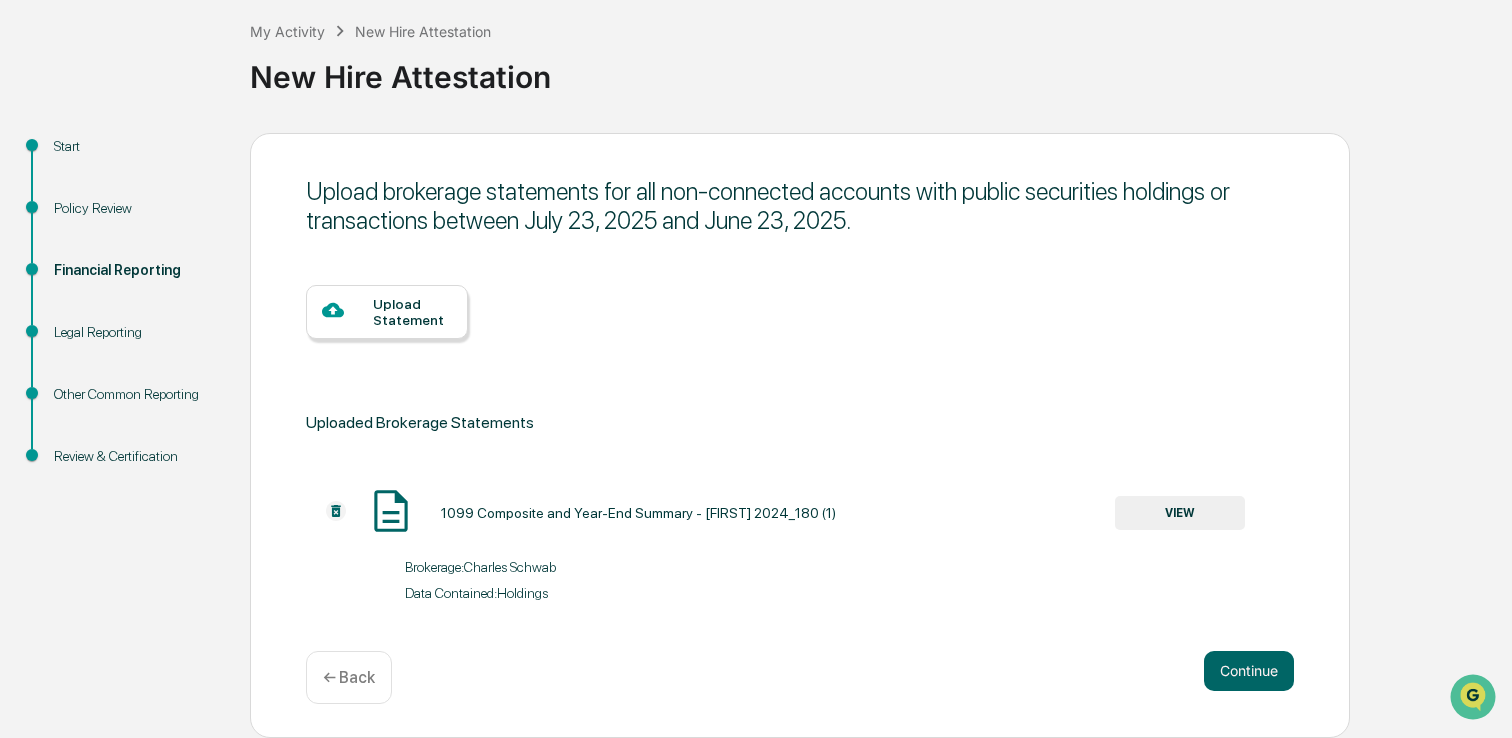 click at bounding box center (336, 511) 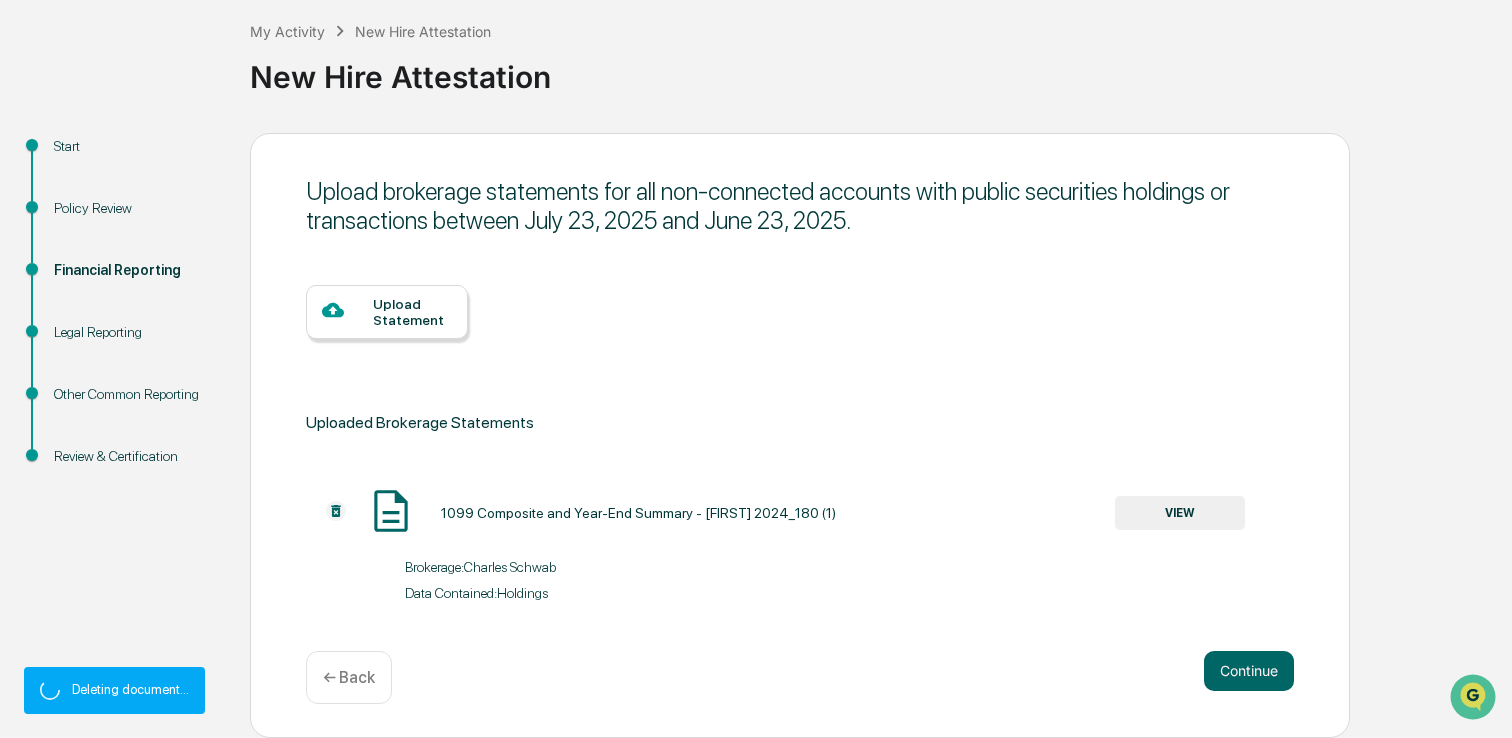 scroll, scrollTop: 68, scrollLeft: 0, axis: vertical 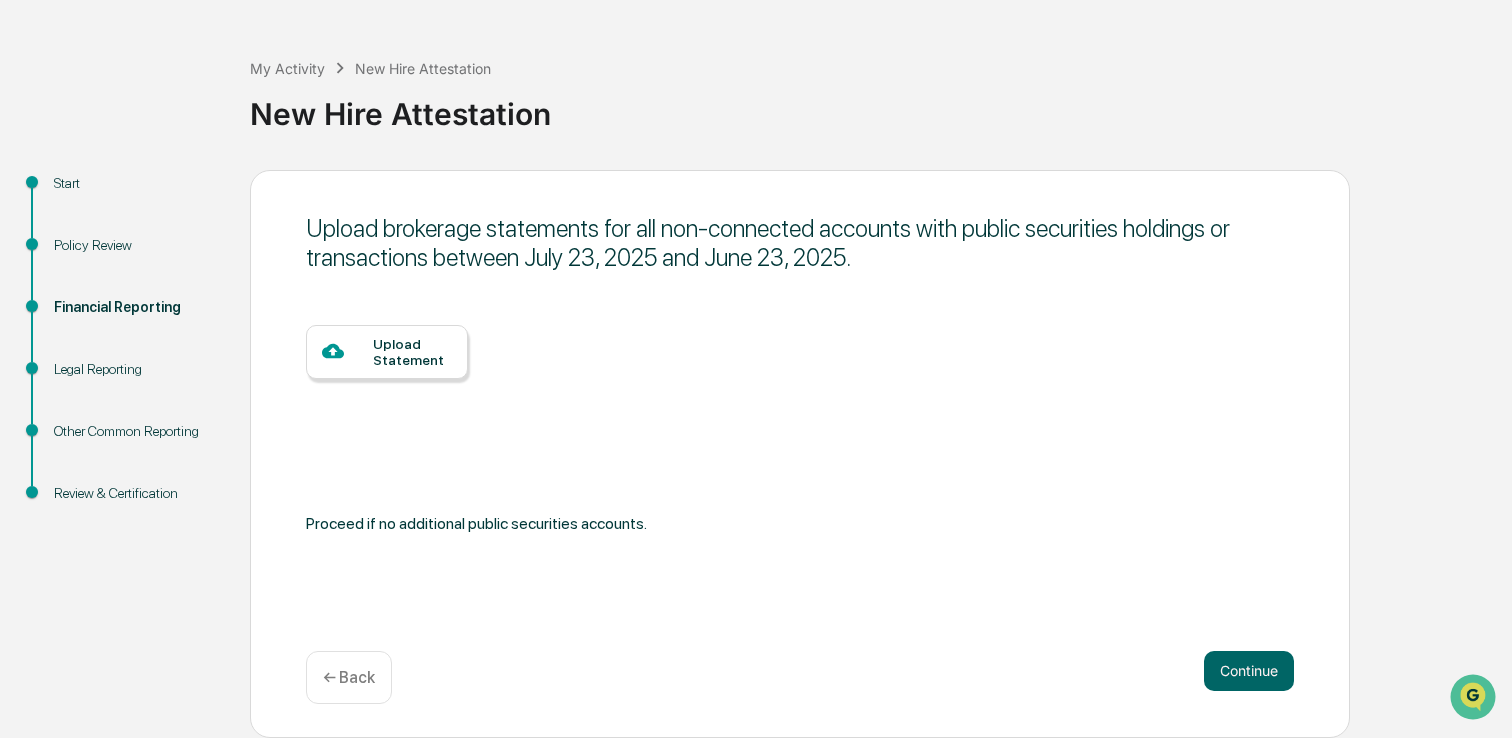 click on "Upload Statement" at bounding box center [412, 352] 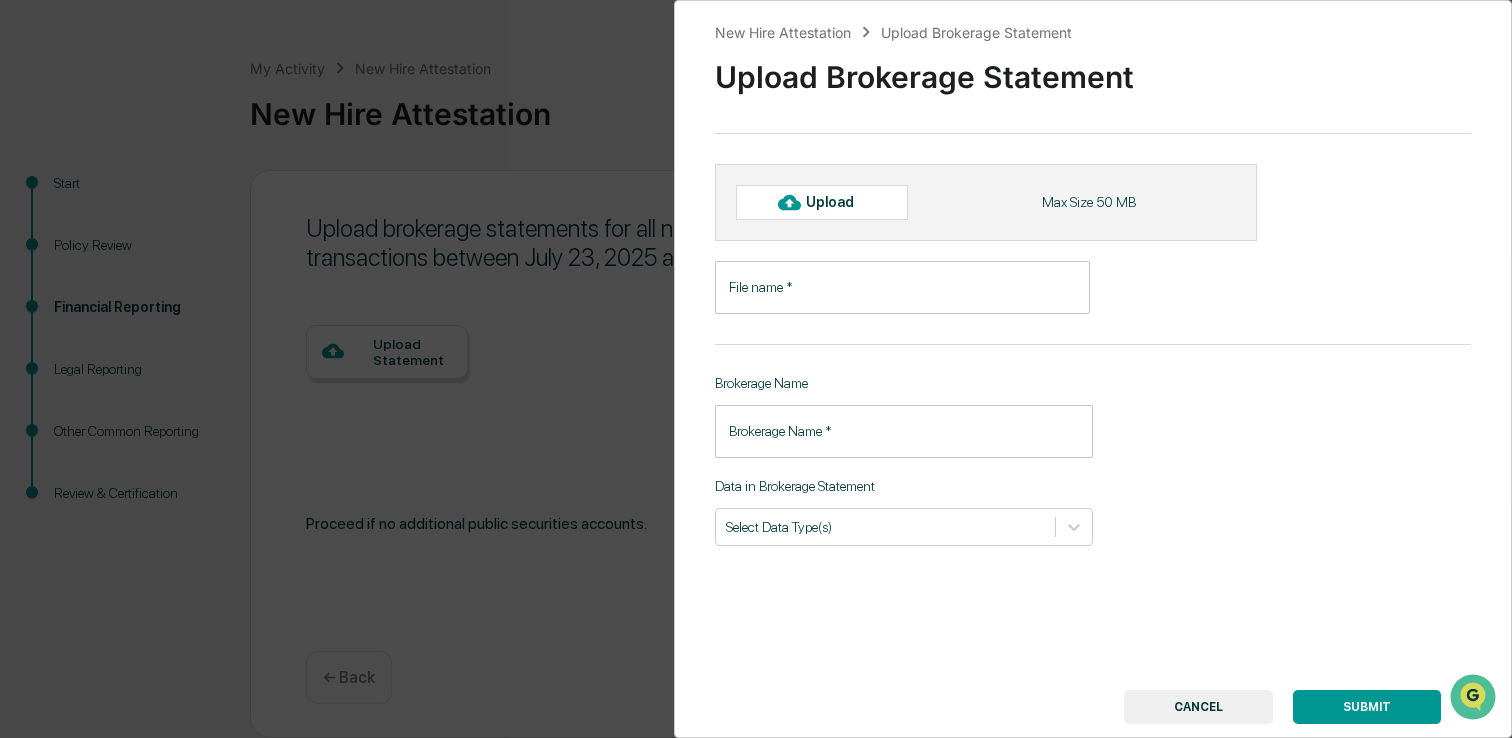 click on "Upload" at bounding box center [822, 202] 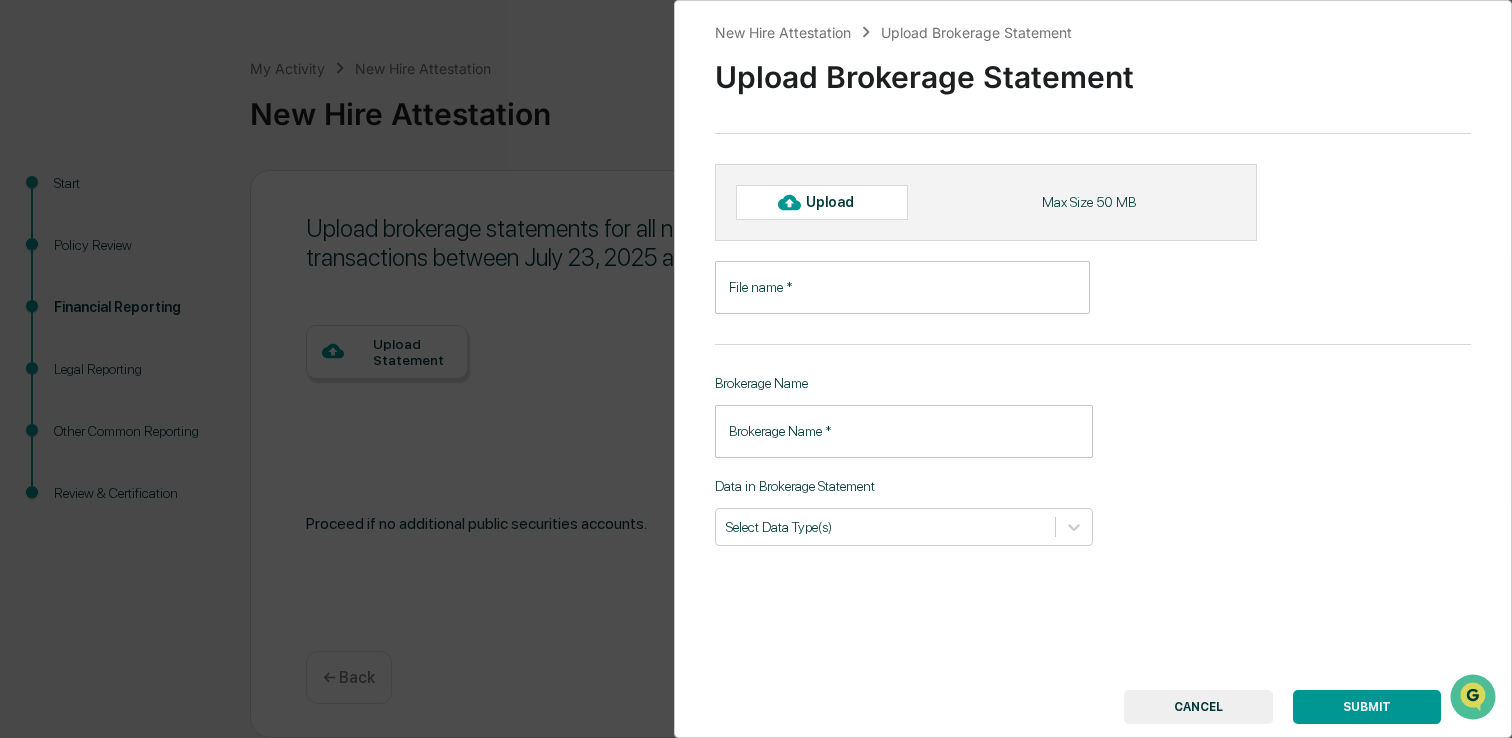 click on "CANCEL" at bounding box center (1198, 707) 